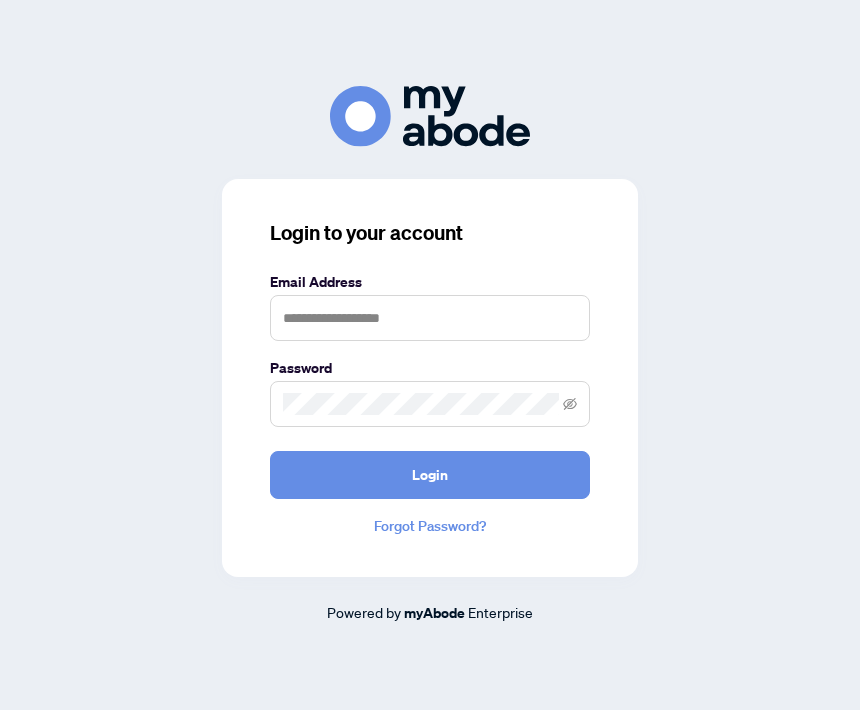 scroll, scrollTop: 0, scrollLeft: 0, axis: both 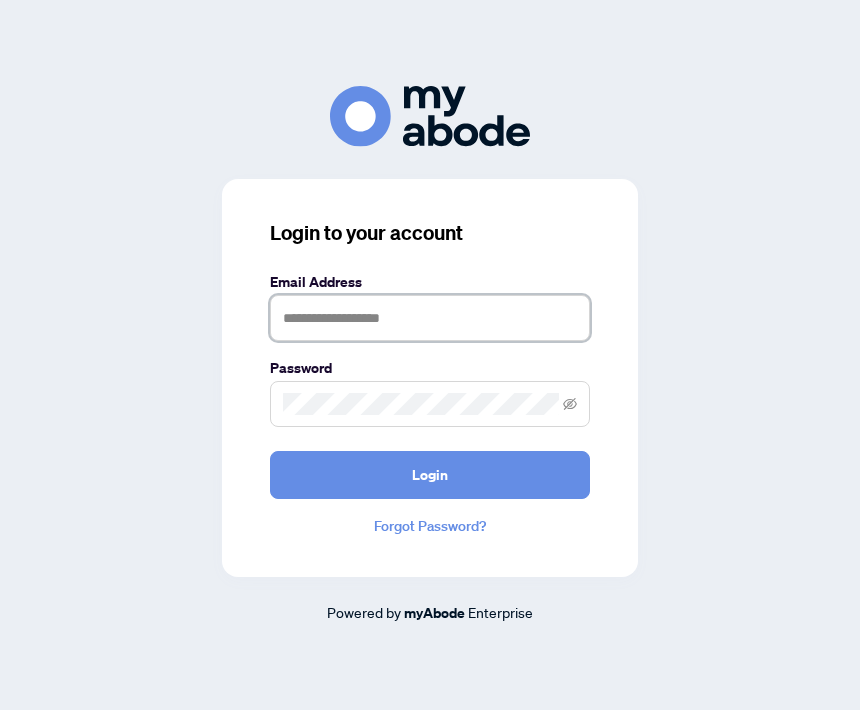 click at bounding box center (430, 318) 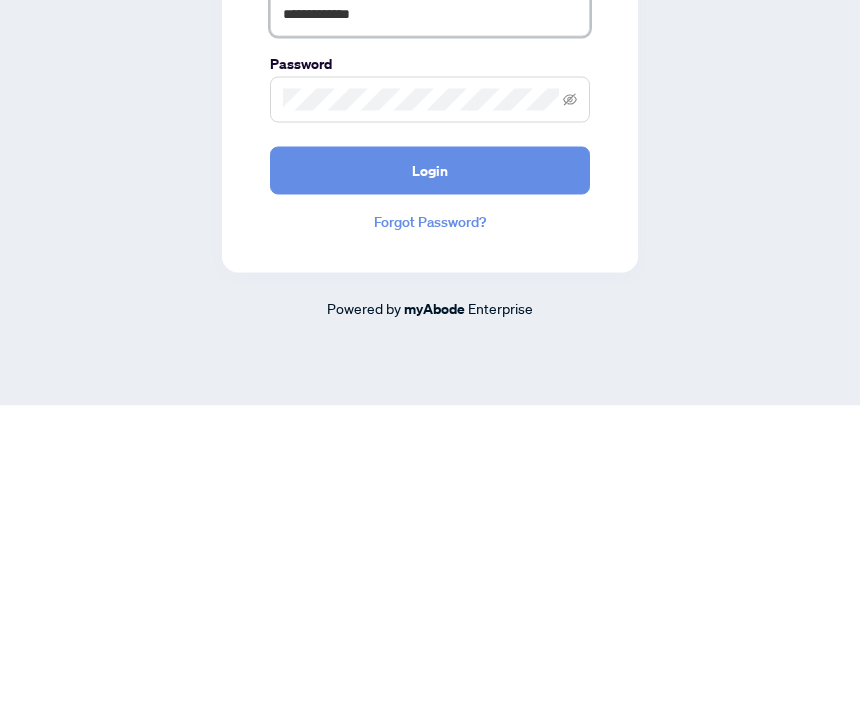 type on "**********" 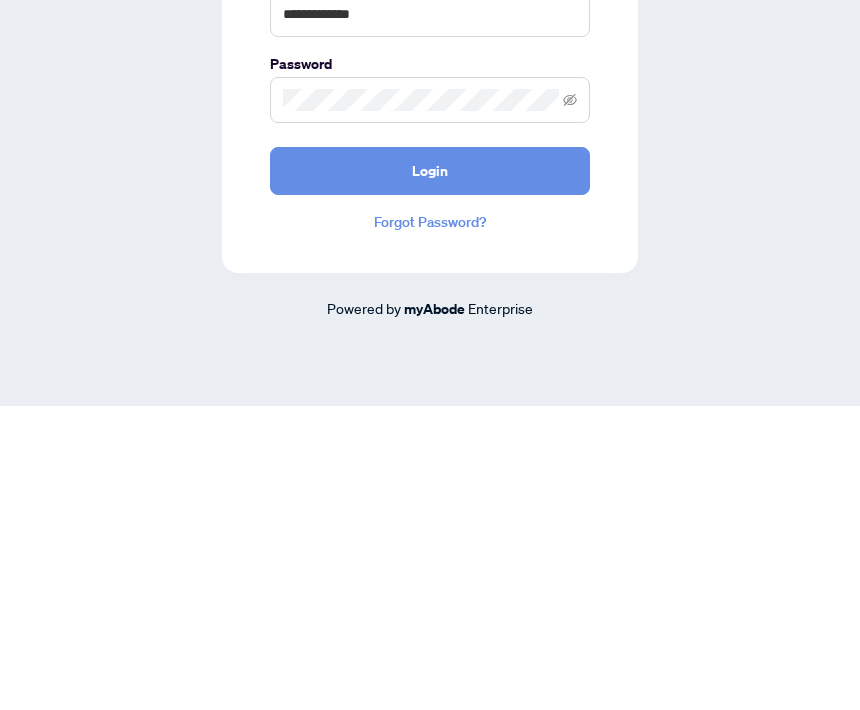 click on "Login" at bounding box center [430, 475] 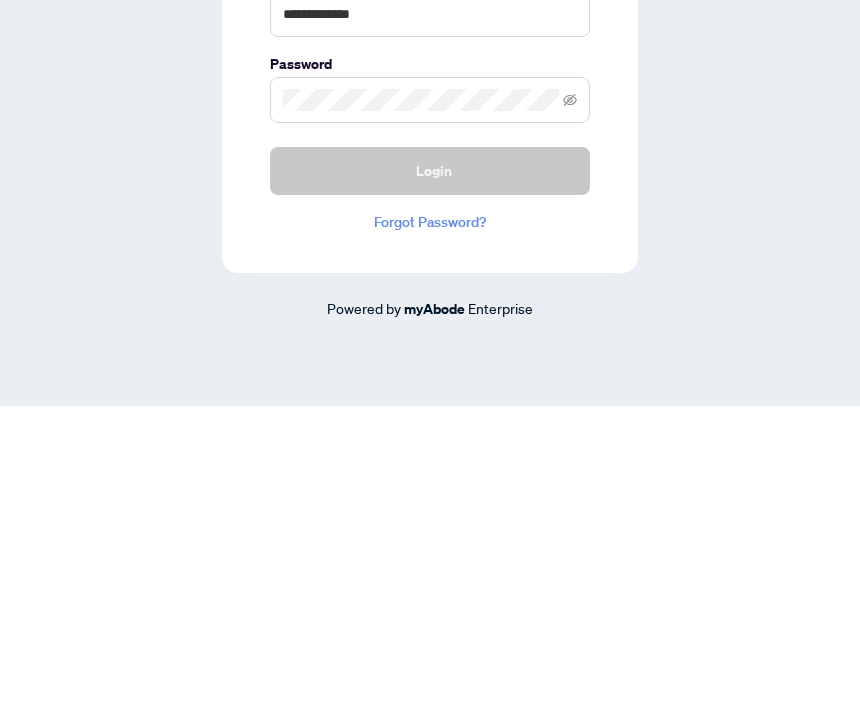 scroll, scrollTop: 66, scrollLeft: 0, axis: vertical 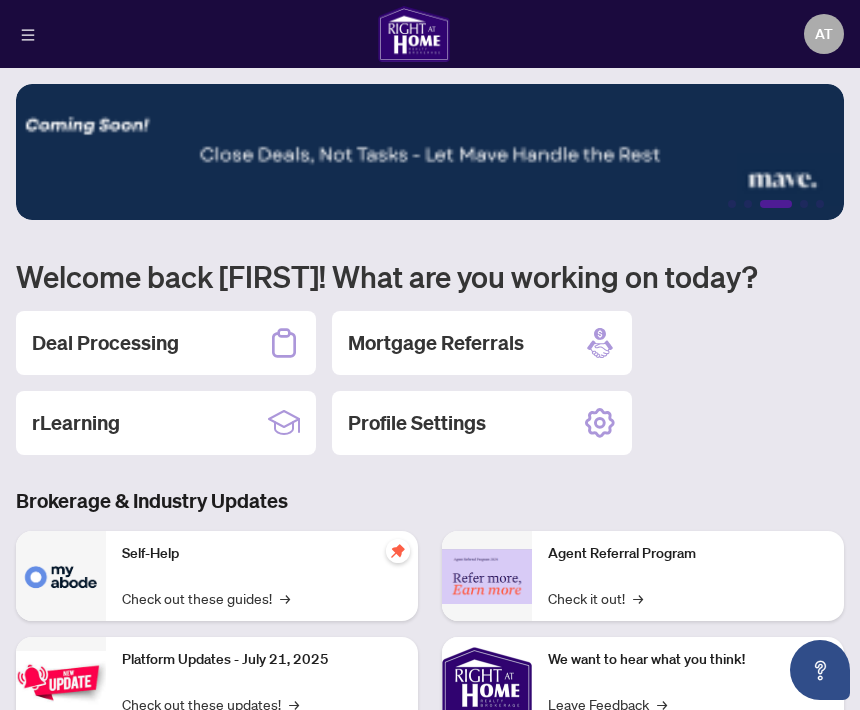 click on "Deal Processing" at bounding box center (105, 343) 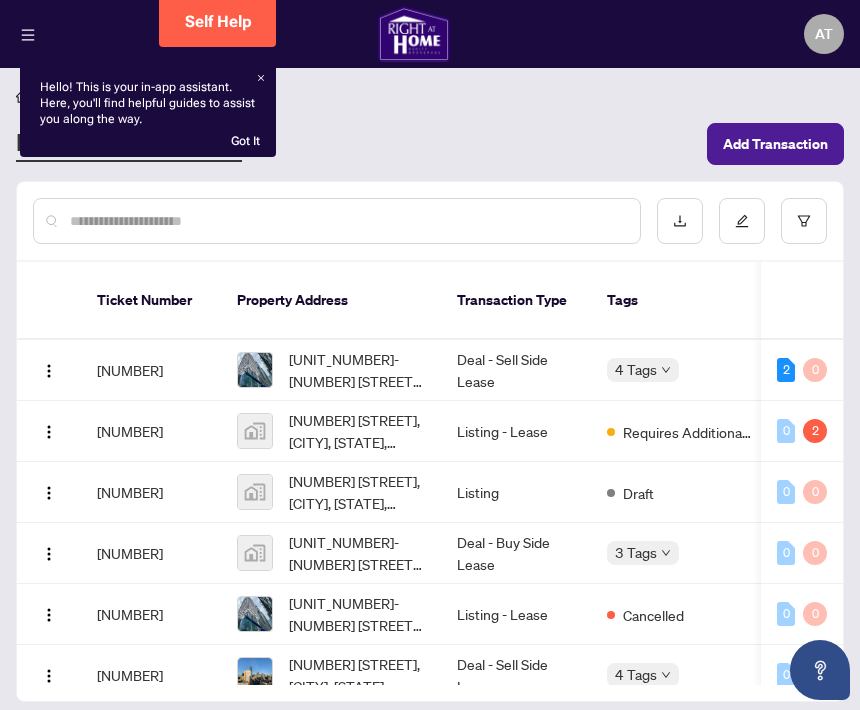 click on "Add Transaction" at bounding box center [775, 144] 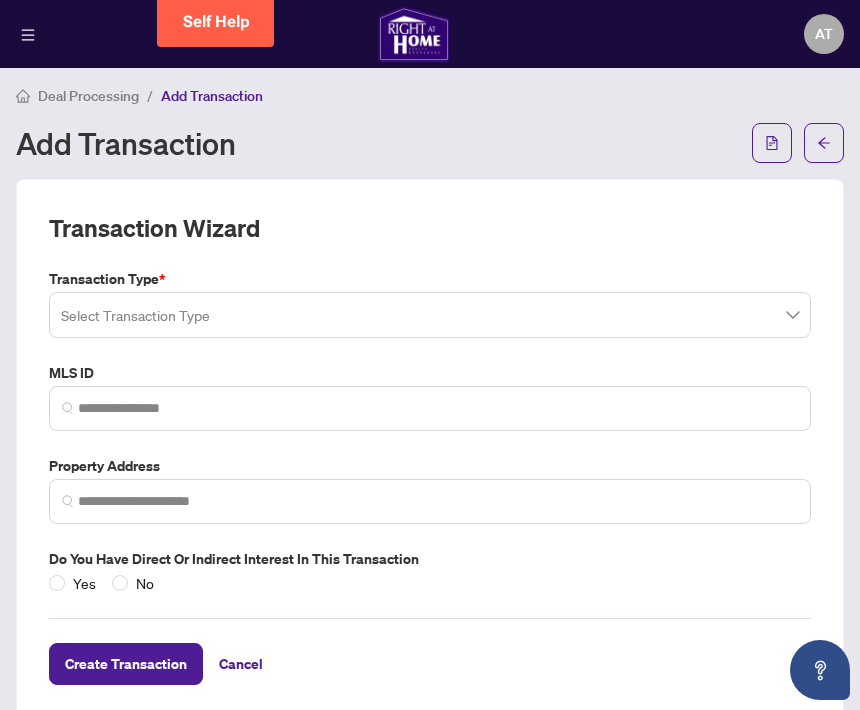 click on "AT" at bounding box center [824, 34] 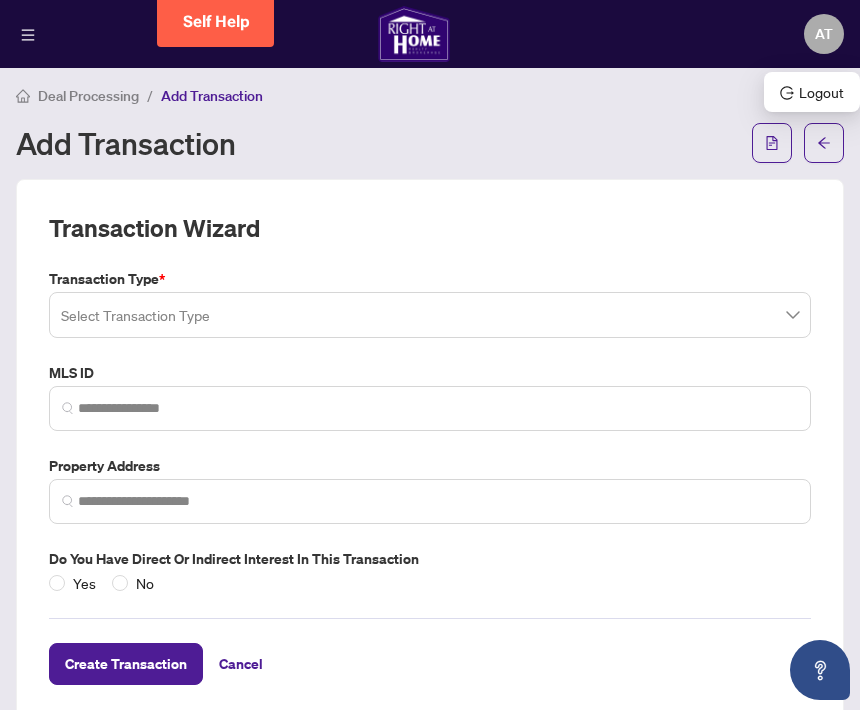 click on "Logout" at bounding box center [812, 92] 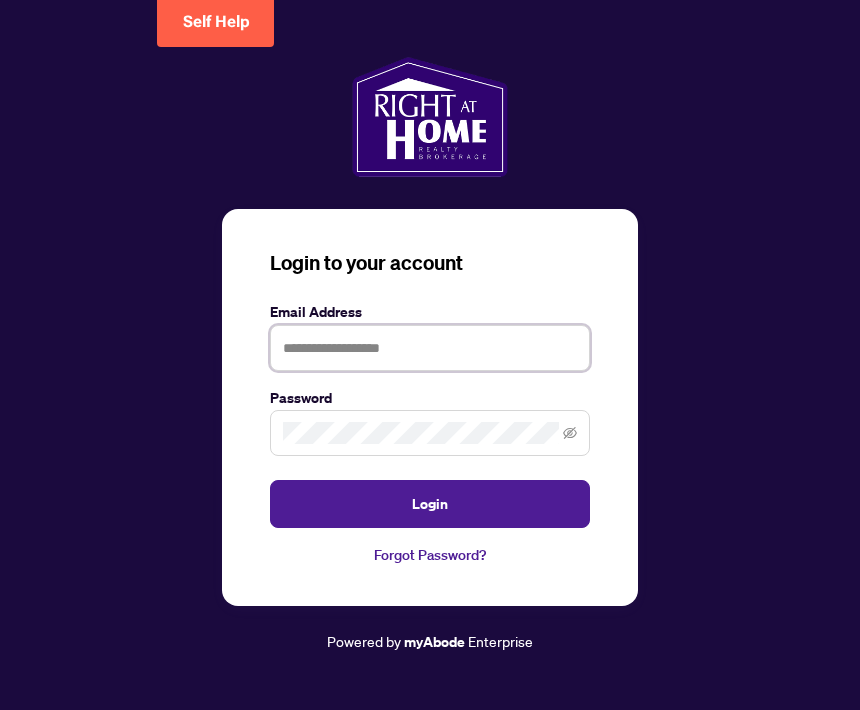 click at bounding box center (430, 348) 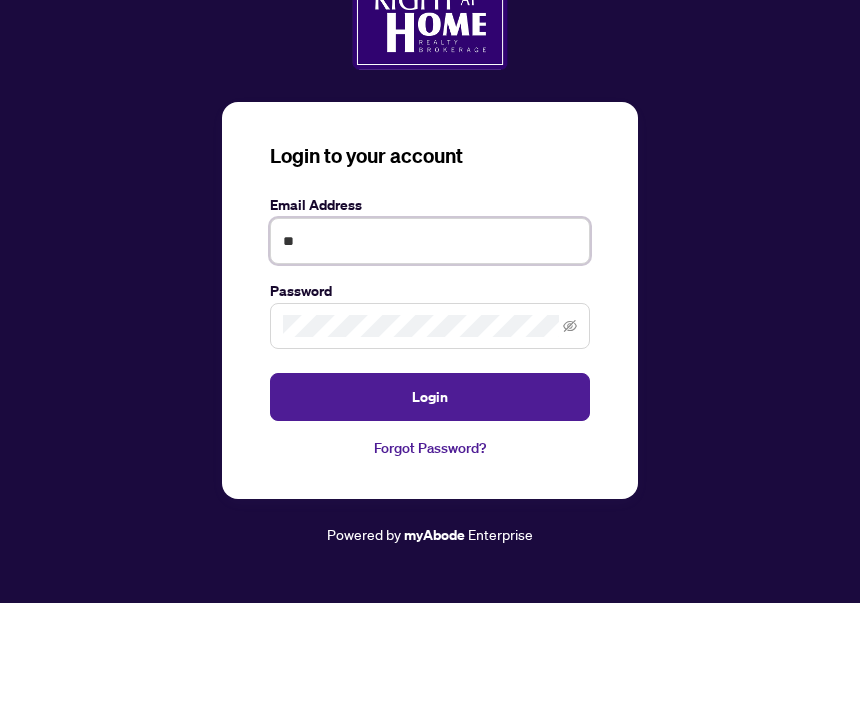 type on "*" 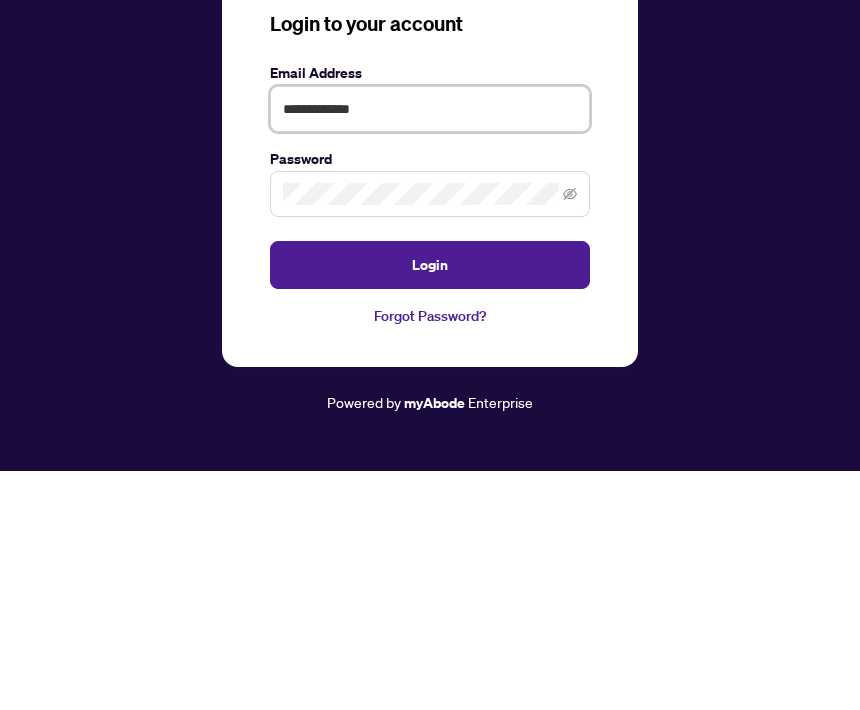 type on "**********" 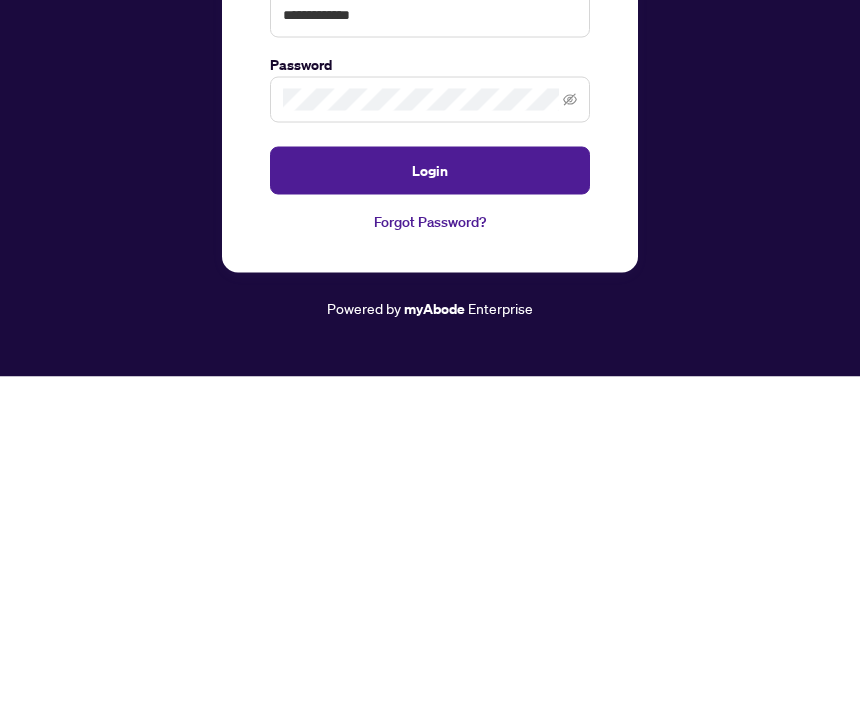 click on "Login" at bounding box center (430, 504) 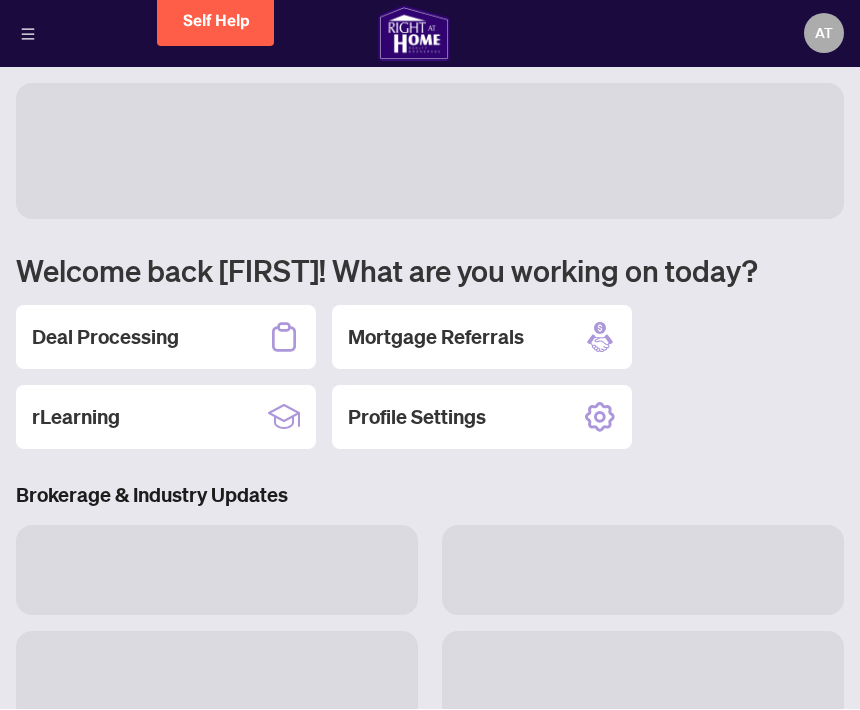 scroll, scrollTop: 1, scrollLeft: 0, axis: vertical 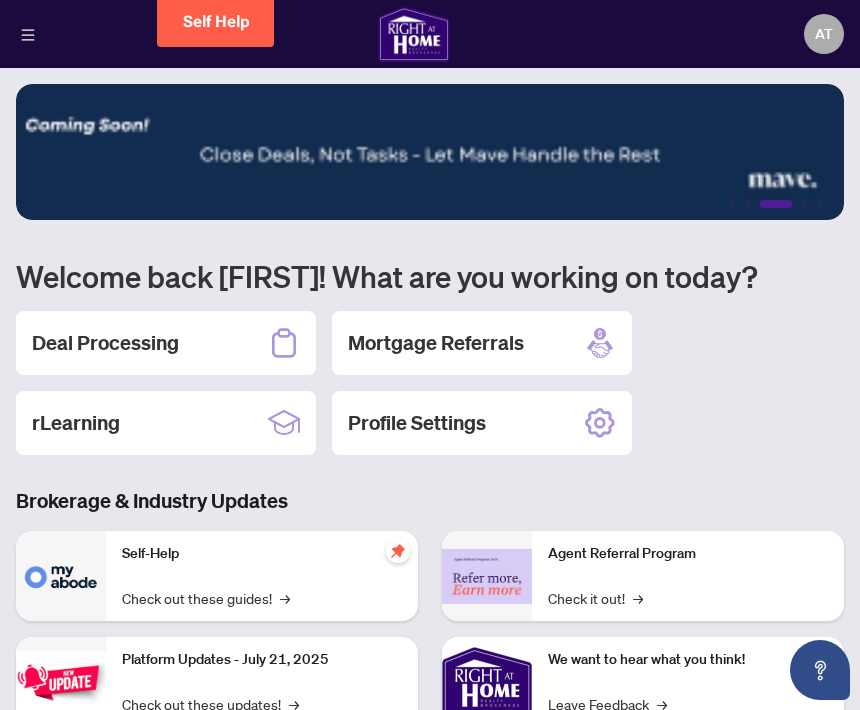 click on "Deal Processing" at bounding box center (105, 343) 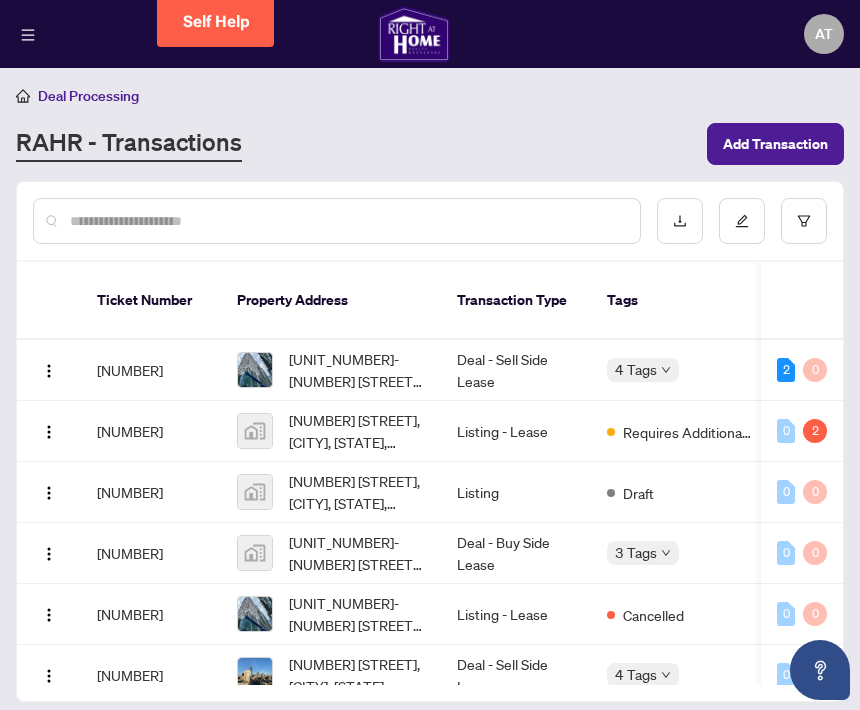 click on "Add Transaction" at bounding box center (775, 144) 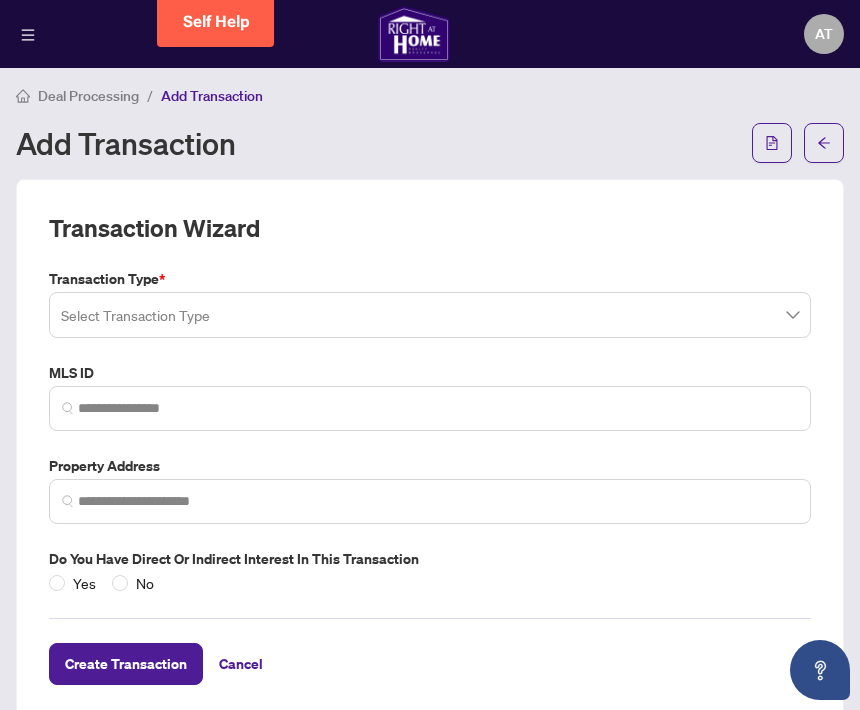 click at bounding box center (430, 315) 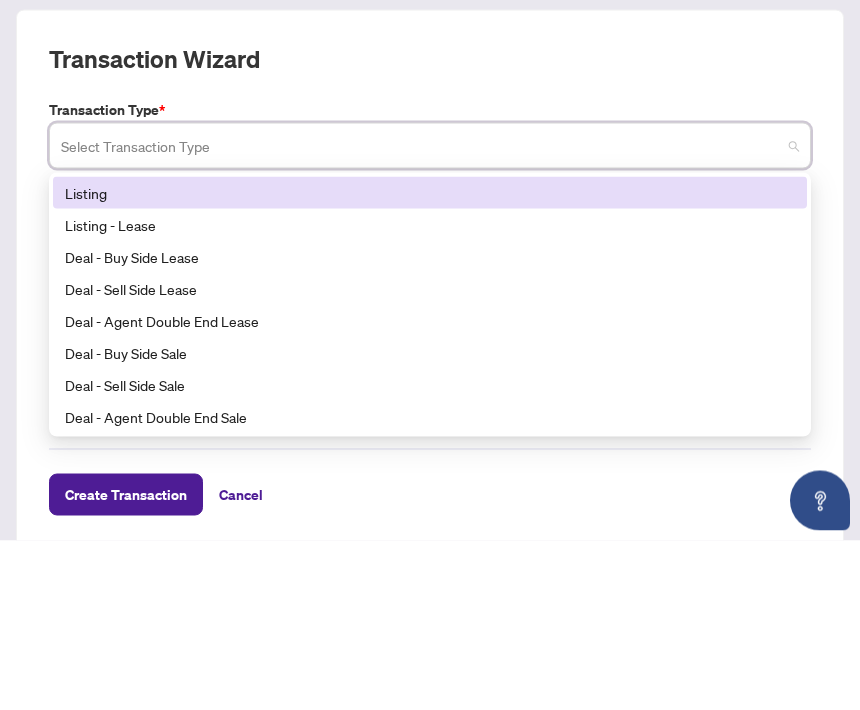 click on "Listing - Lease" at bounding box center [430, 394] 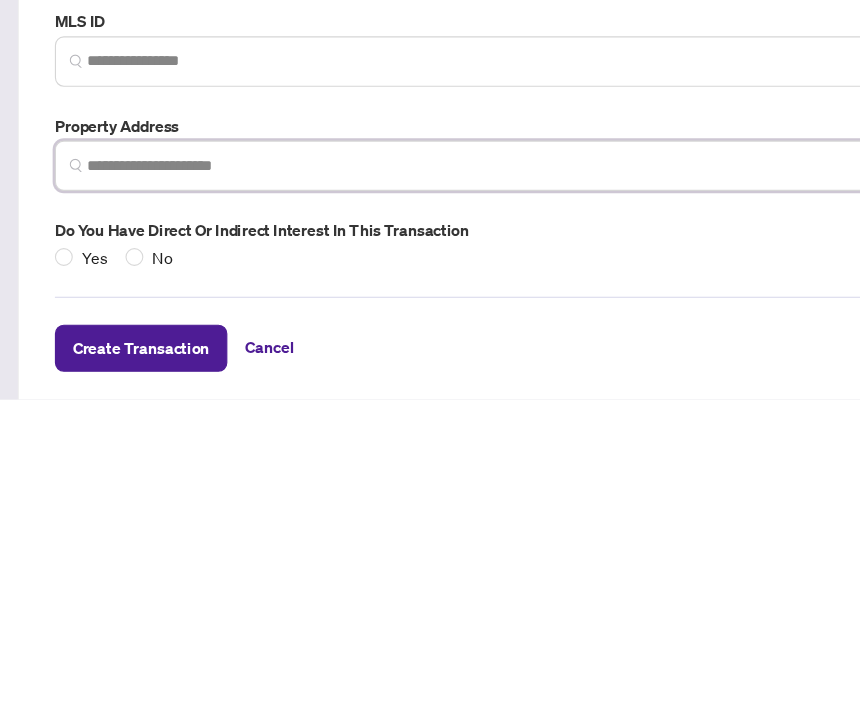 click at bounding box center [438, 501] 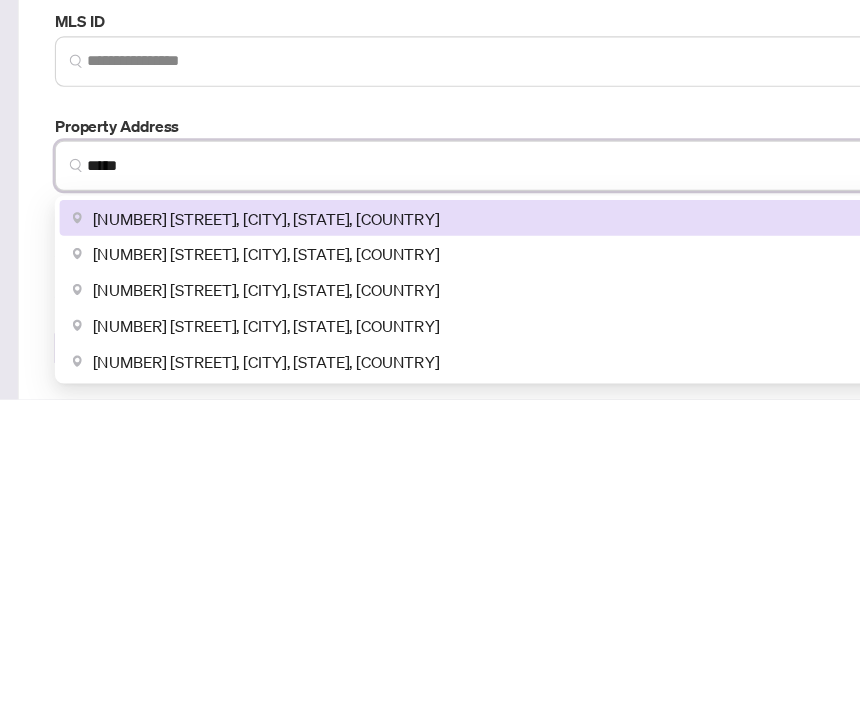 click on "[NUMBER] [STREET], [CITY], [STATE], [COUNTRY]" at bounding box center [237, 548] 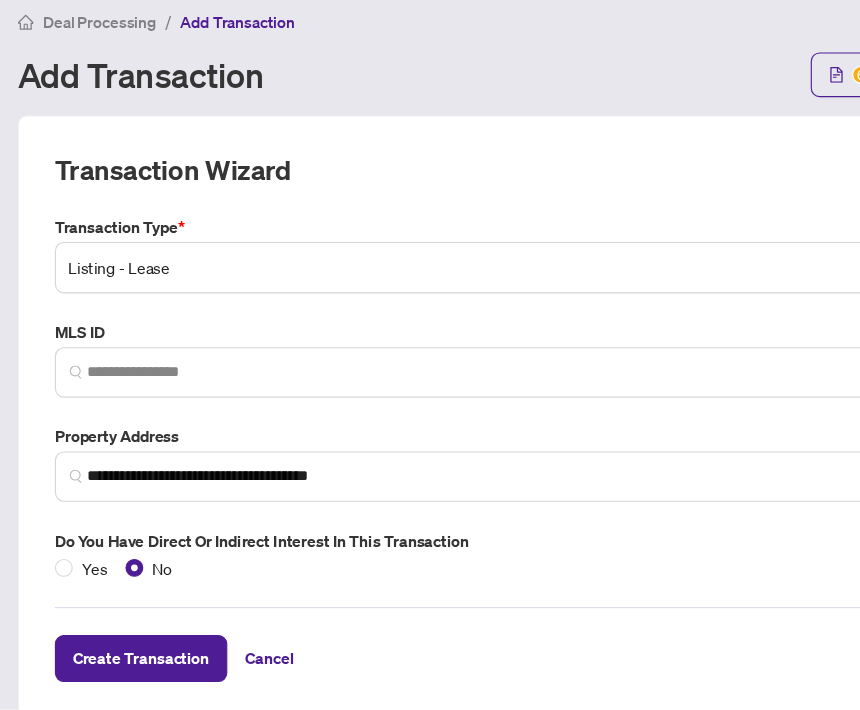 scroll, scrollTop: 66, scrollLeft: 0, axis: vertical 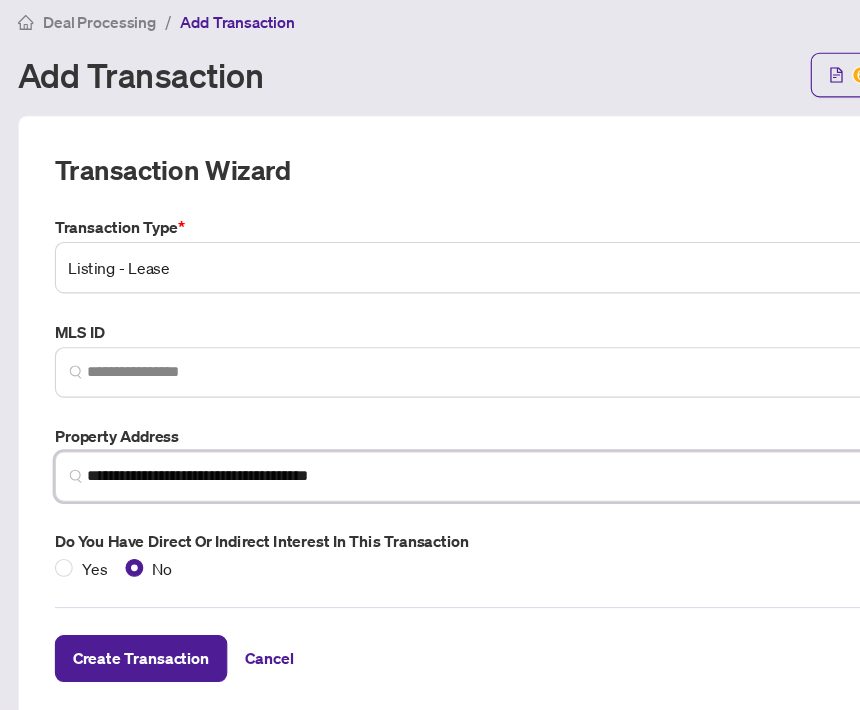 click on "**********" at bounding box center [438, 501] 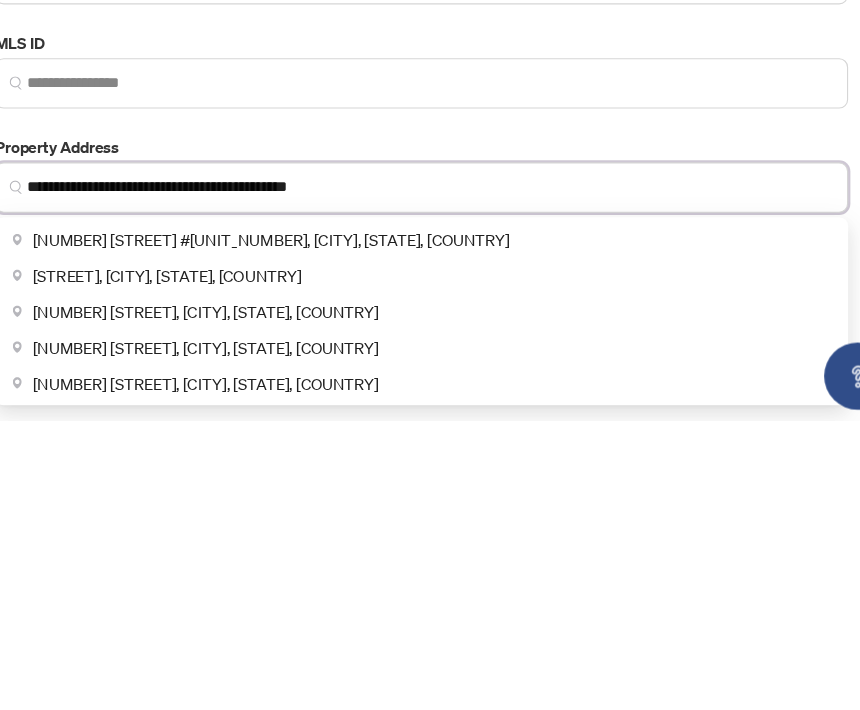 click on "**********" at bounding box center [438, 501] 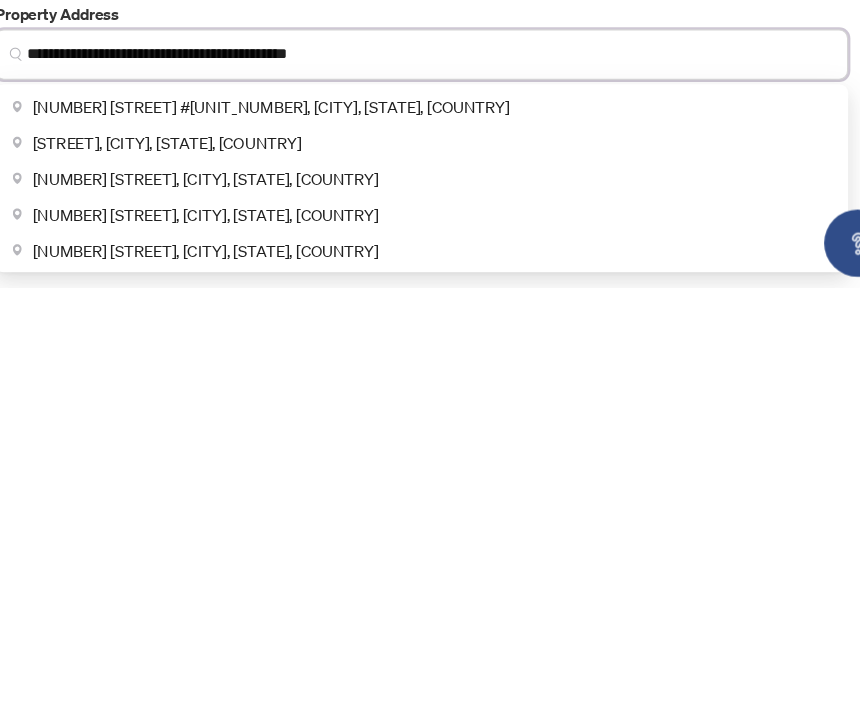 type on "**********" 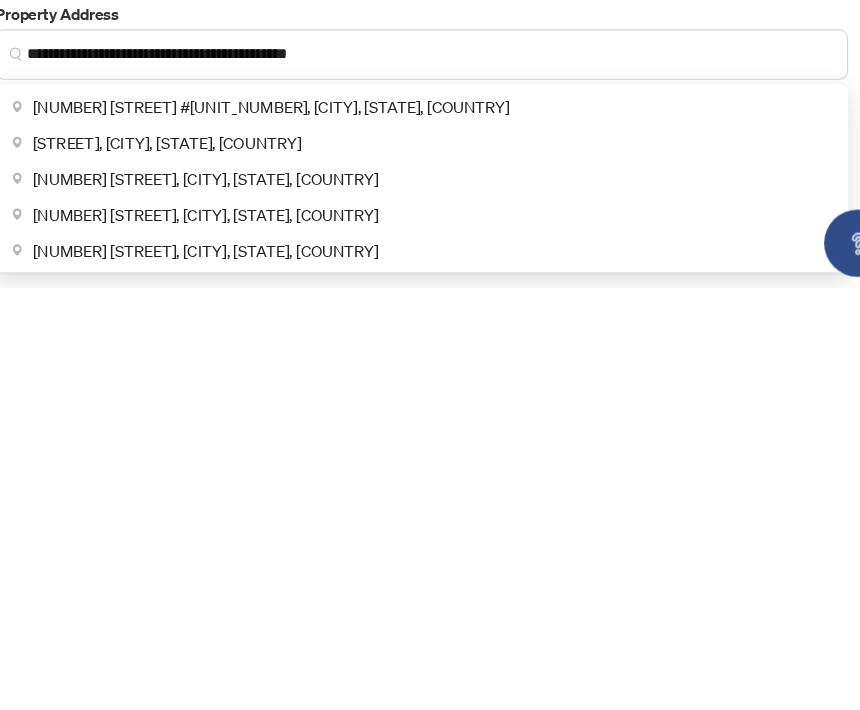 click on "**********" at bounding box center (430, 355) 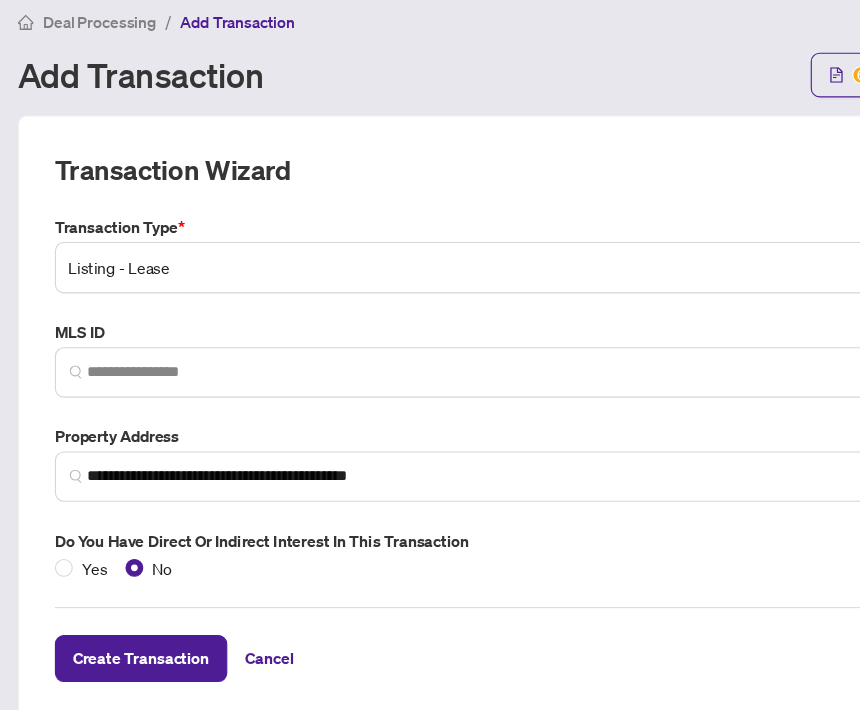 click on "Create Transaction" at bounding box center (126, 664) 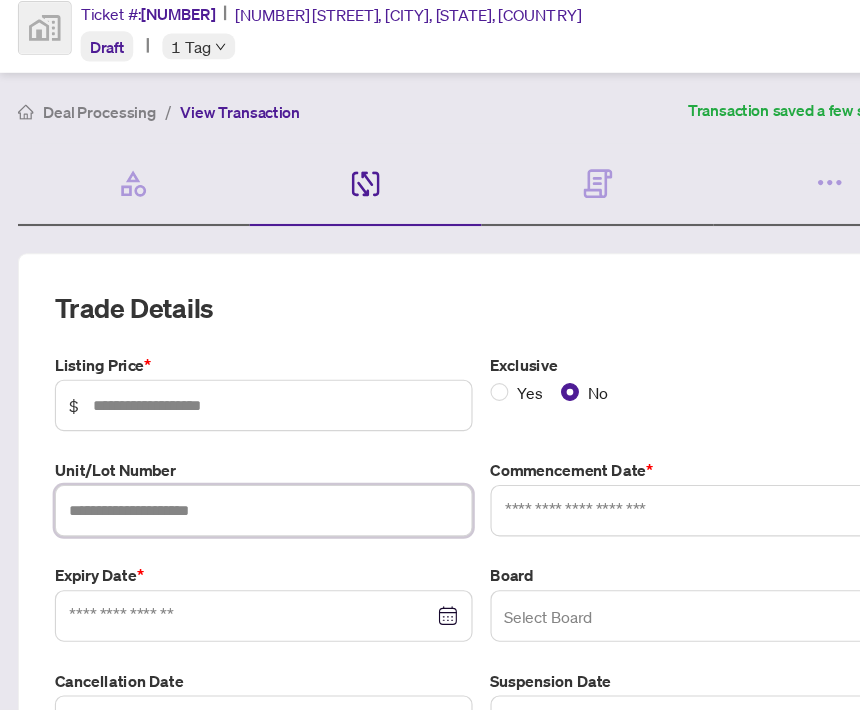 click at bounding box center (235, 532) 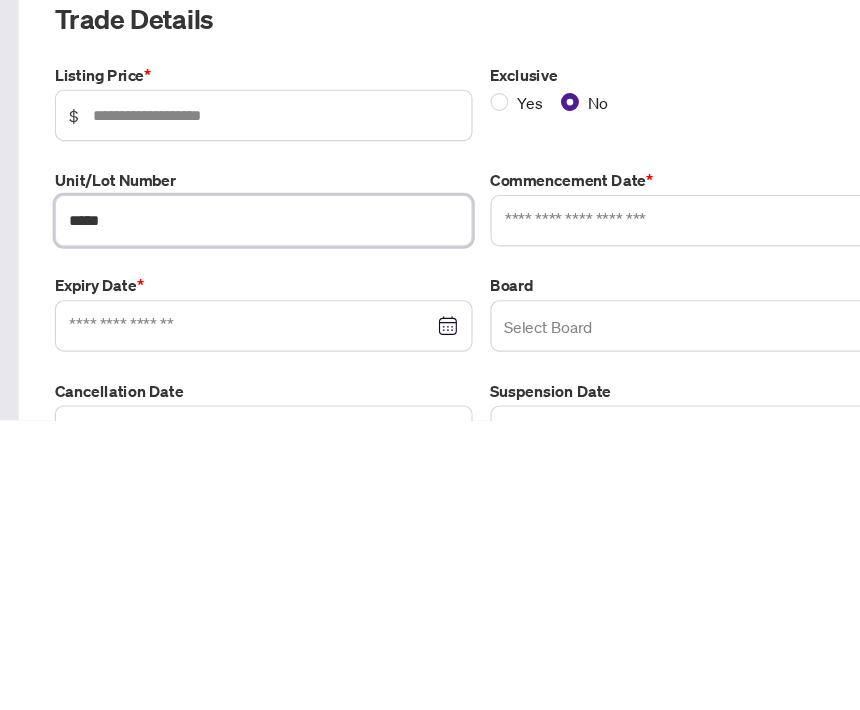 type on "*****" 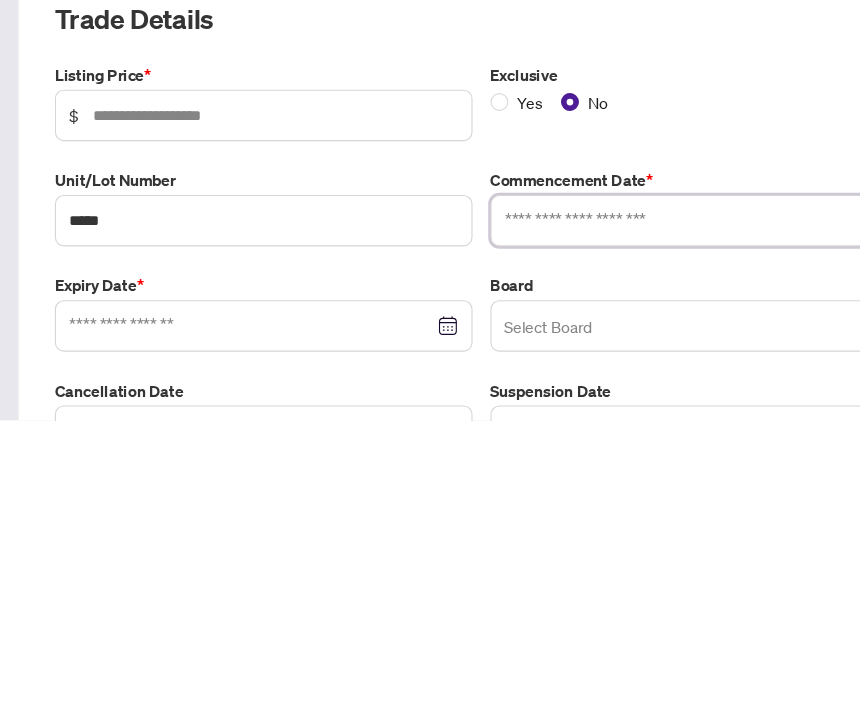 click at bounding box center [613, 532] 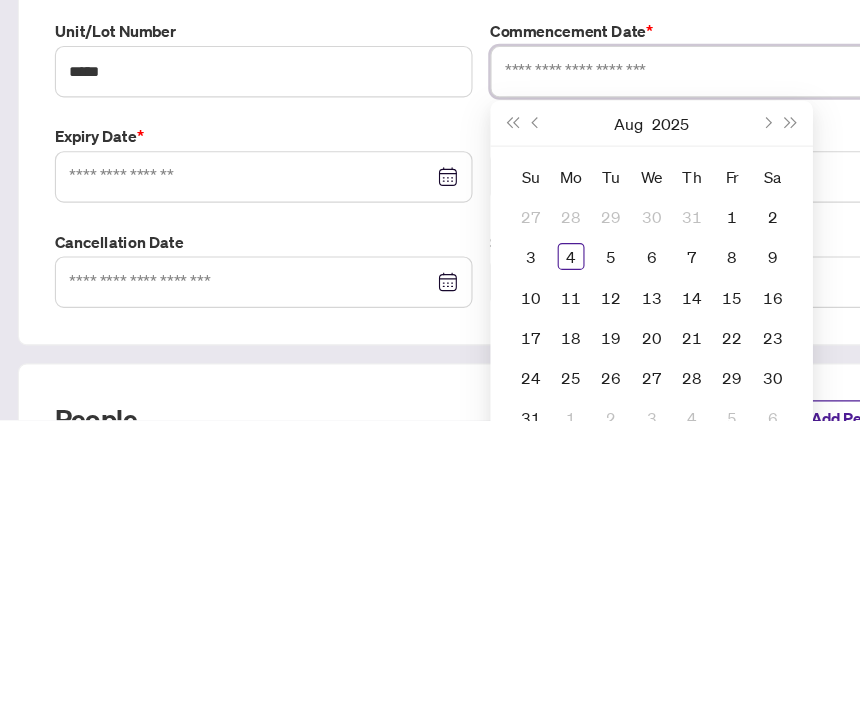 scroll, scrollTop: 136, scrollLeft: 0, axis: vertical 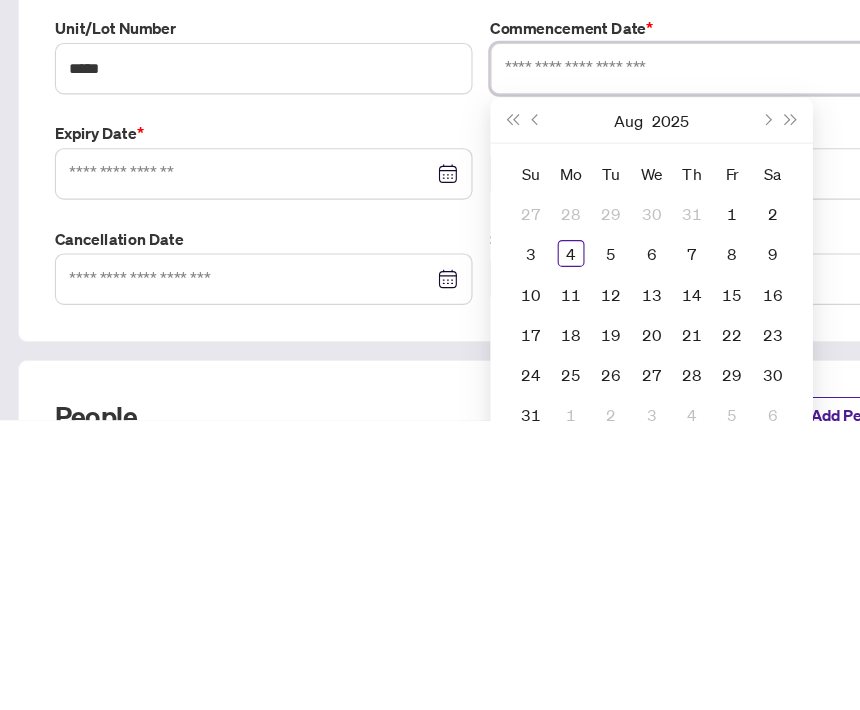 type on "**********" 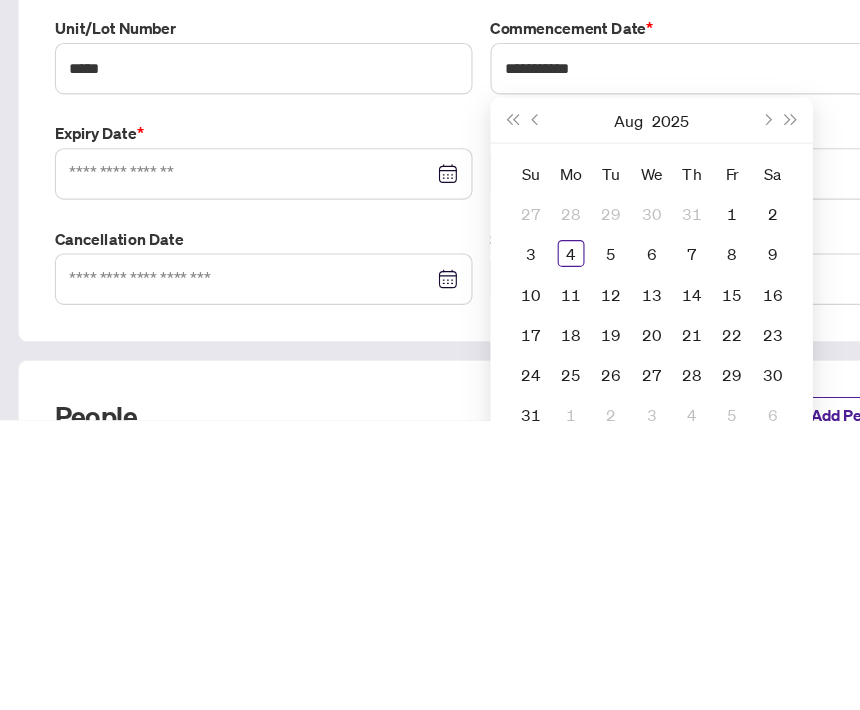 click on "7" at bounding box center [618, 561] 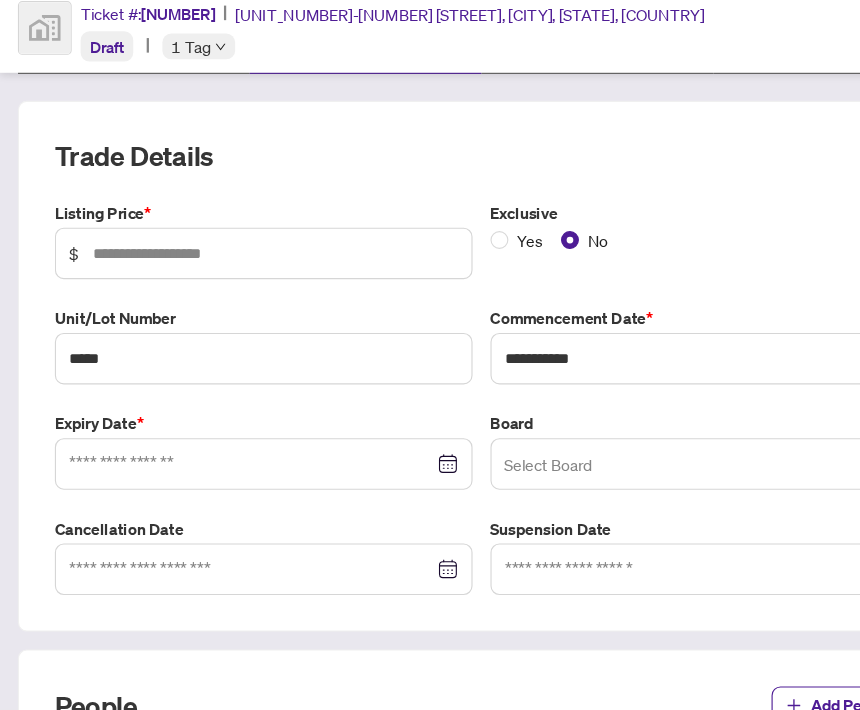 click at bounding box center [235, 490] 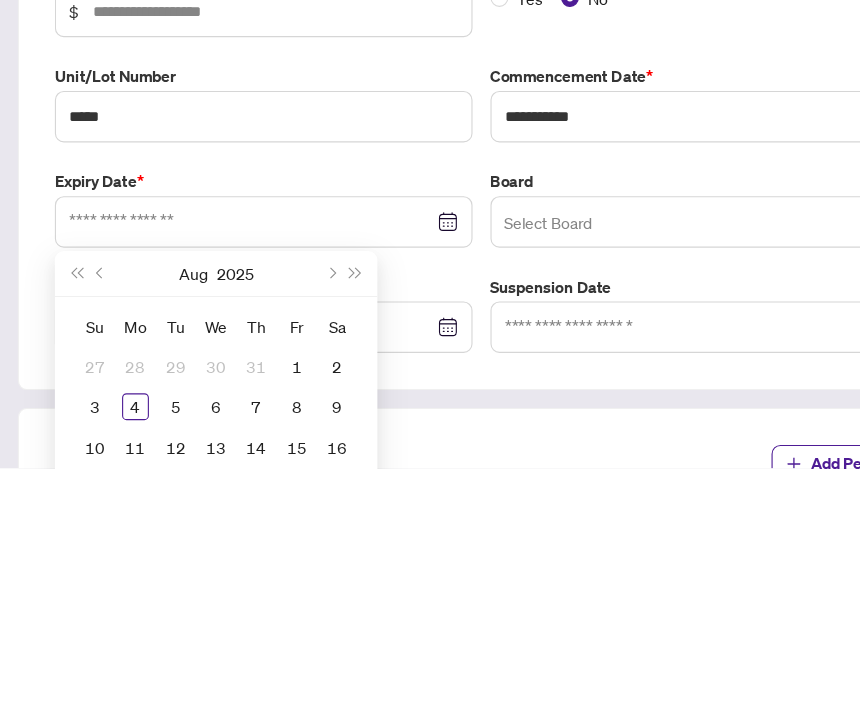 click at bounding box center [295, 536] 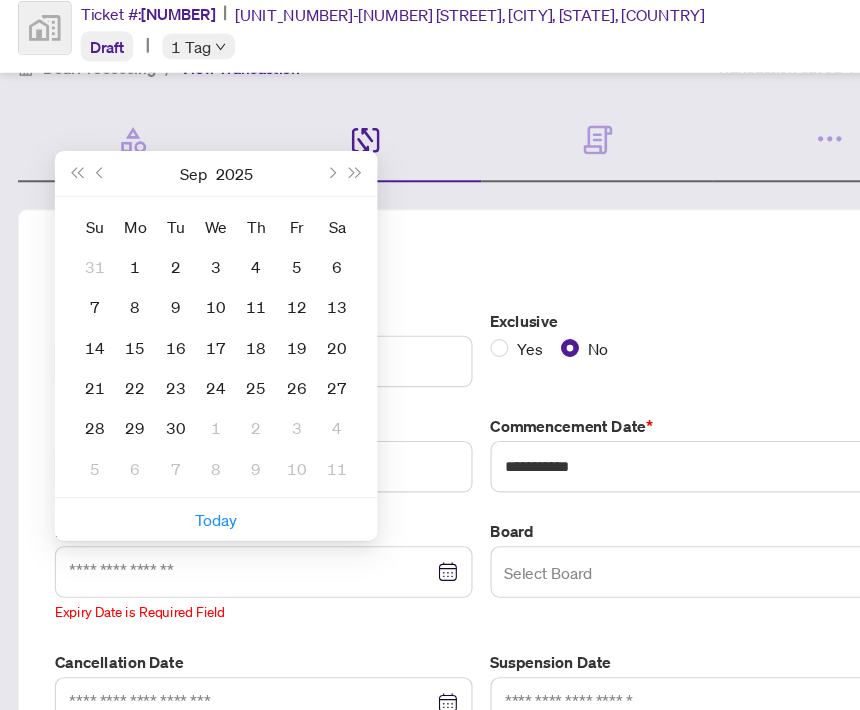 scroll, scrollTop: 5, scrollLeft: 0, axis: vertical 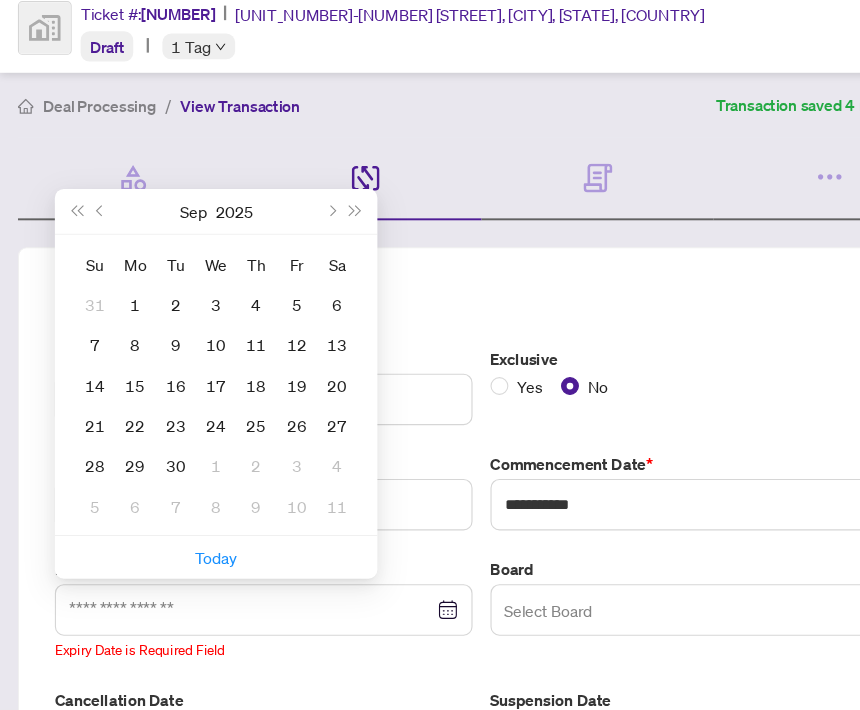 click at bounding box center [318, 265] 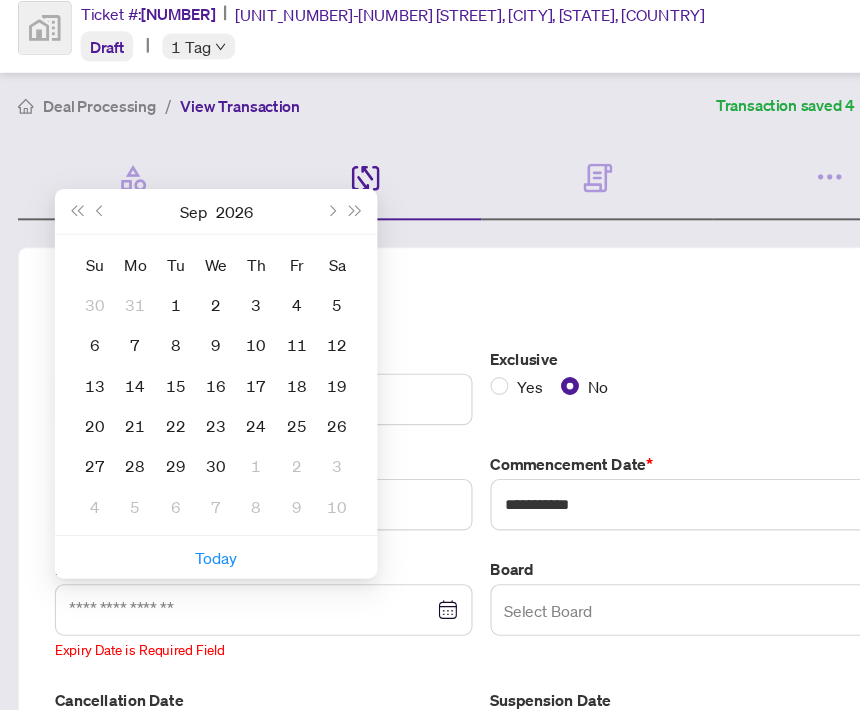 click at bounding box center [318, 265] 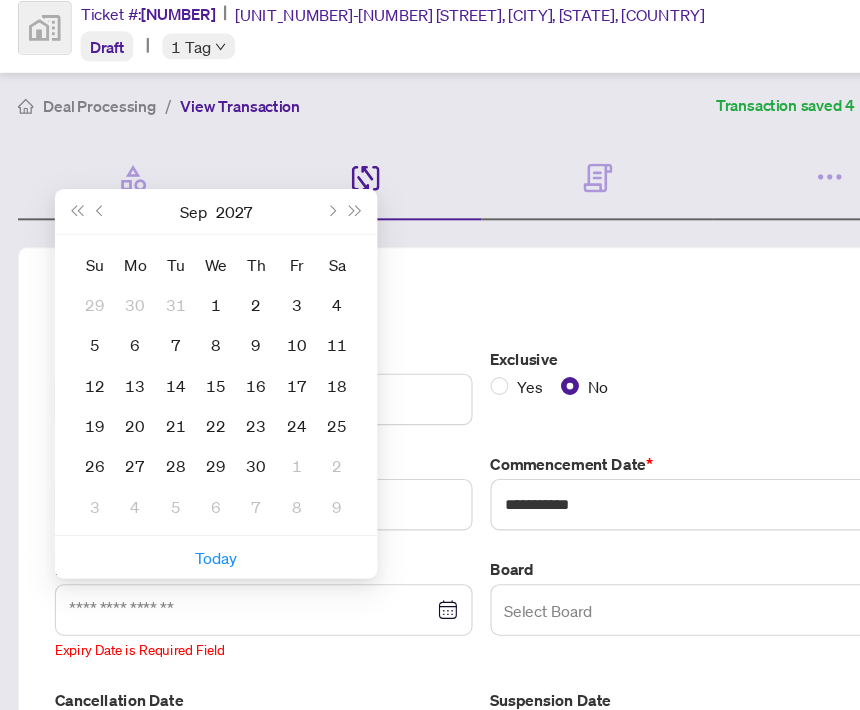 click at bounding box center [318, 265] 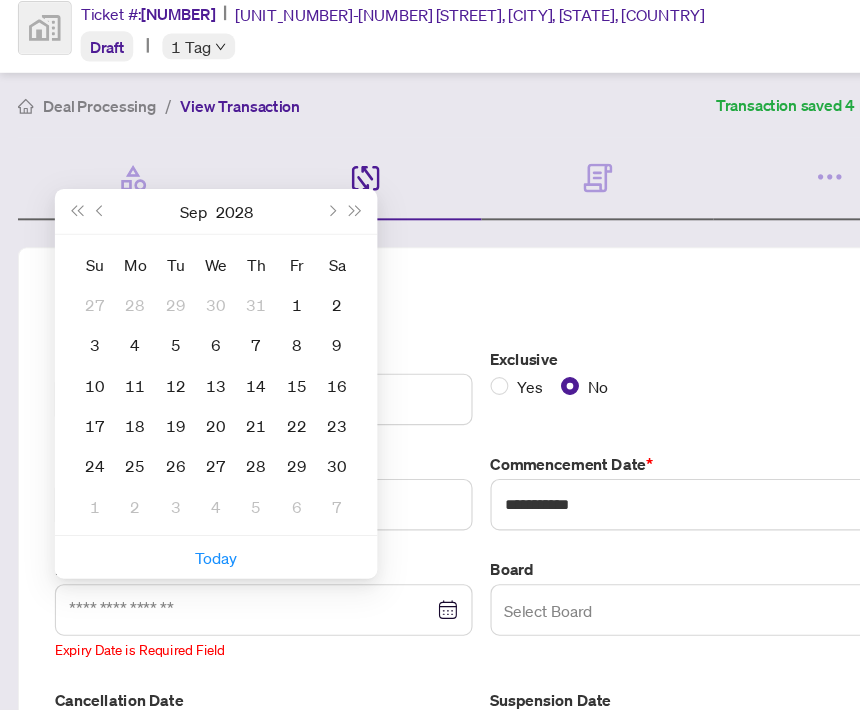 click at bounding box center (318, 265) 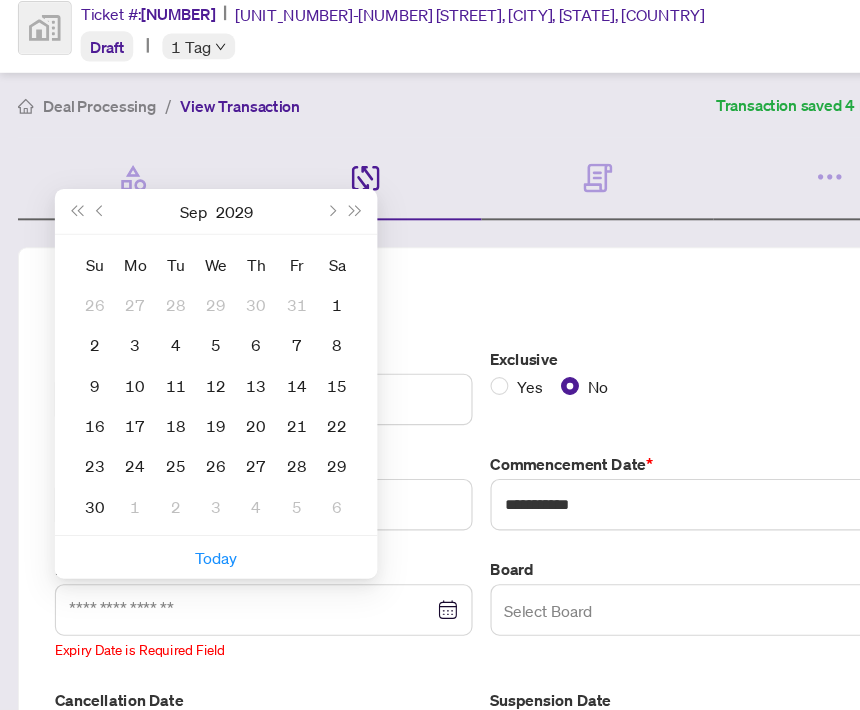 click at bounding box center (318, 265) 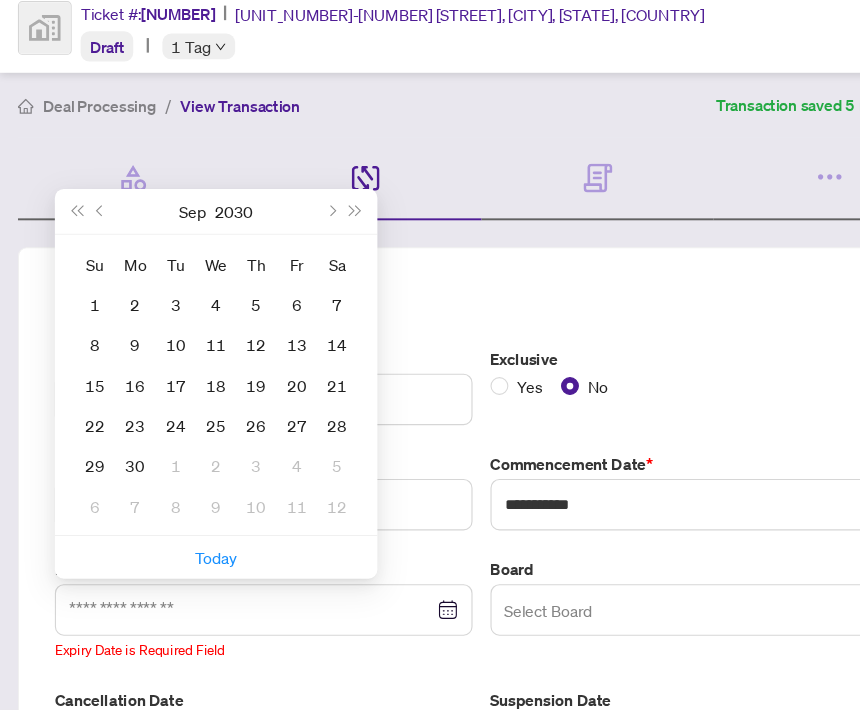 click at bounding box center [68, 265] 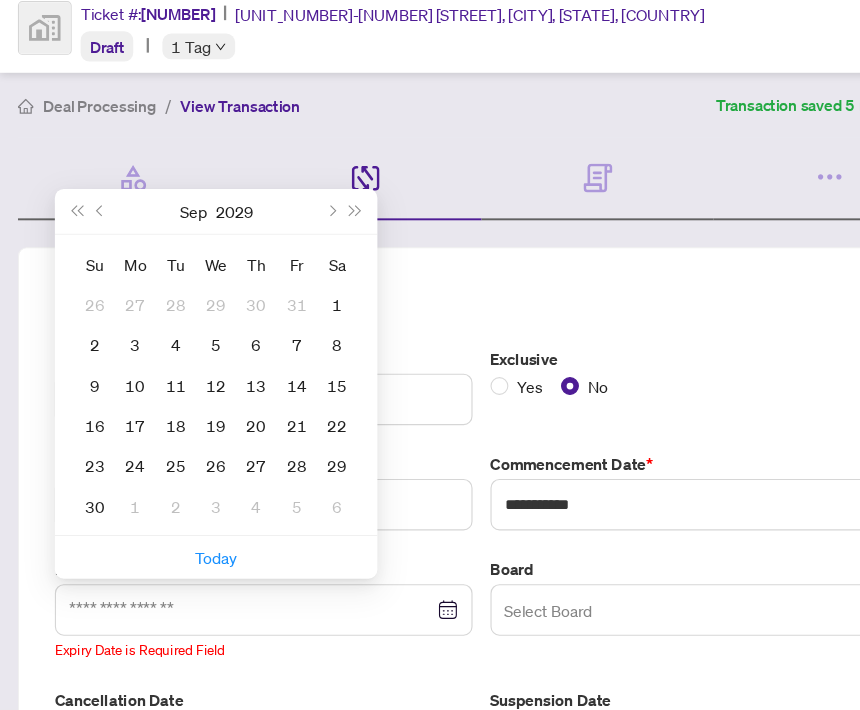 click on "[MONTH] [YEAR]" at bounding box center (193, 265) 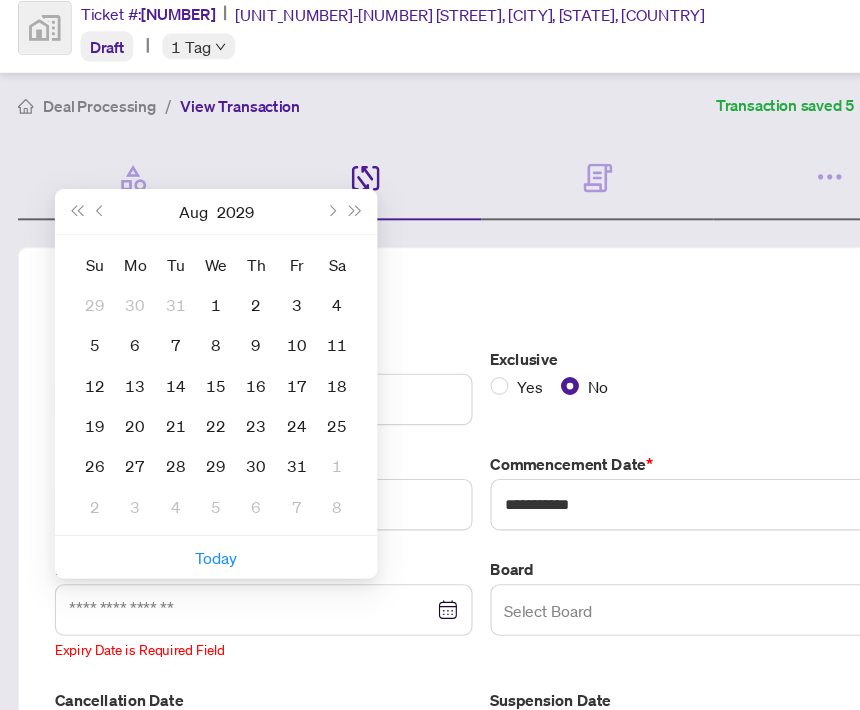 click at bounding box center (295, 265) 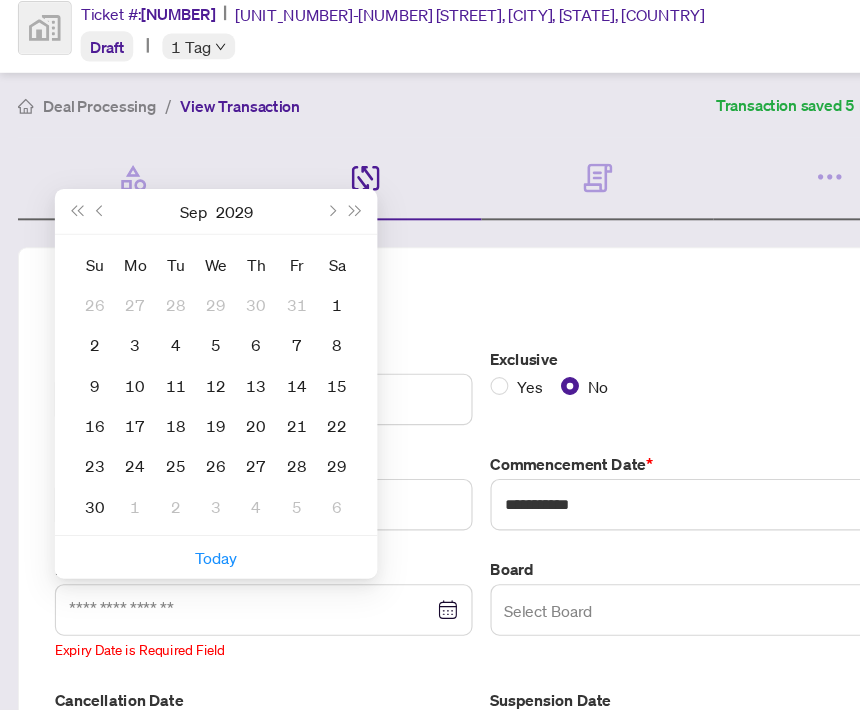 click on "[MONTH] [YEAR]" at bounding box center (193, 265) 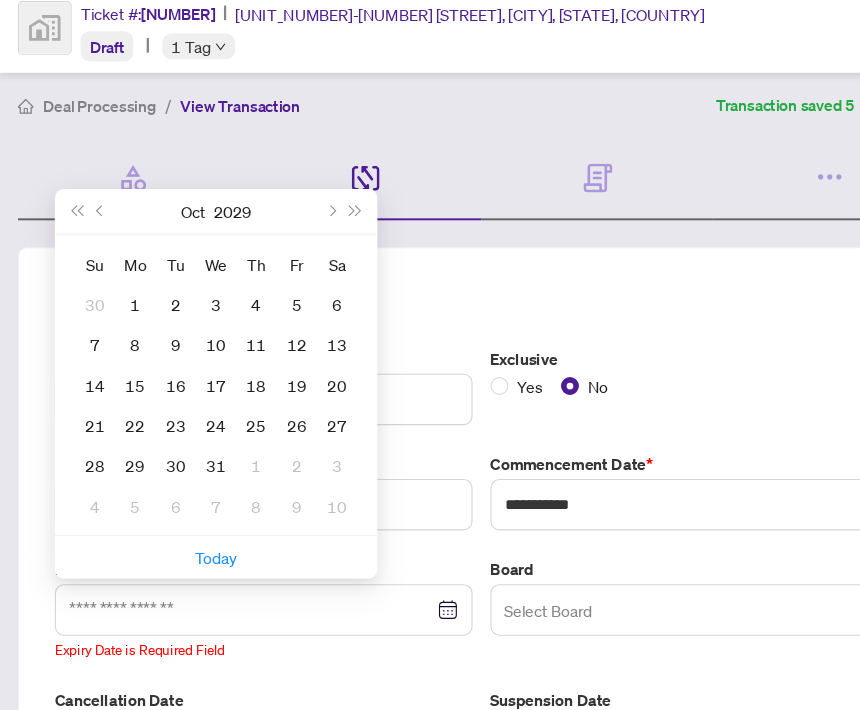 click at bounding box center [295, 265] 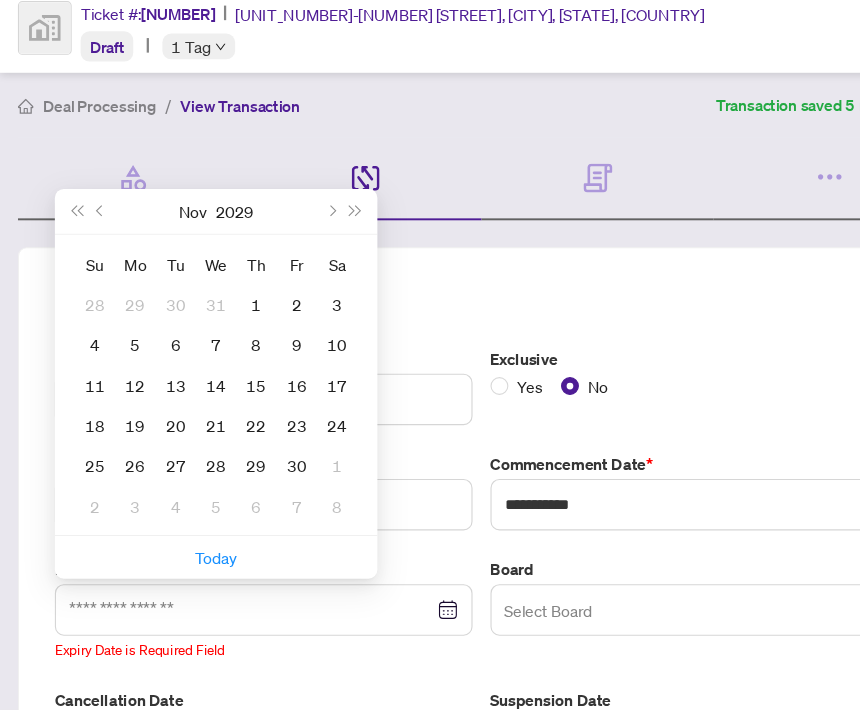 type on "**********" 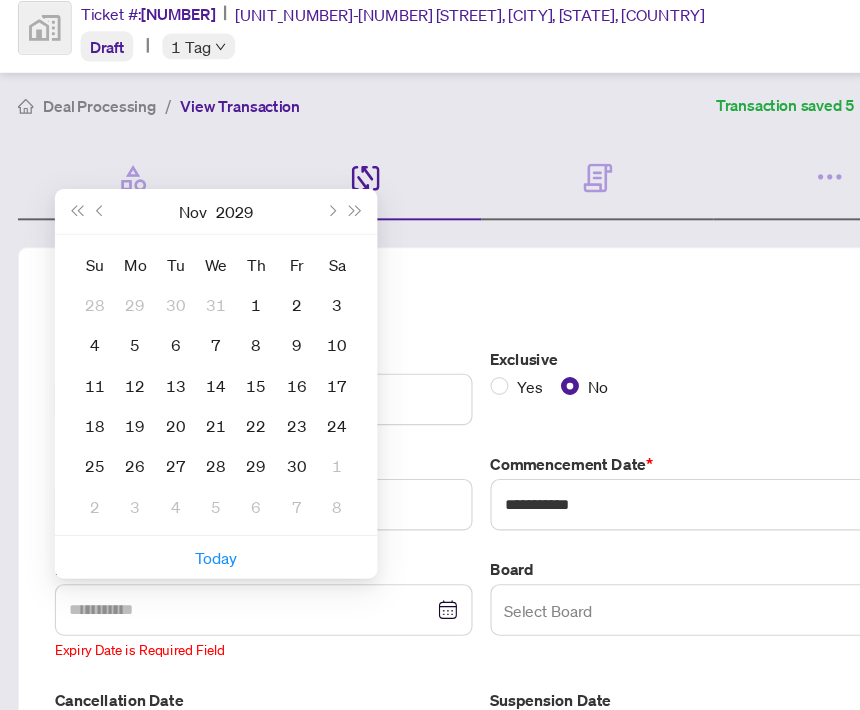 click on "30" at bounding box center (265, 492) 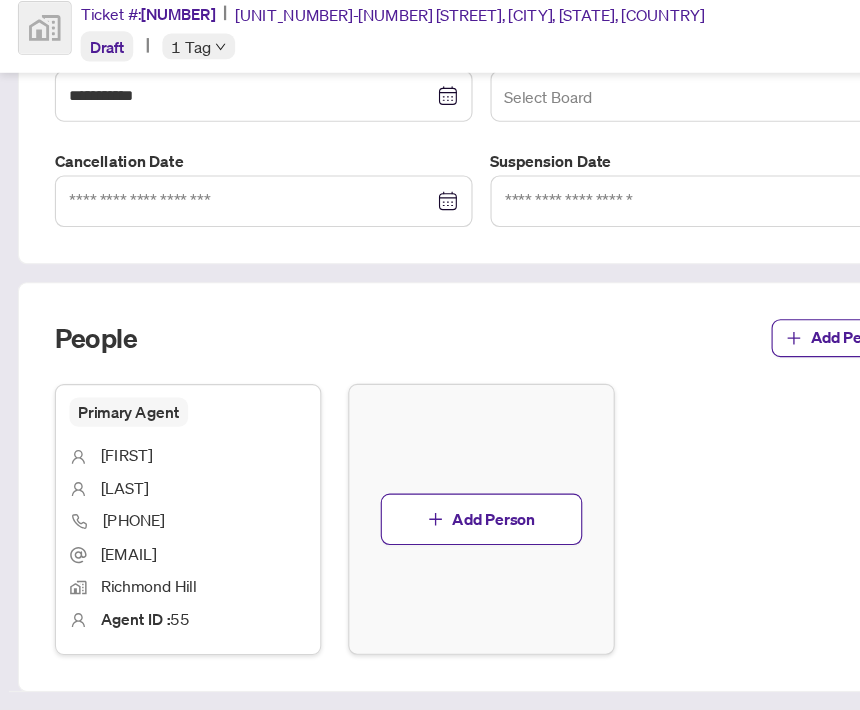 scroll, scrollTop: 463, scrollLeft: 0, axis: vertical 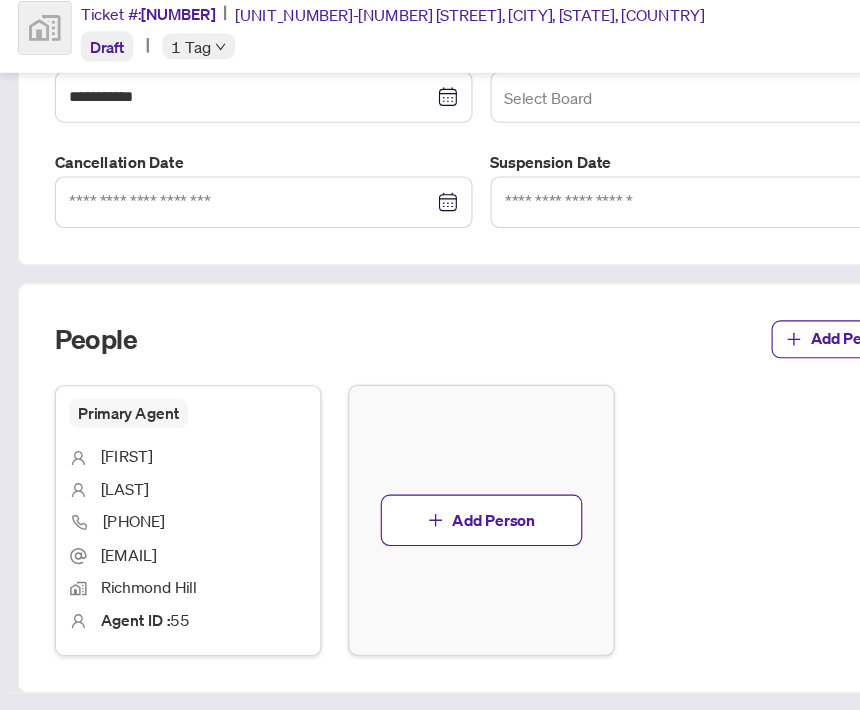 click on "Add Person" at bounding box center (441, 541) 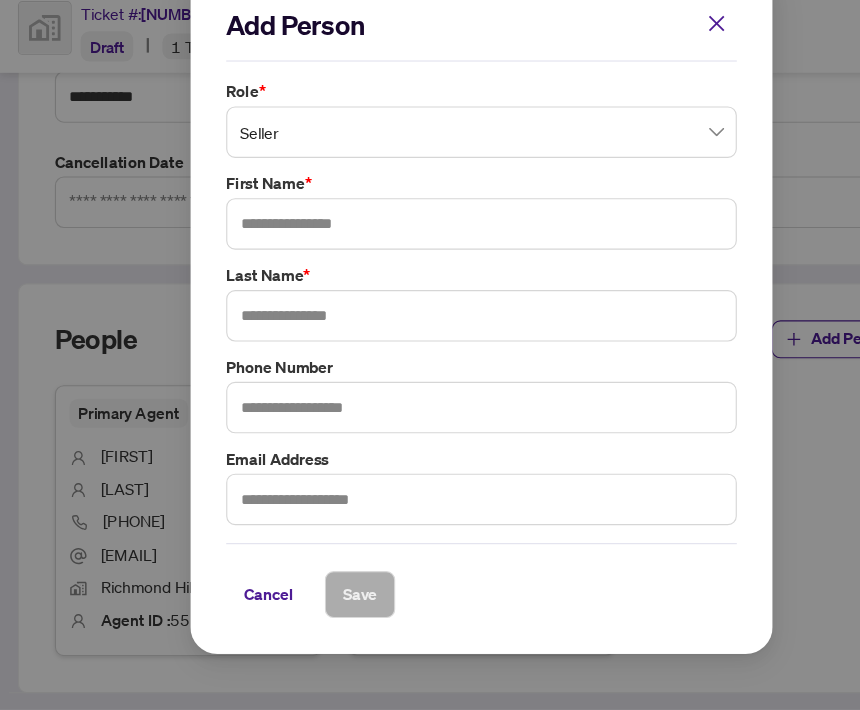 click on "Seller" at bounding box center [430, 194] 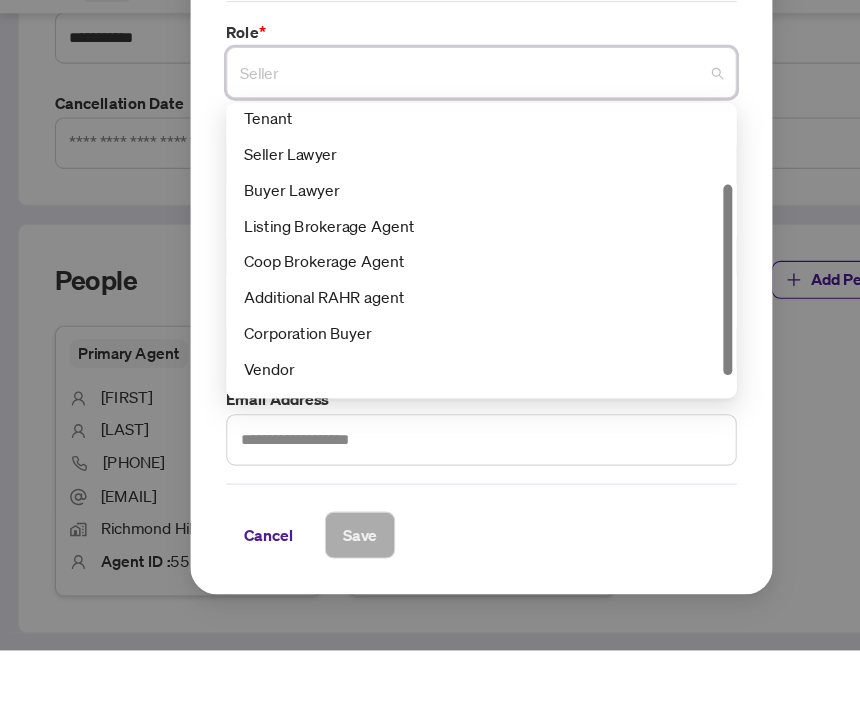 scroll, scrollTop: 128, scrollLeft: 0, axis: vertical 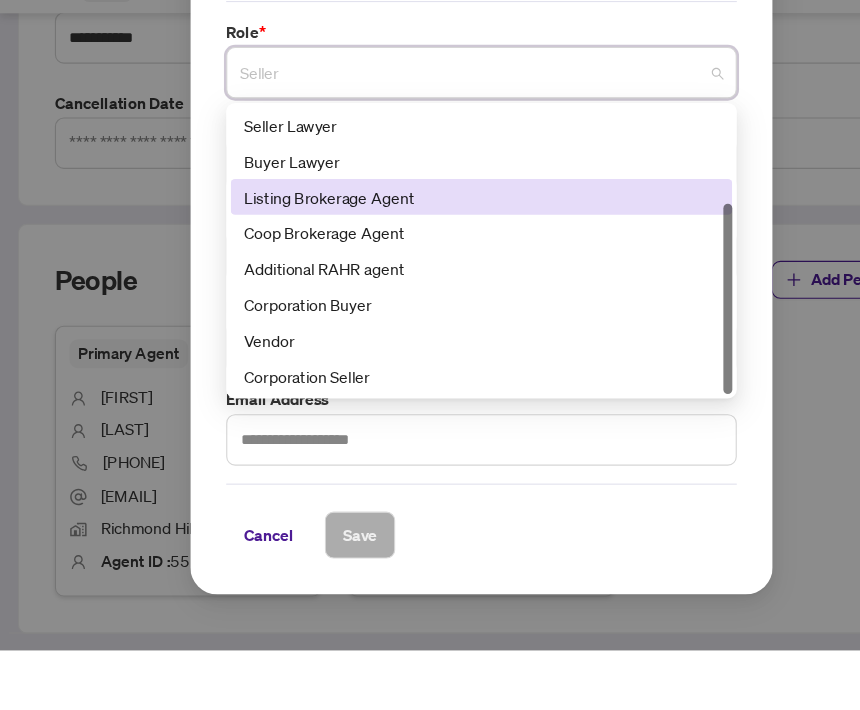 click on "Listing Brokerage Agent" at bounding box center [430, 305] 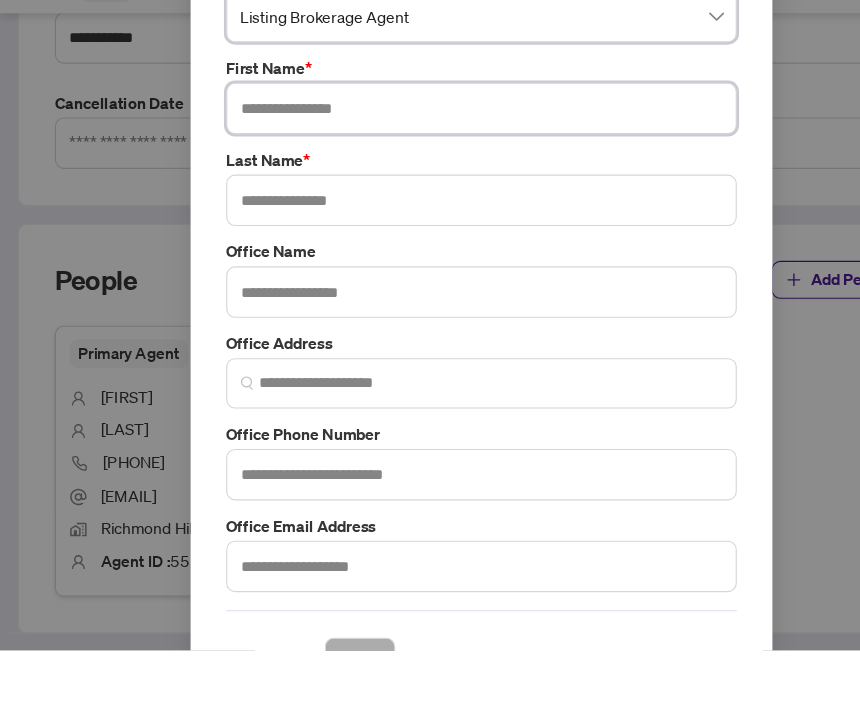 click at bounding box center (430, 226) 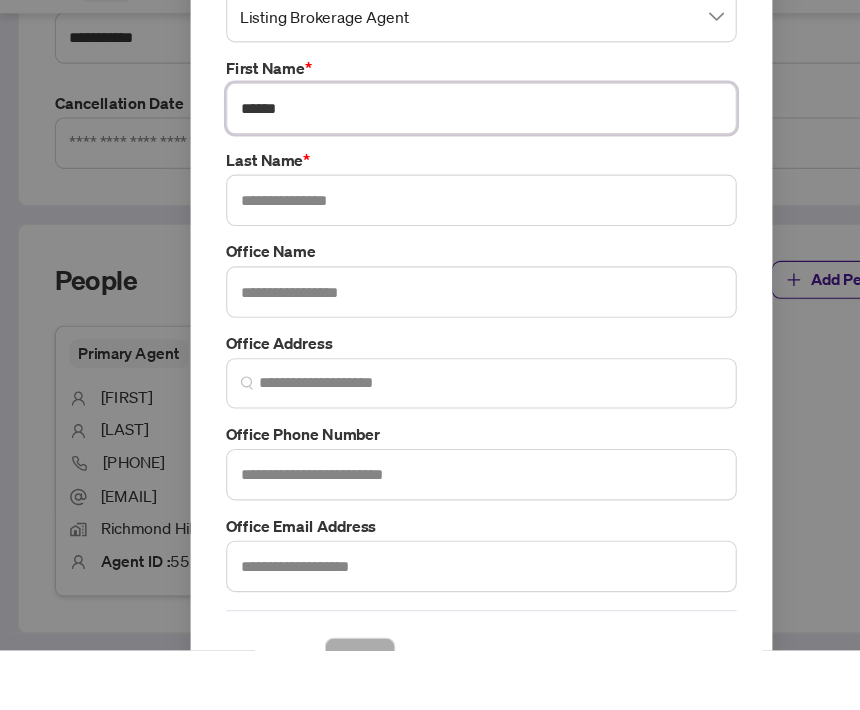 type on "*****" 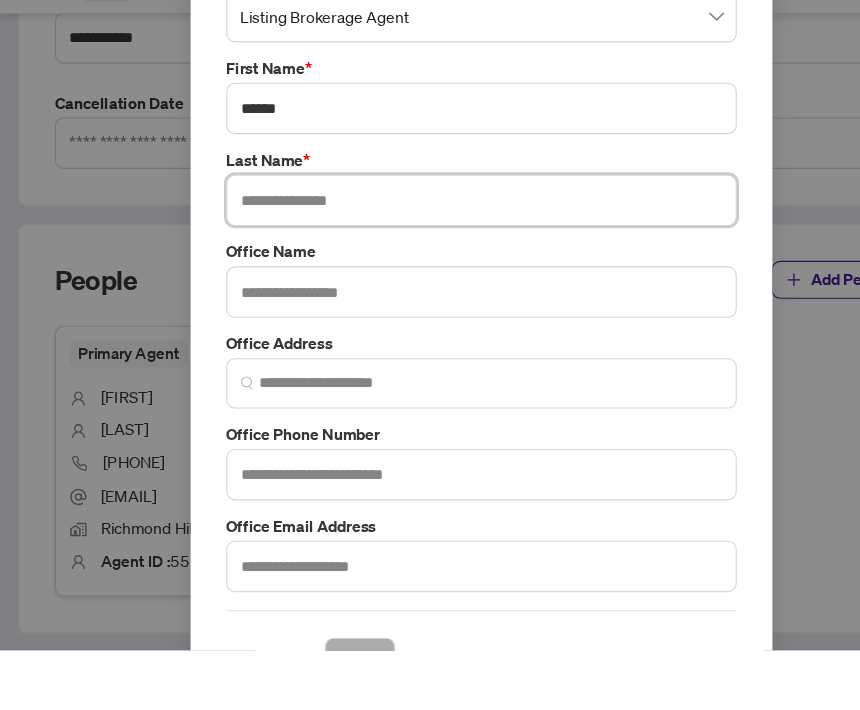 click at bounding box center [430, 308] 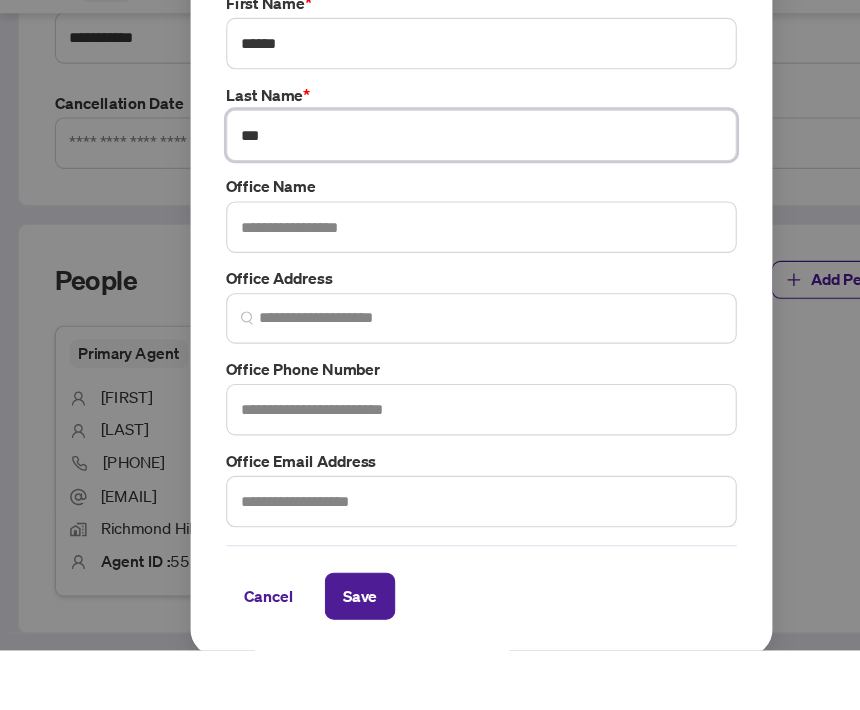 scroll, scrollTop: 56, scrollLeft: 0, axis: vertical 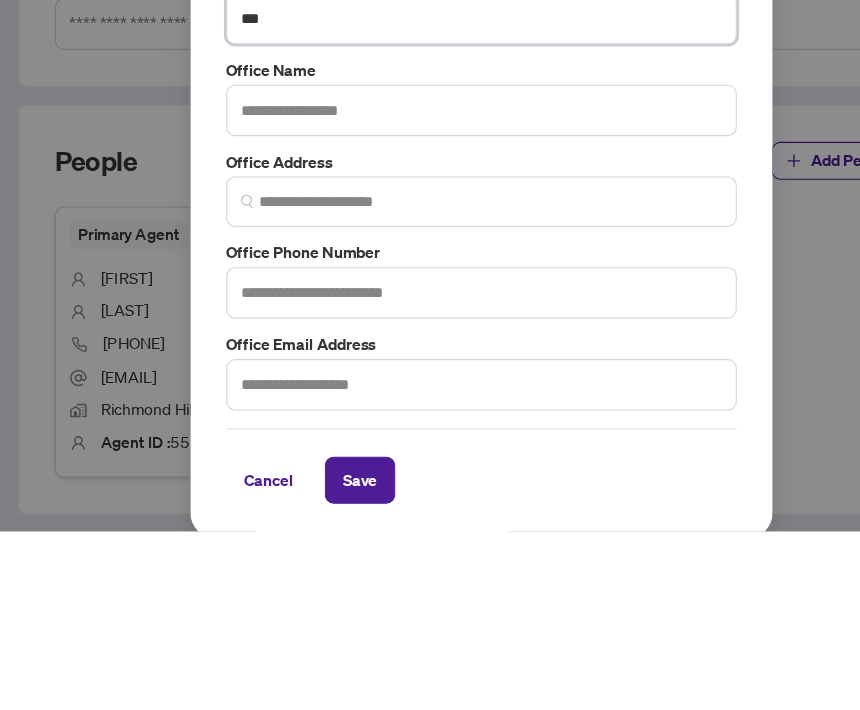type on "***" 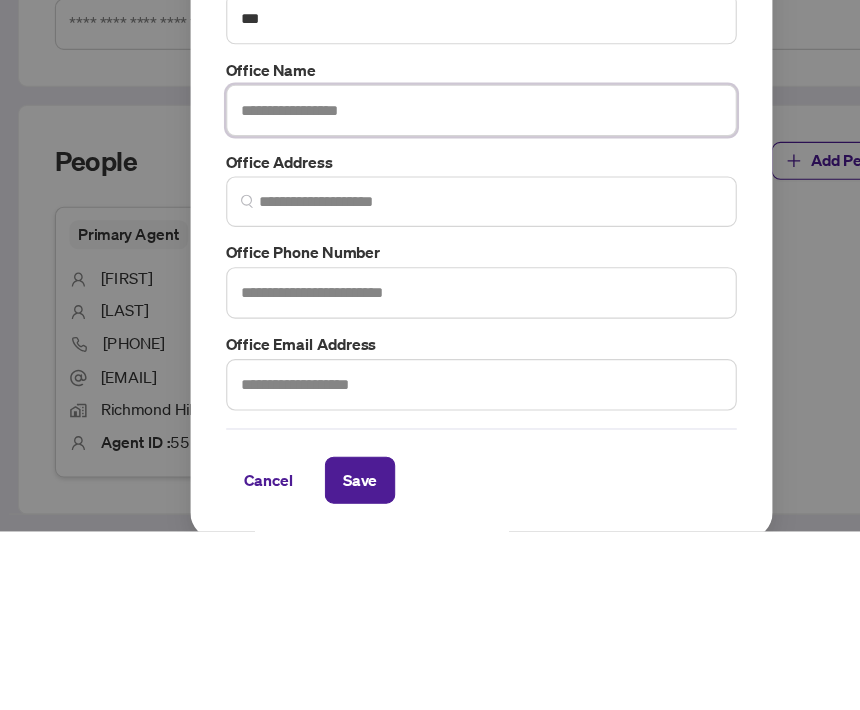 click at bounding box center (430, 334) 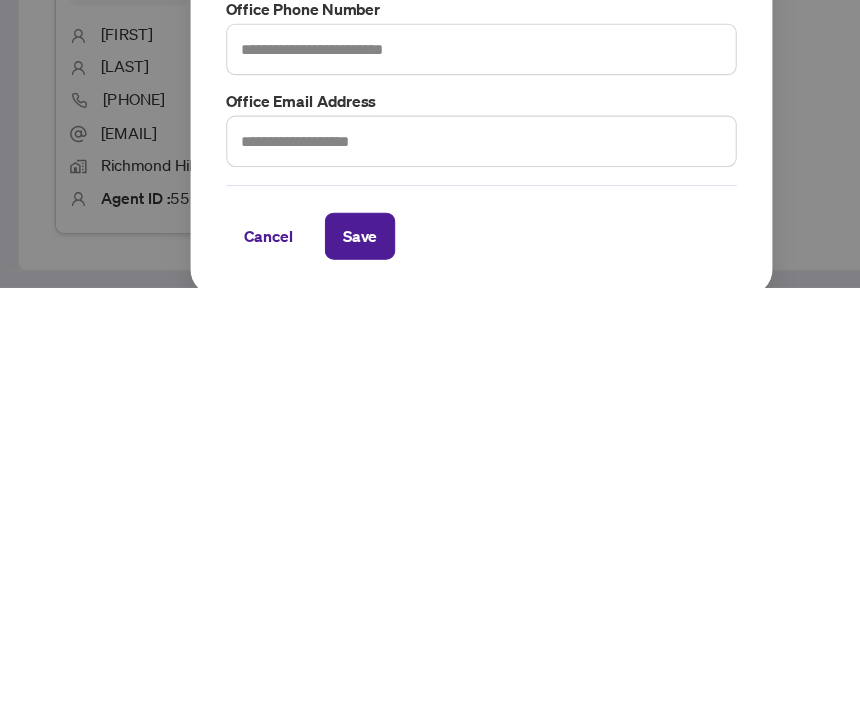 type on "**********" 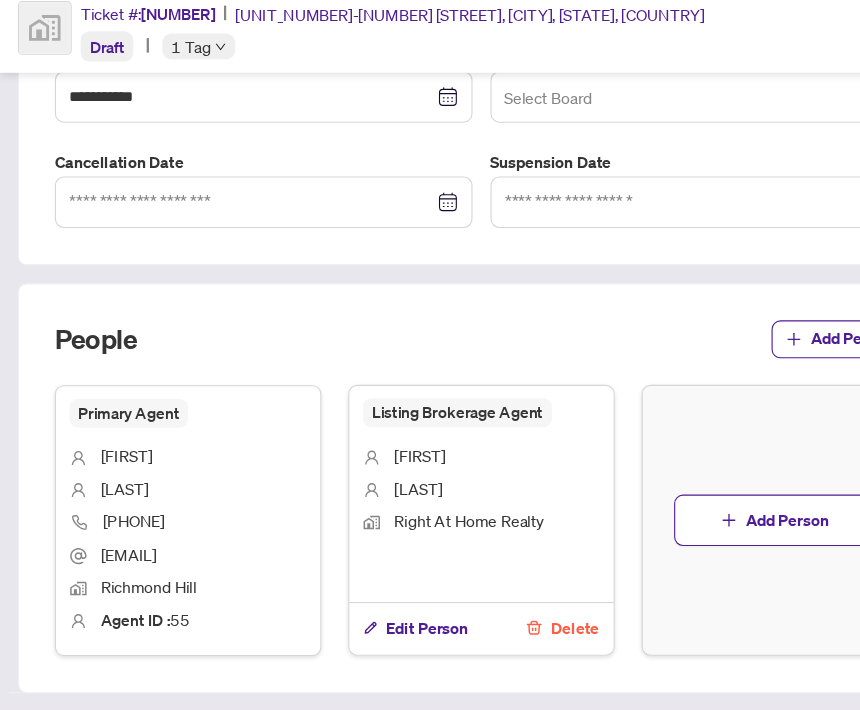 click 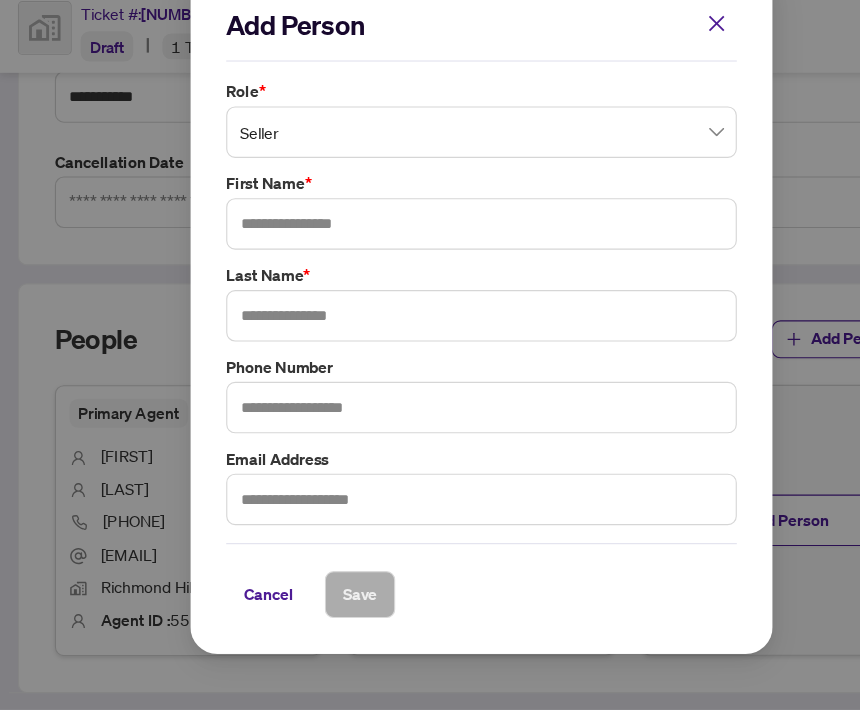 click on "Seller" at bounding box center (430, 194) 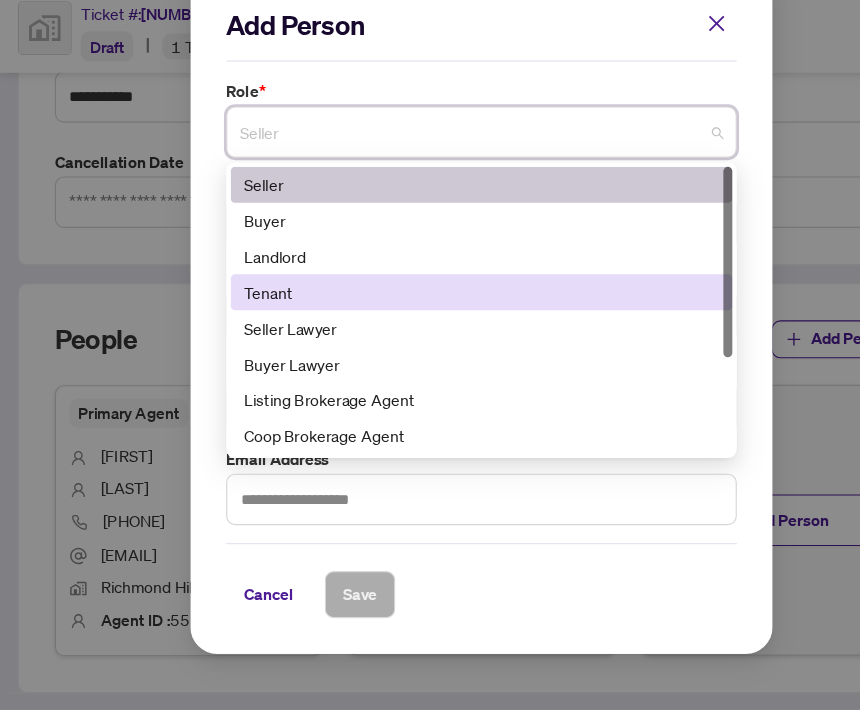 click on "Tenant" at bounding box center (430, 337) 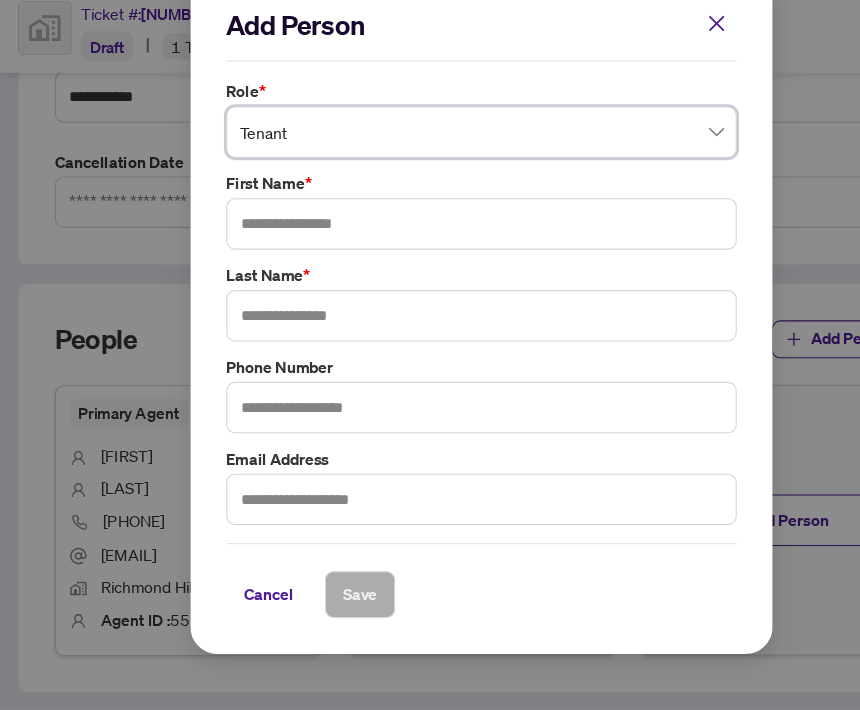 click on "Tenant" at bounding box center (430, 194) 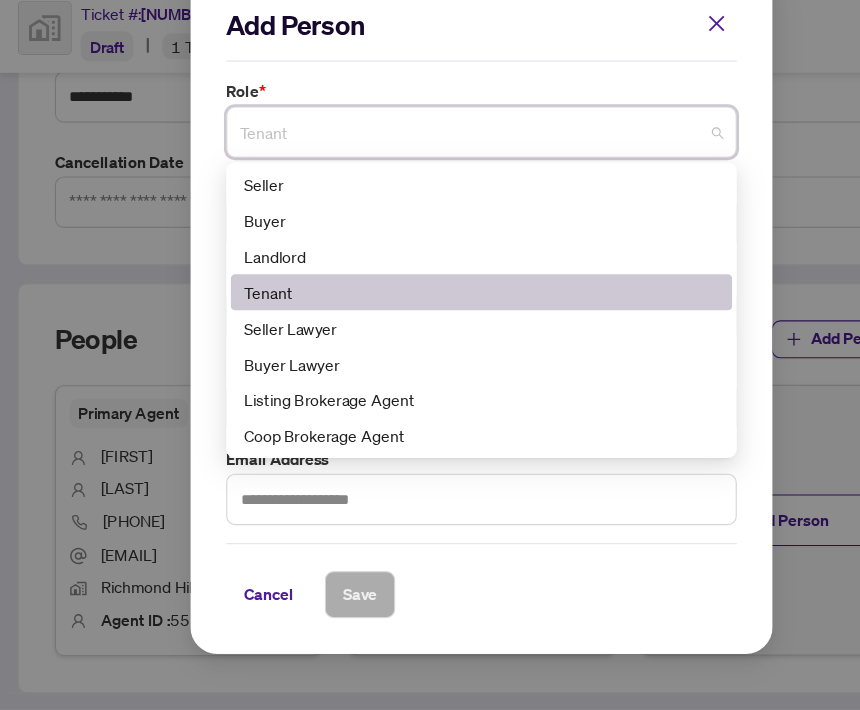 click on "Landlord" at bounding box center [430, 305] 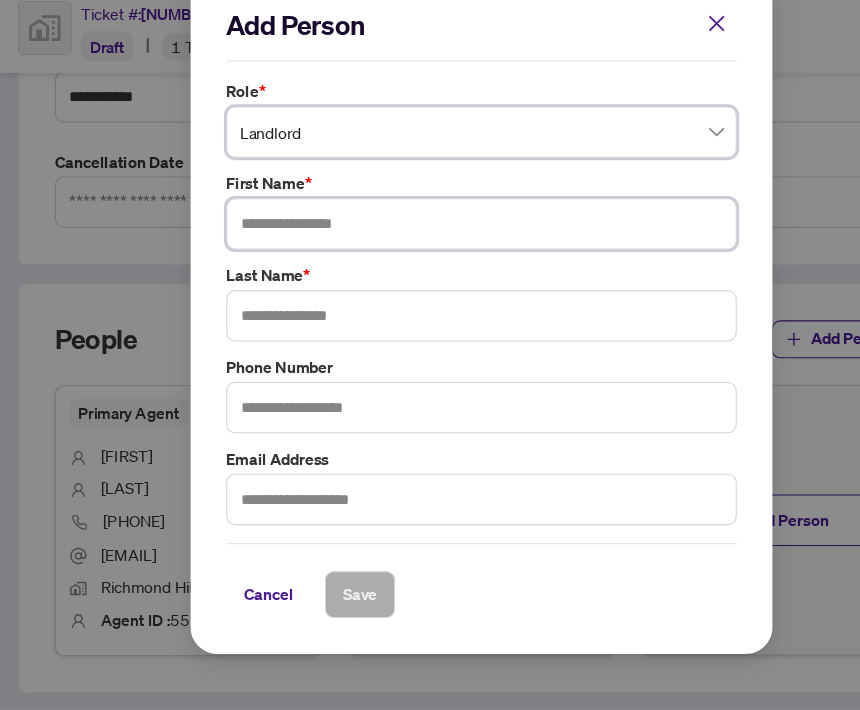 click at bounding box center (430, 276) 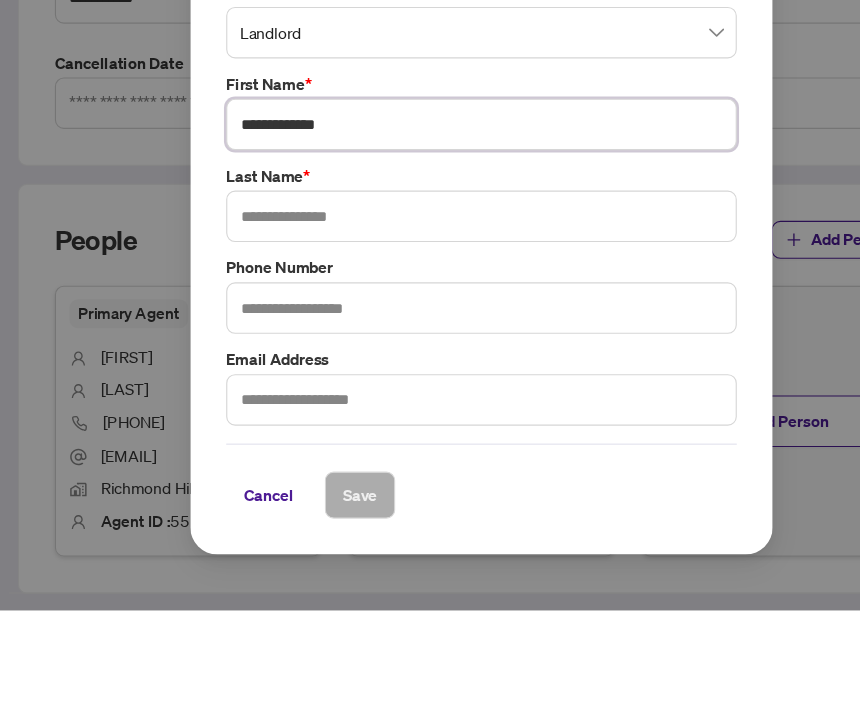 type on "**********" 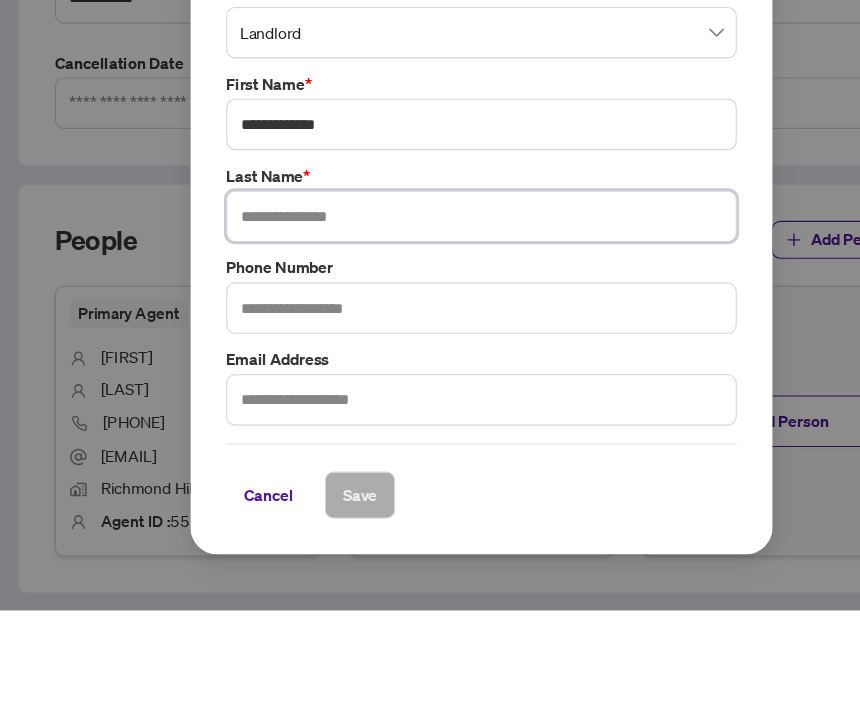 click at bounding box center [430, 358] 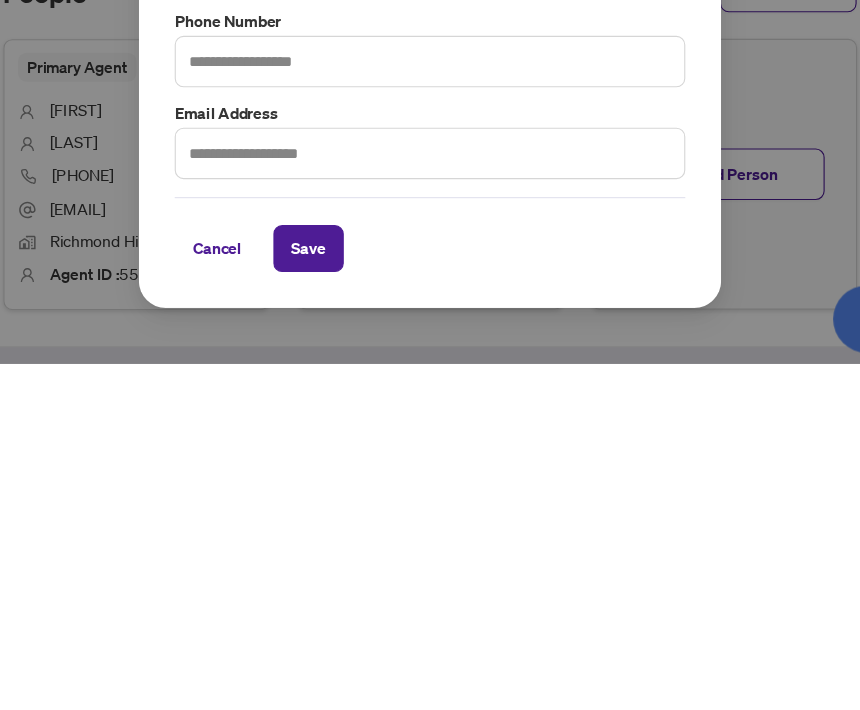 type on "***" 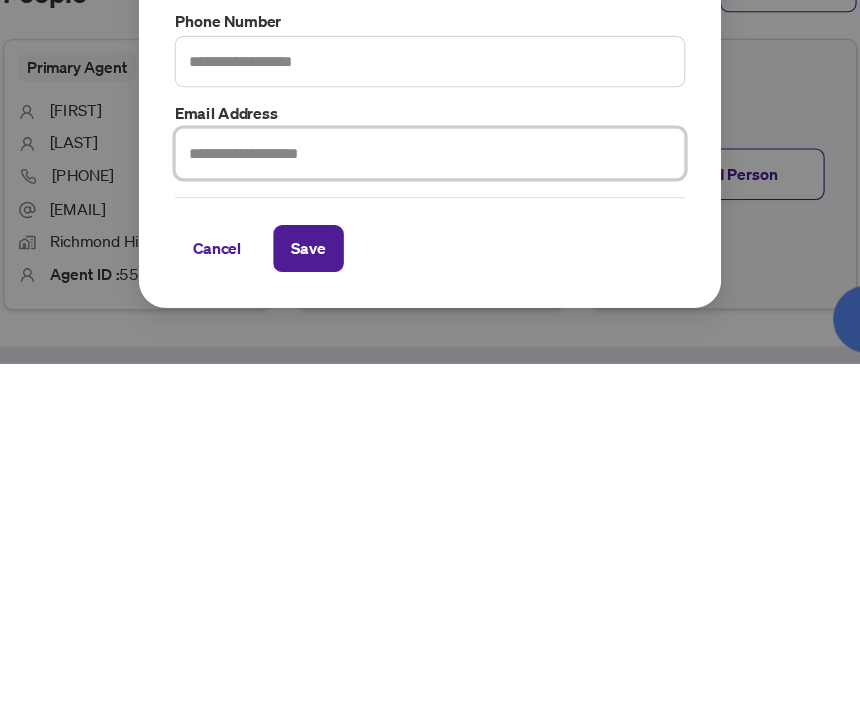 click at bounding box center [430, 522] 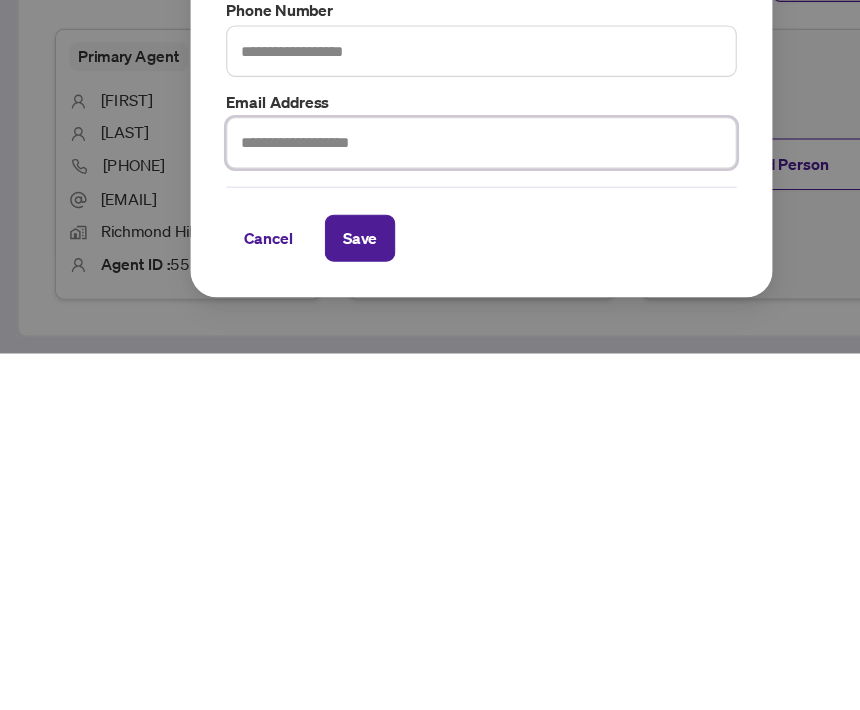 scroll, scrollTop: 66, scrollLeft: 0, axis: vertical 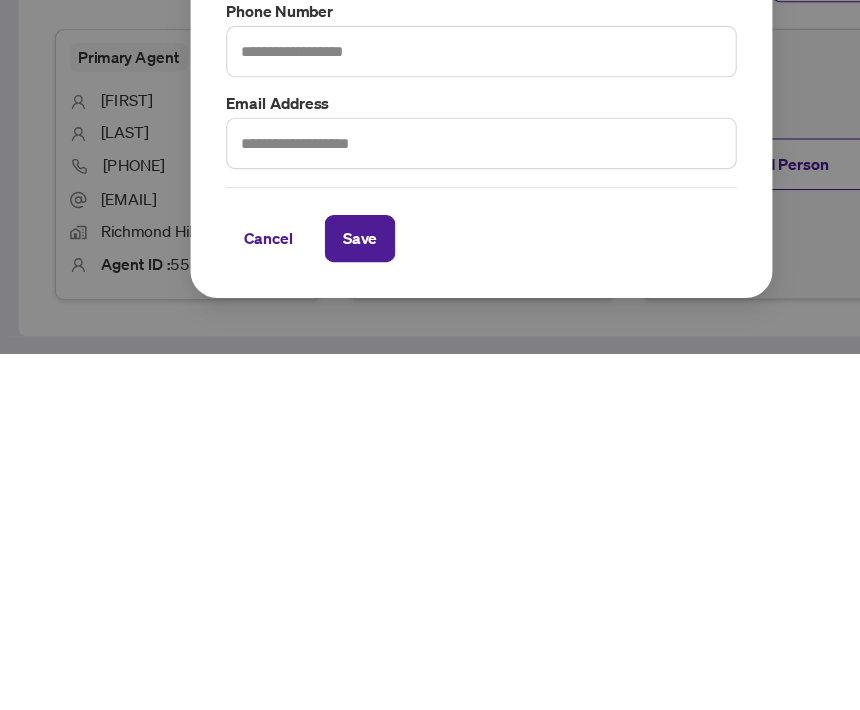 click on "Save" at bounding box center [321, 607] 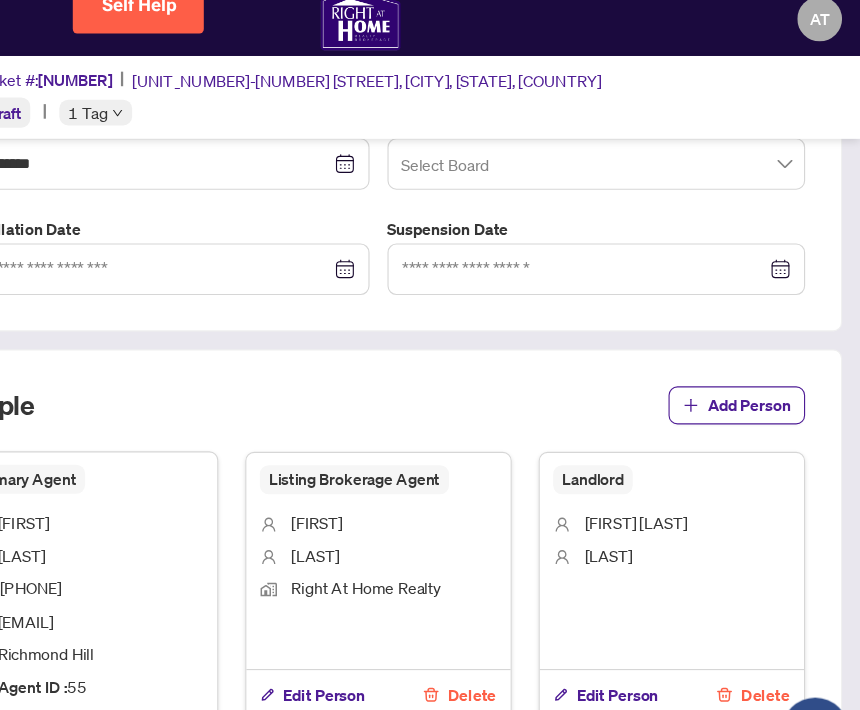 scroll, scrollTop: 66, scrollLeft: 0, axis: vertical 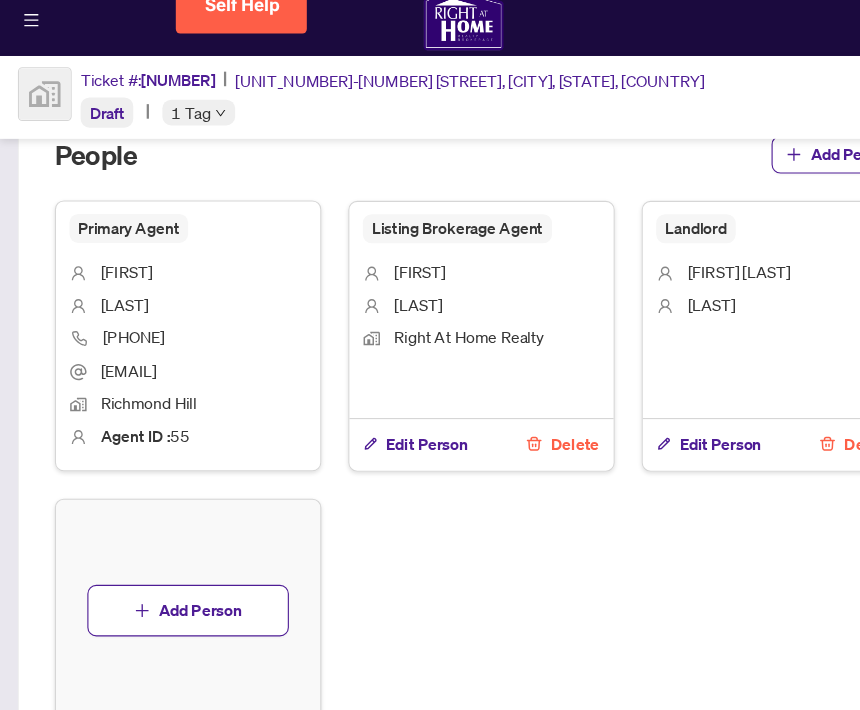 click on "Add Person" at bounding box center [179, 562] 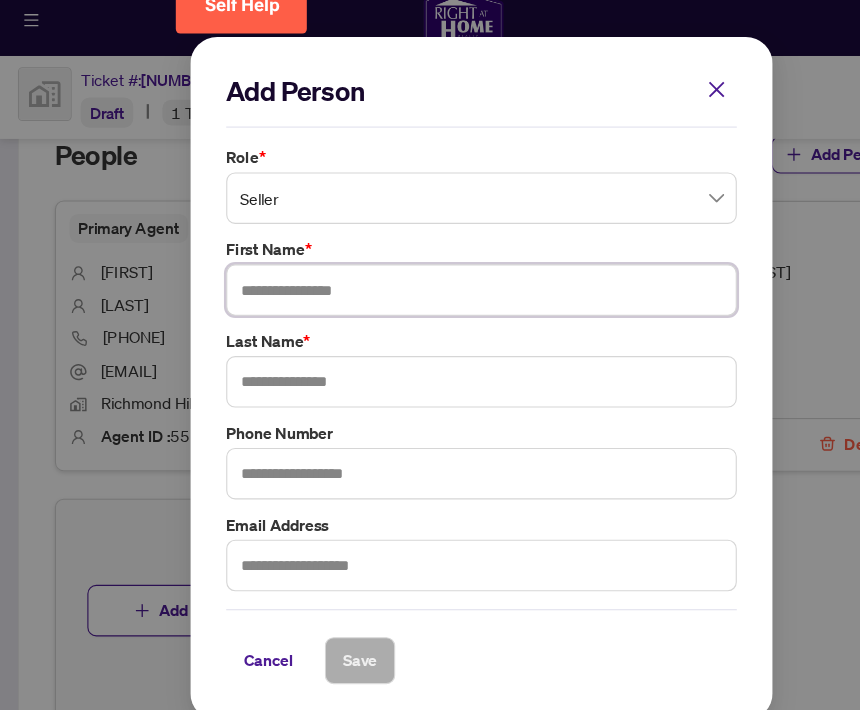click at bounding box center [430, 276] 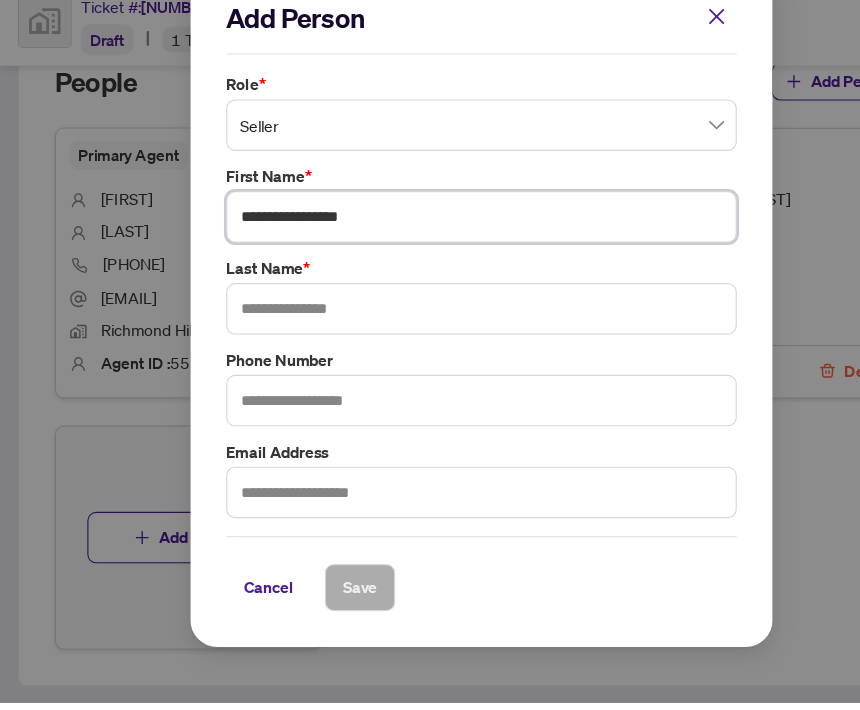 type on "**********" 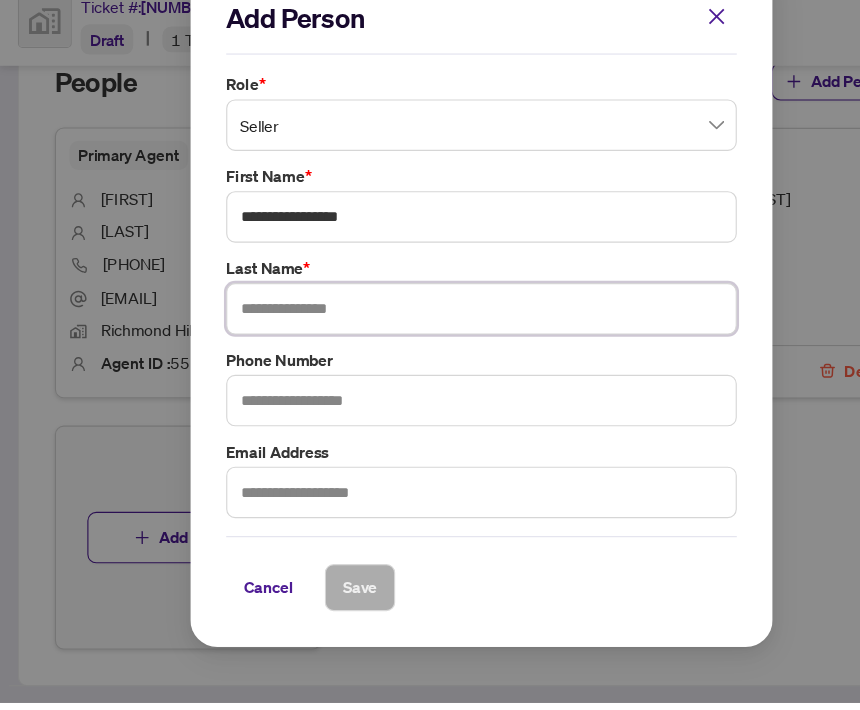 click at bounding box center [430, 358] 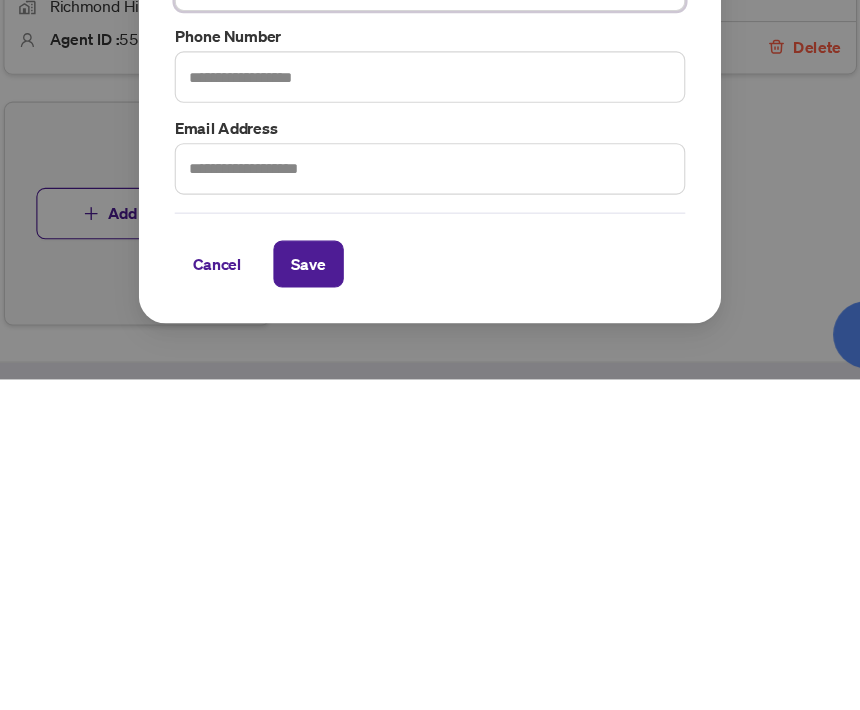 type on "*****" 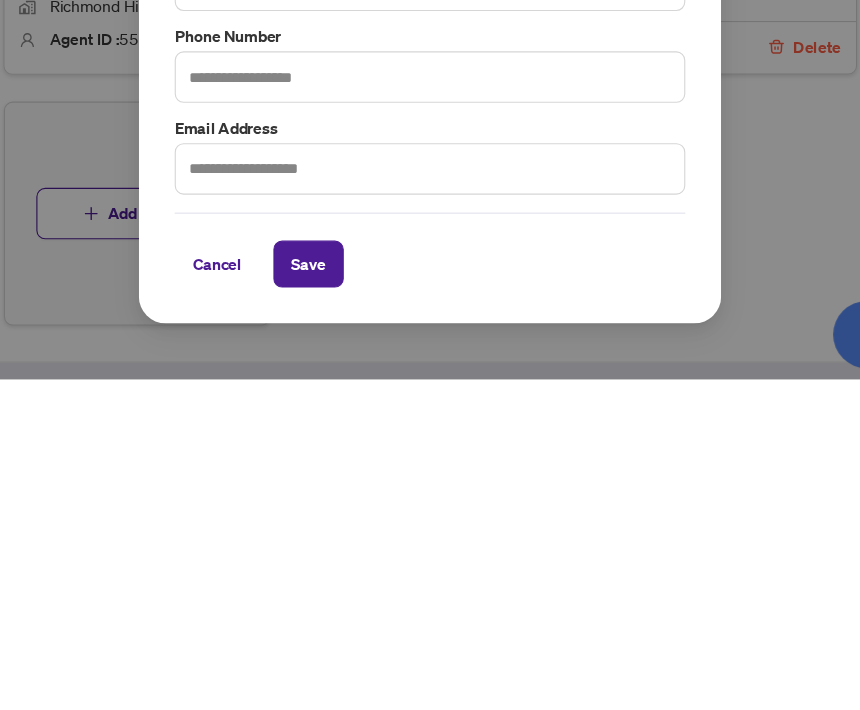 click on "Save" at bounding box center (321, 607) 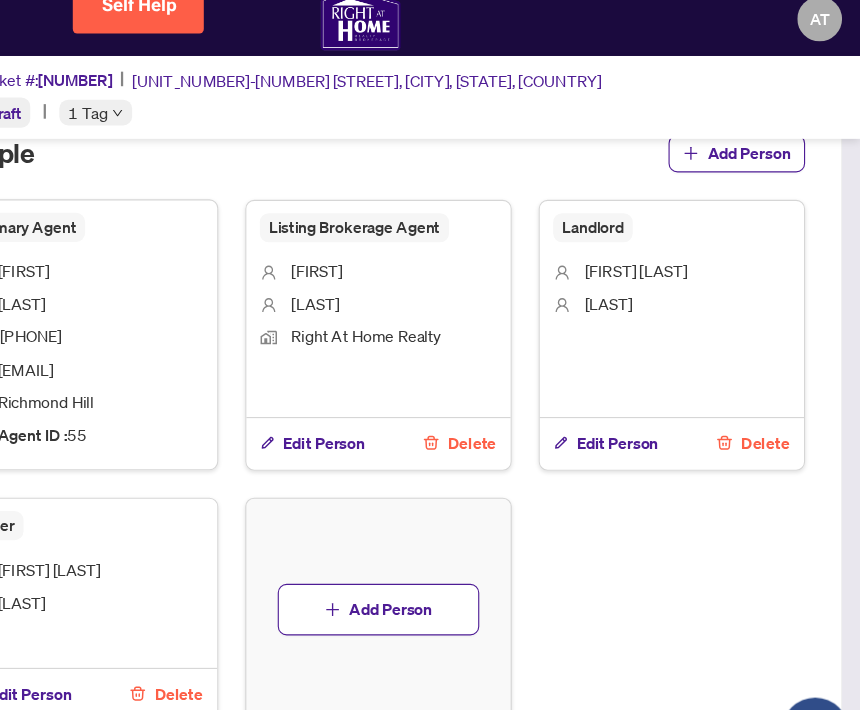 scroll, scrollTop: 687, scrollLeft: 0, axis: vertical 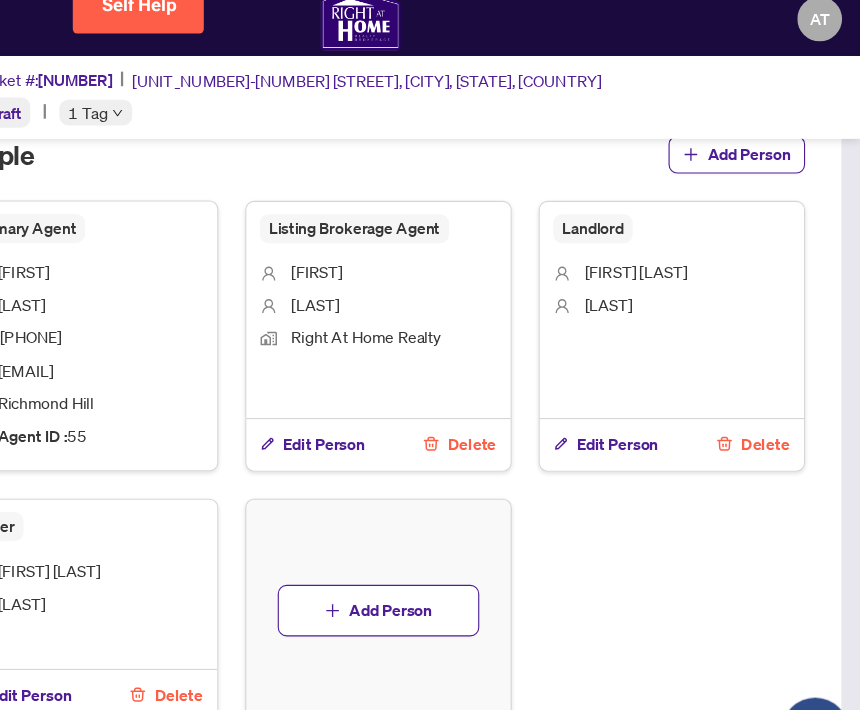 click 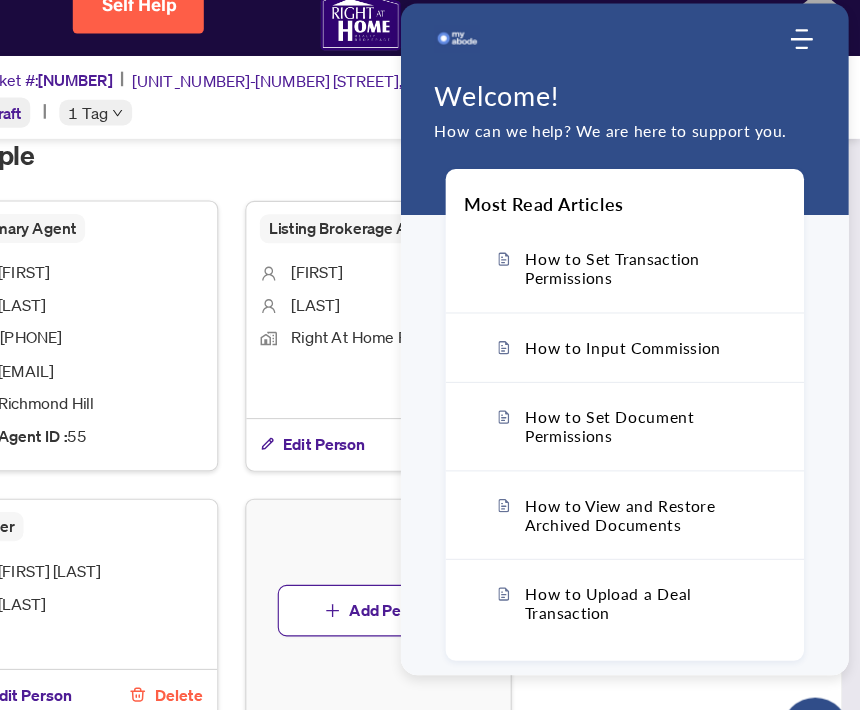 click on "**********" at bounding box center [430, 81] 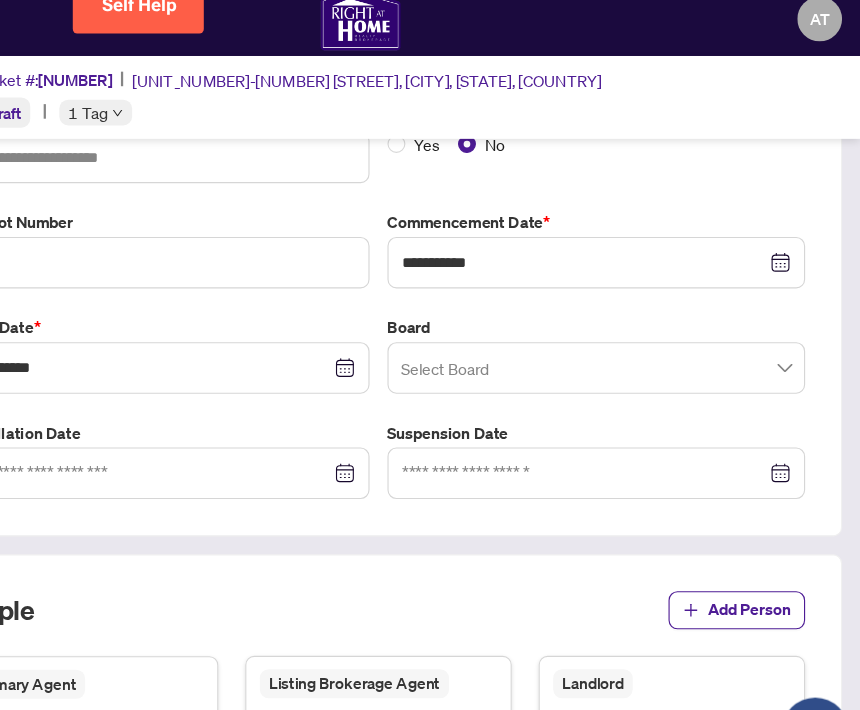 scroll, scrollTop: 281, scrollLeft: 0, axis: vertical 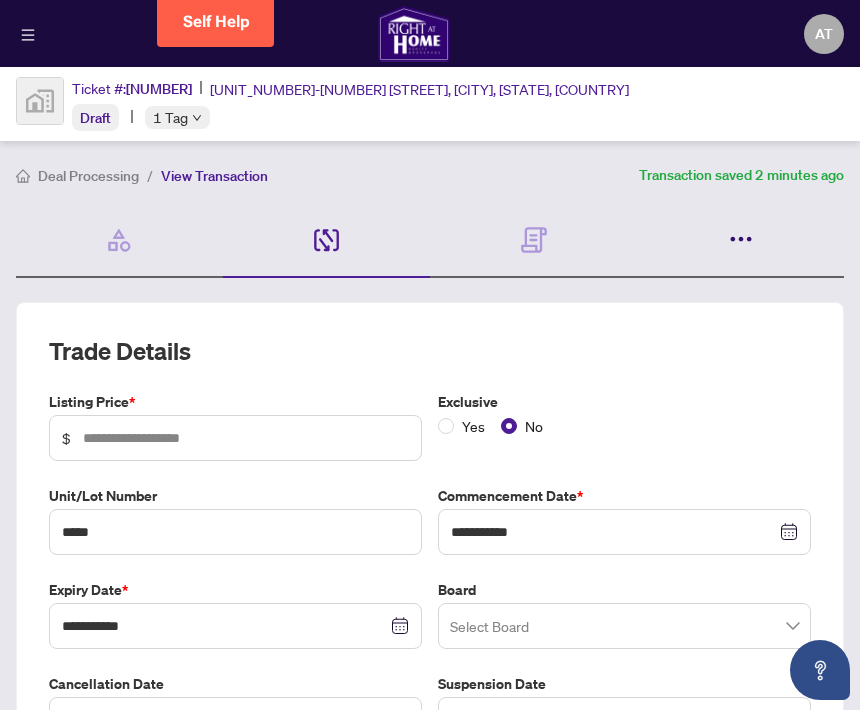 click 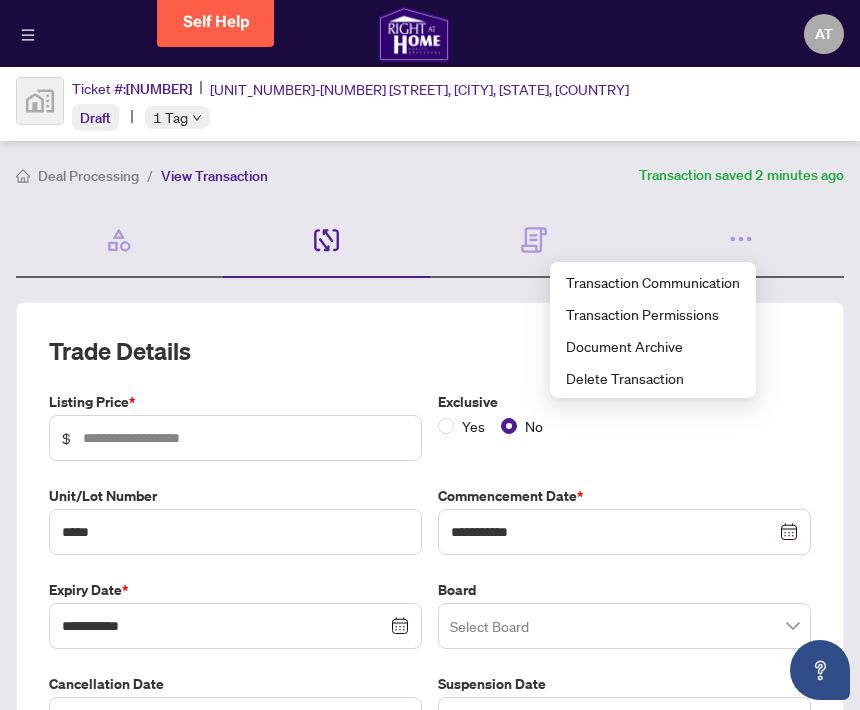click on "**********" at bounding box center (430, 768) 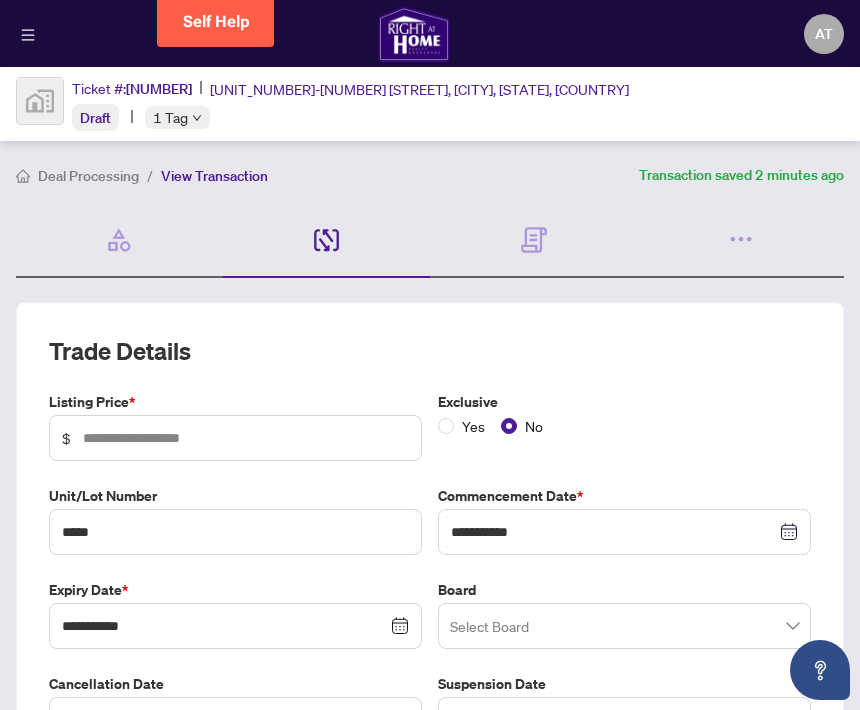 scroll, scrollTop: 0, scrollLeft: 0, axis: both 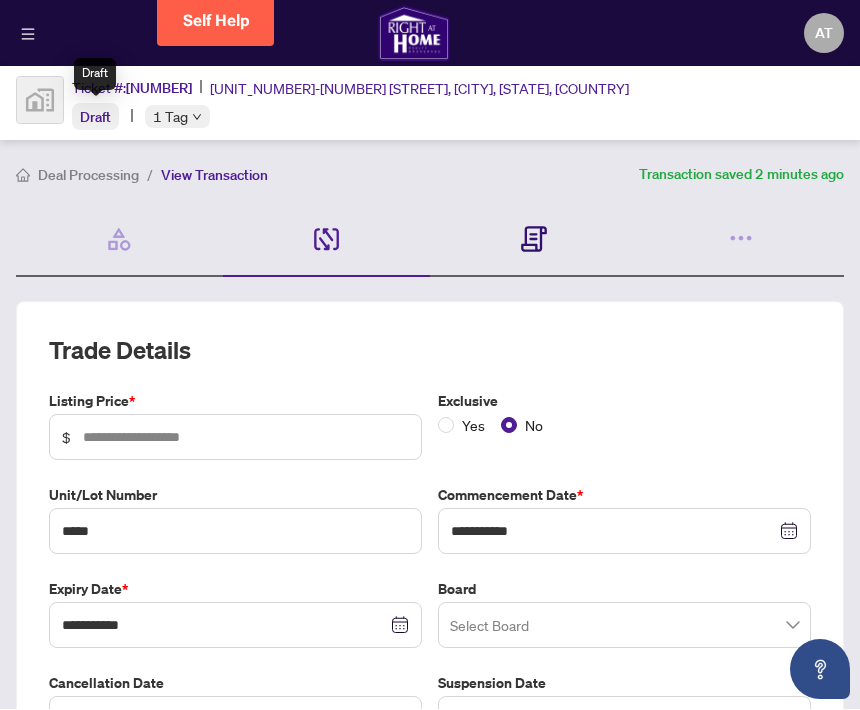 click 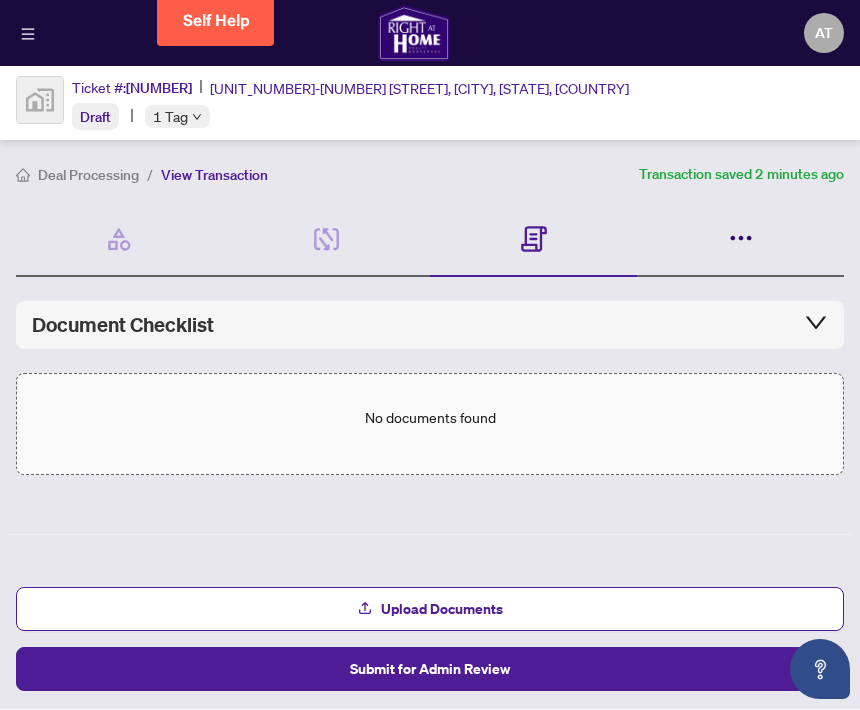click 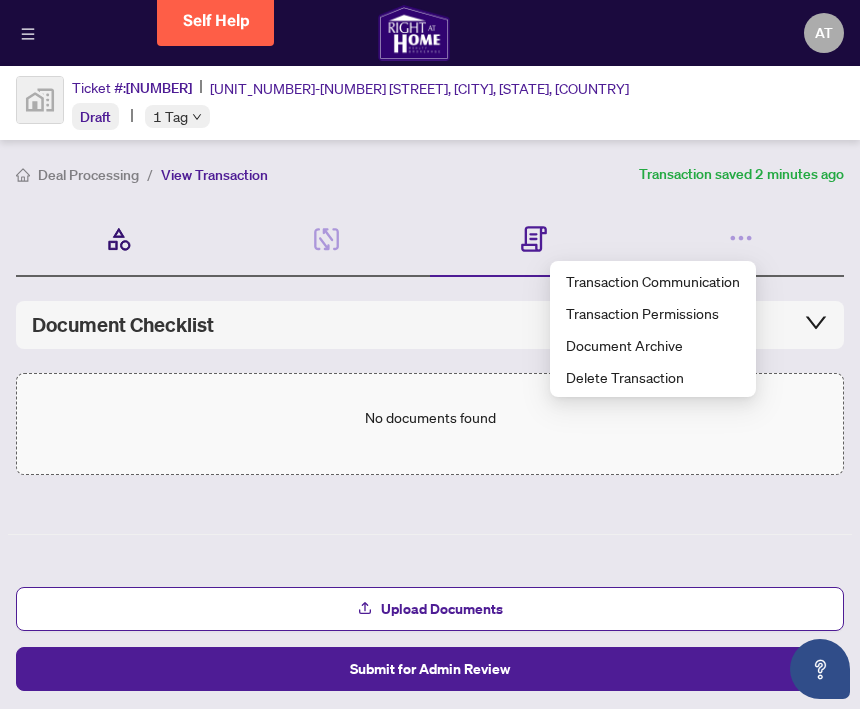 click 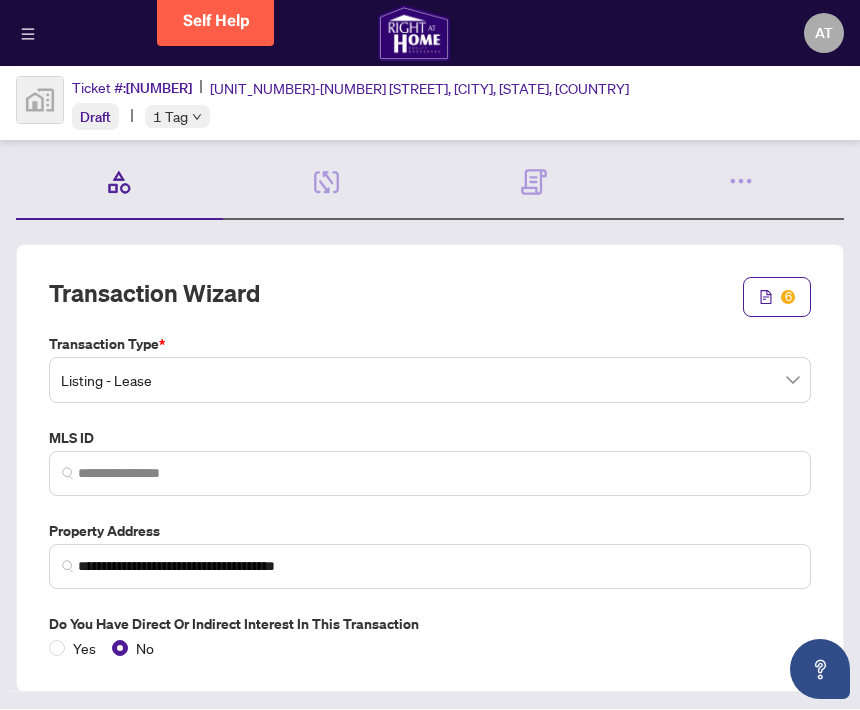 scroll, scrollTop: 55, scrollLeft: 0, axis: vertical 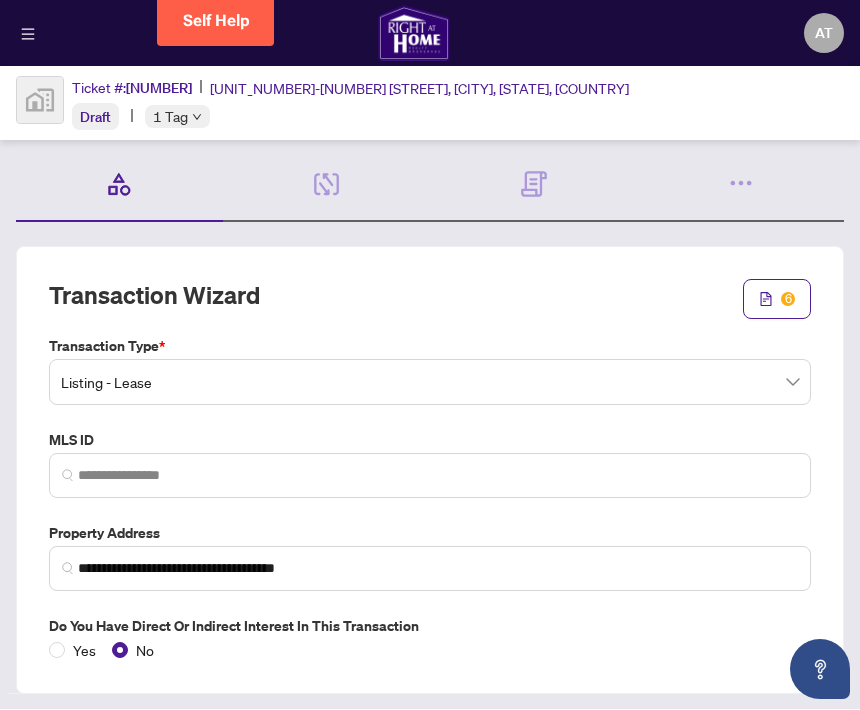 click 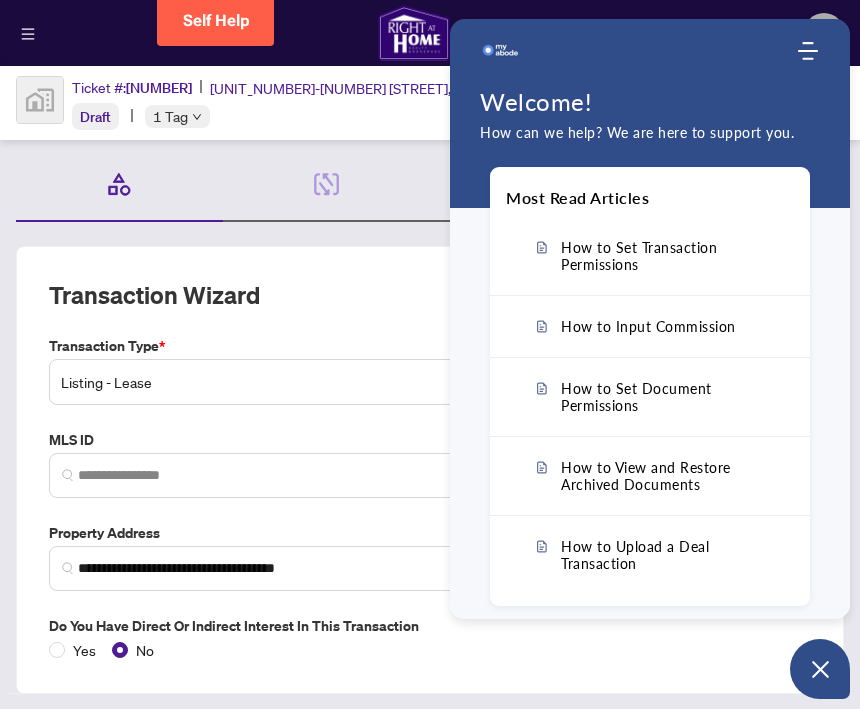 scroll, scrollTop: 0, scrollLeft: 0, axis: both 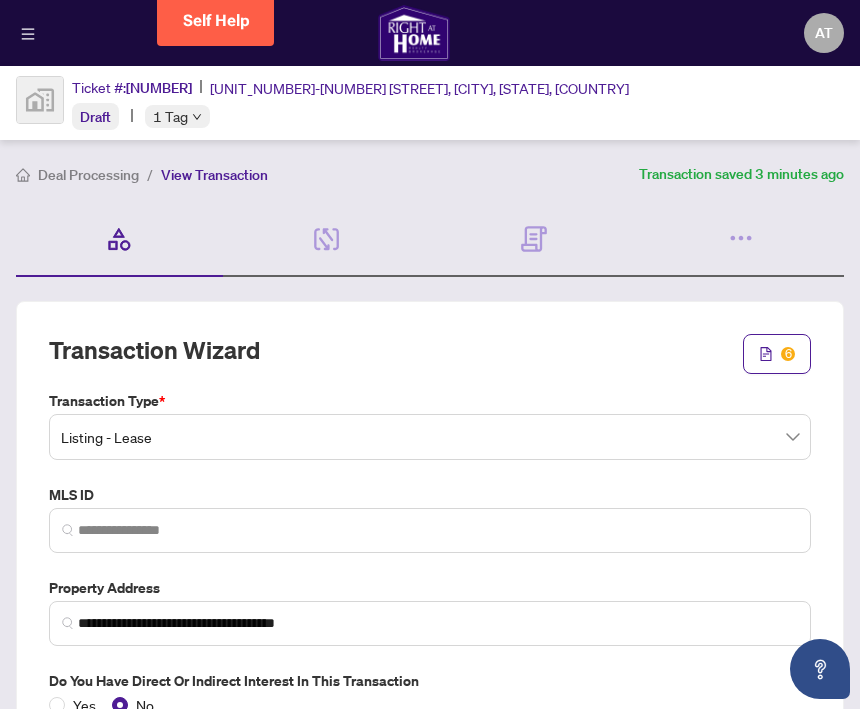 click on "6" at bounding box center (788, 354) 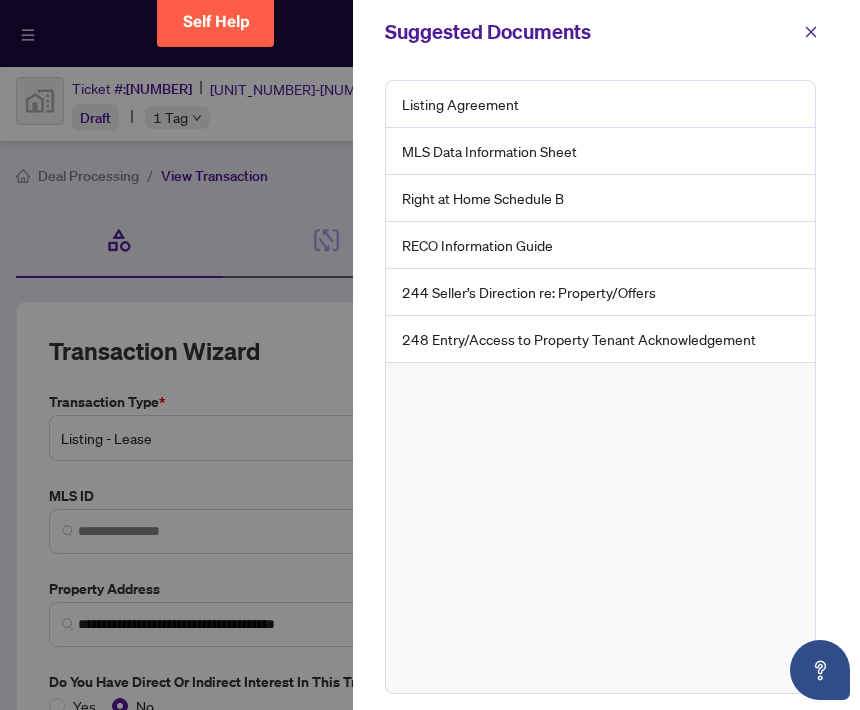click 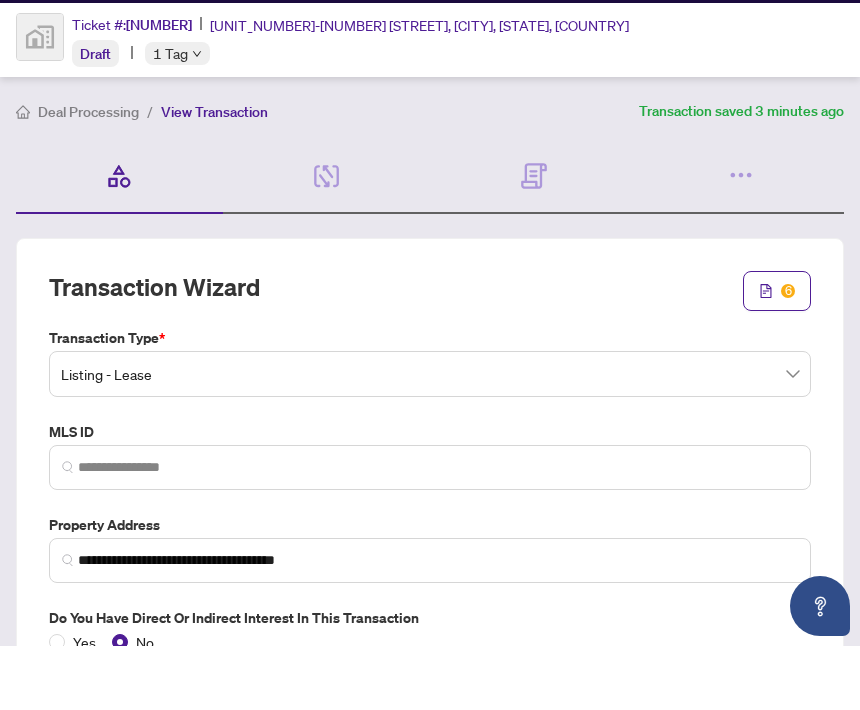scroll, scrollTop: 0, scrollLeft: 0, axis: both 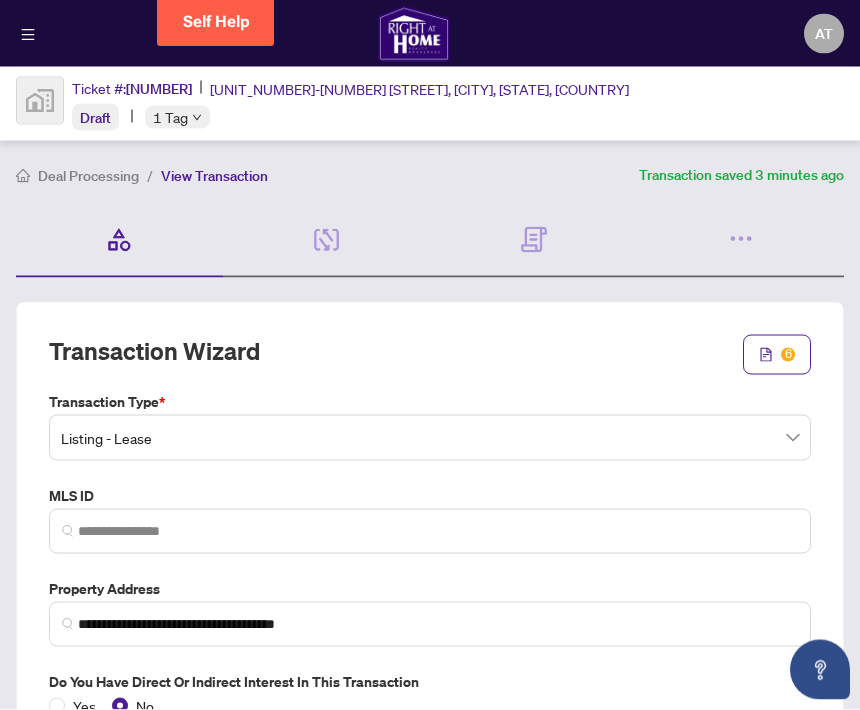 click on "AT" at bounding box center (824, 34) 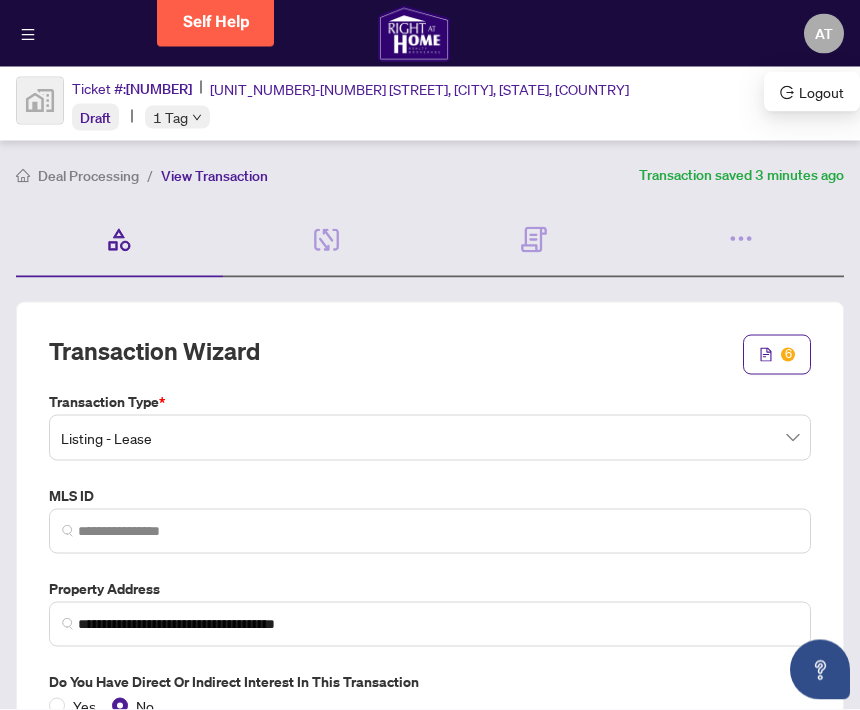 scroll, scrollTop: 0, scrollLeft: 0, axis: both 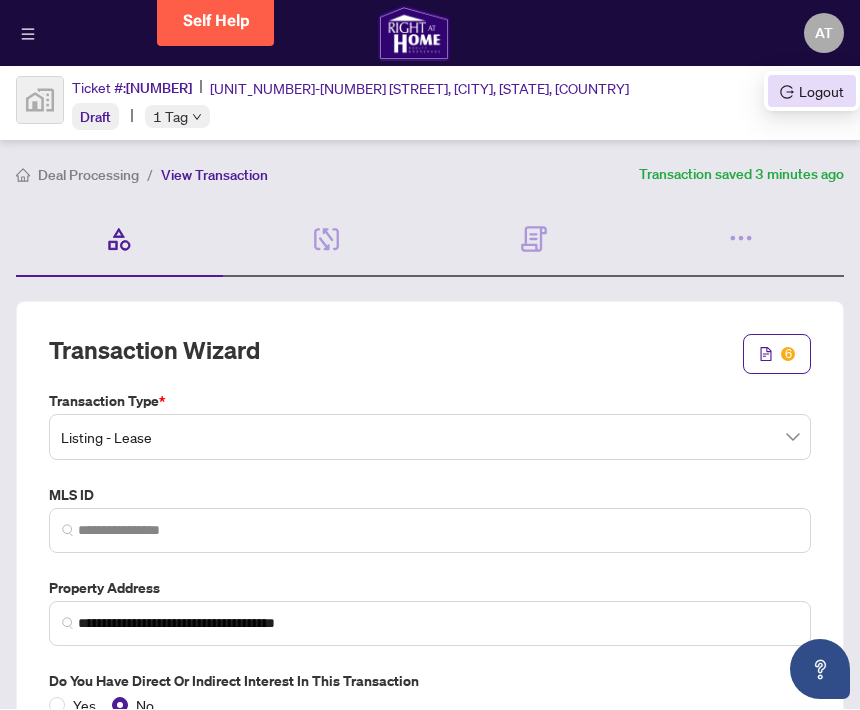 click on "Logout" at bounding box center [812, 92] 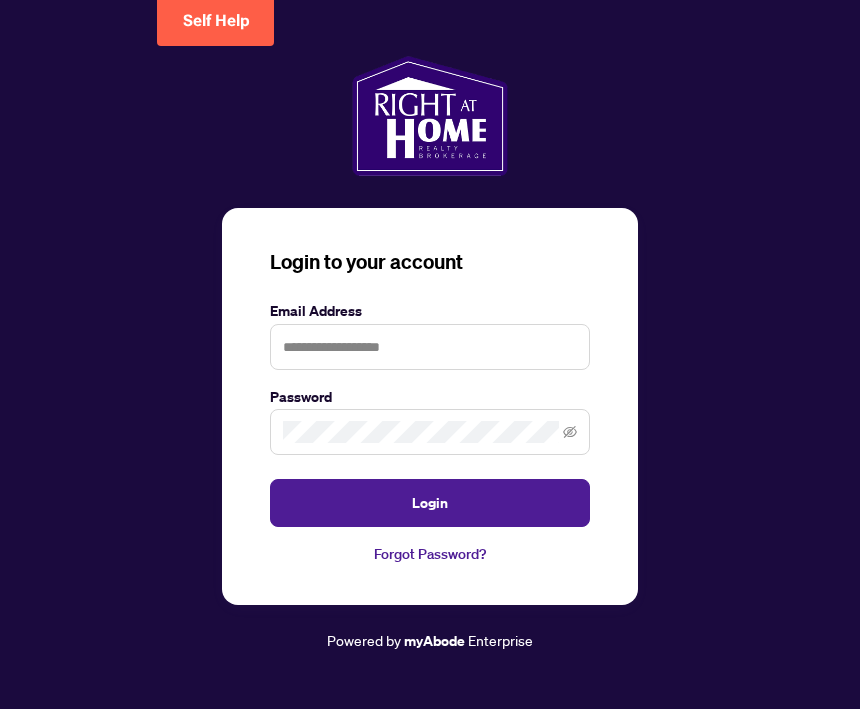 scroll, scrollTop: 1, scrollLeft: 0, axis: vertical 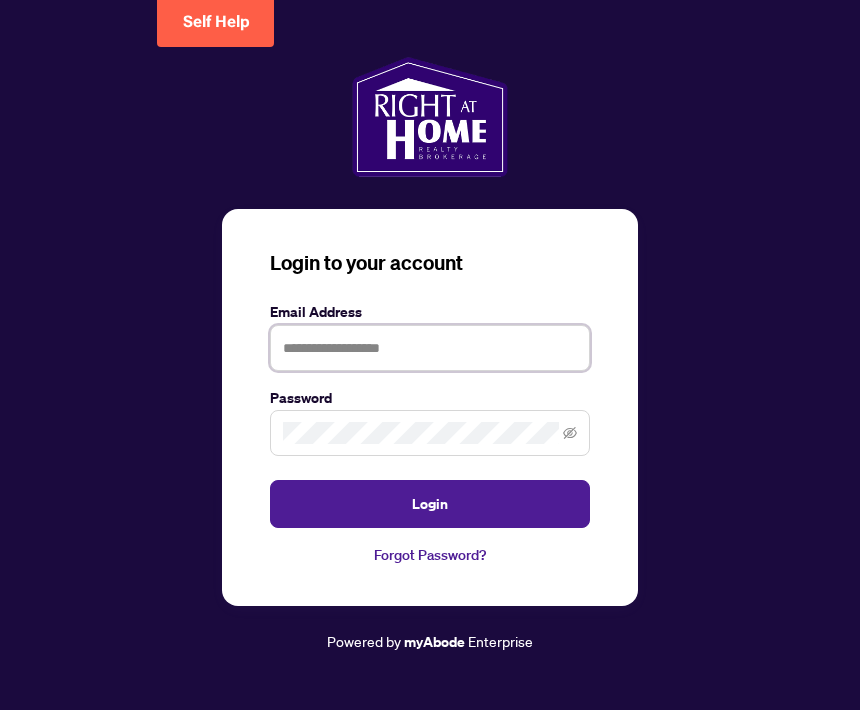 click at bounding box center (430, 348) 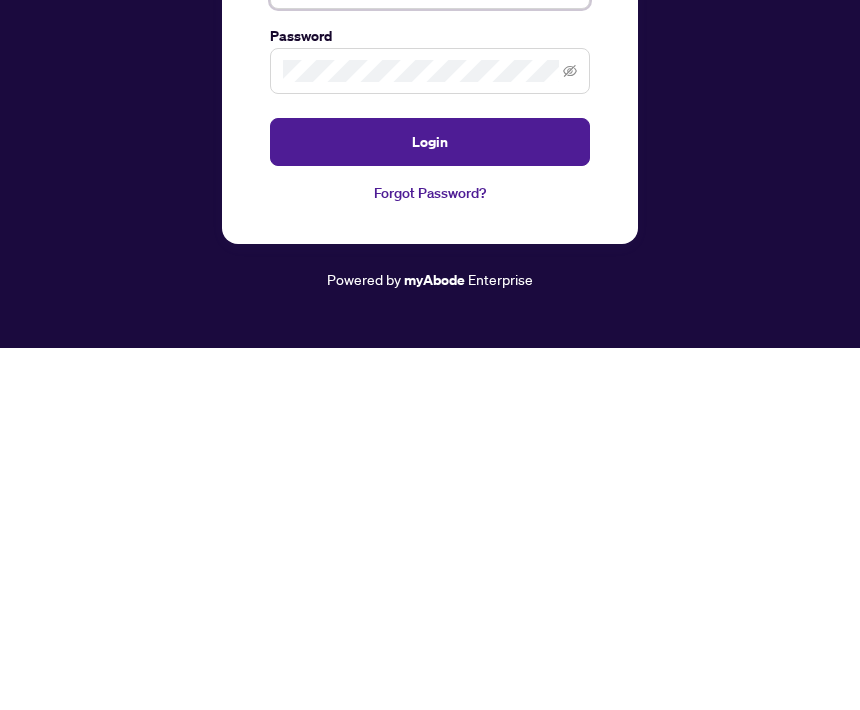 type on "**********" 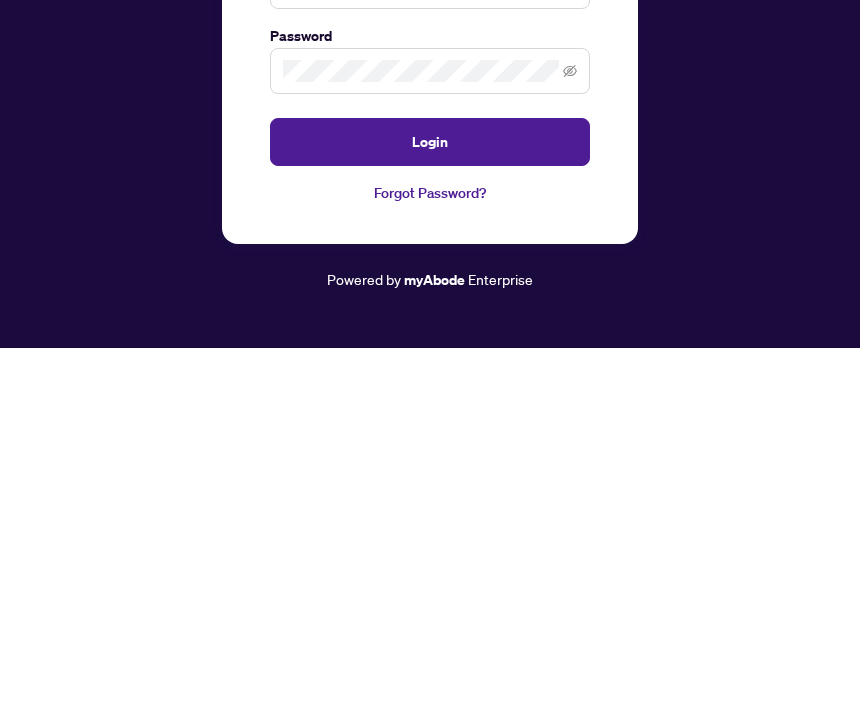 click on "Login" at bounding box center (430, 504) 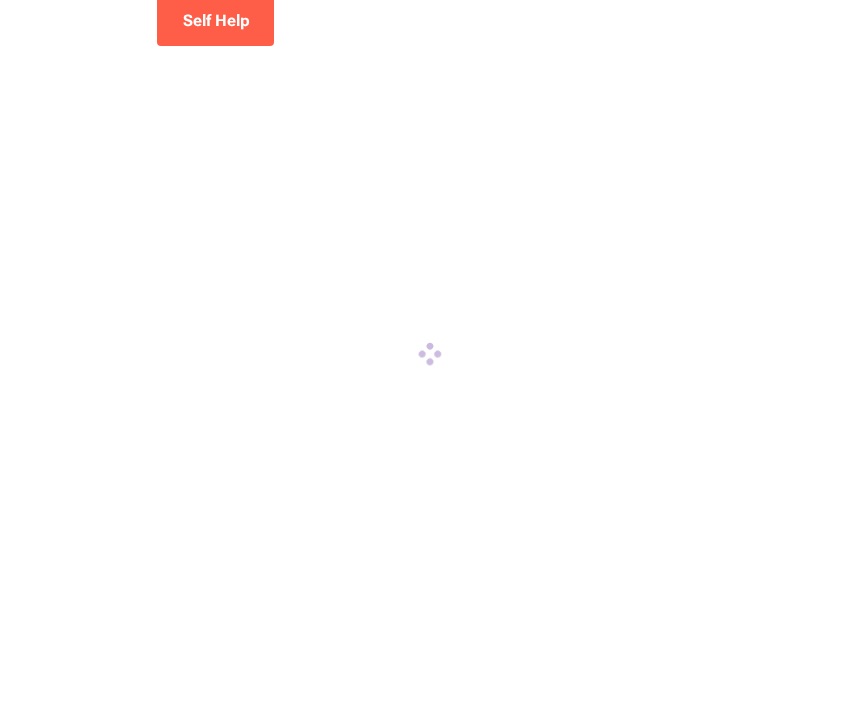 scroll, scrollTop: 0, scrollLeft: 0, axis: both 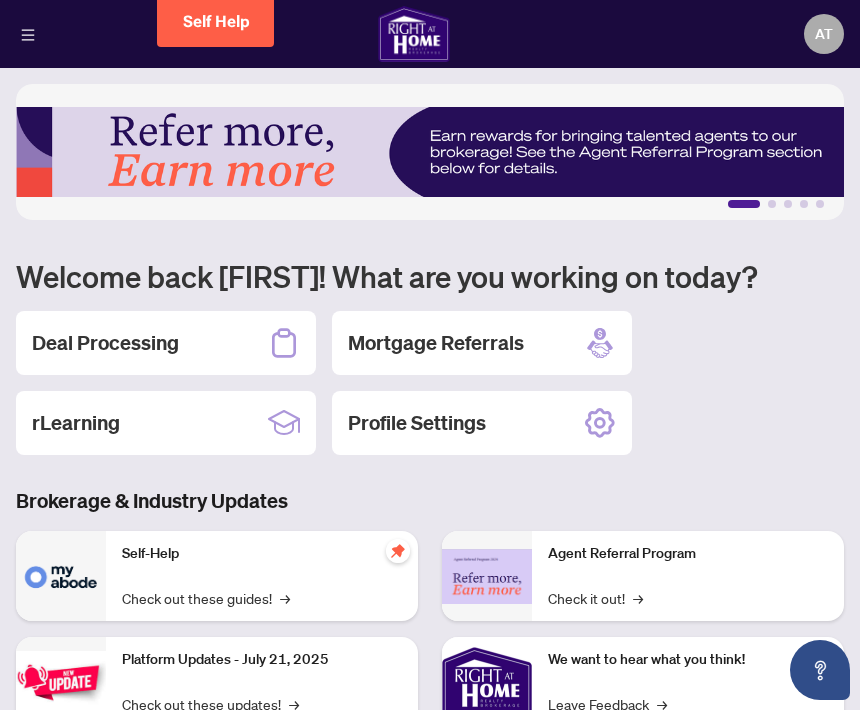 click on "Deal Processing" at bounding box center (166, 343) 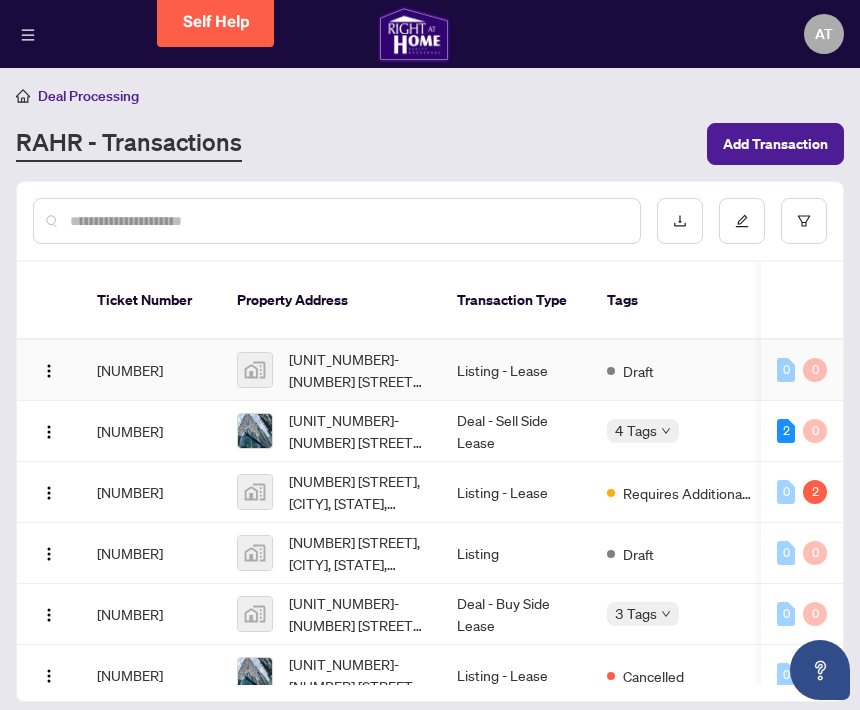 click on "Listing - Lease" at bounding box center [516, 370] 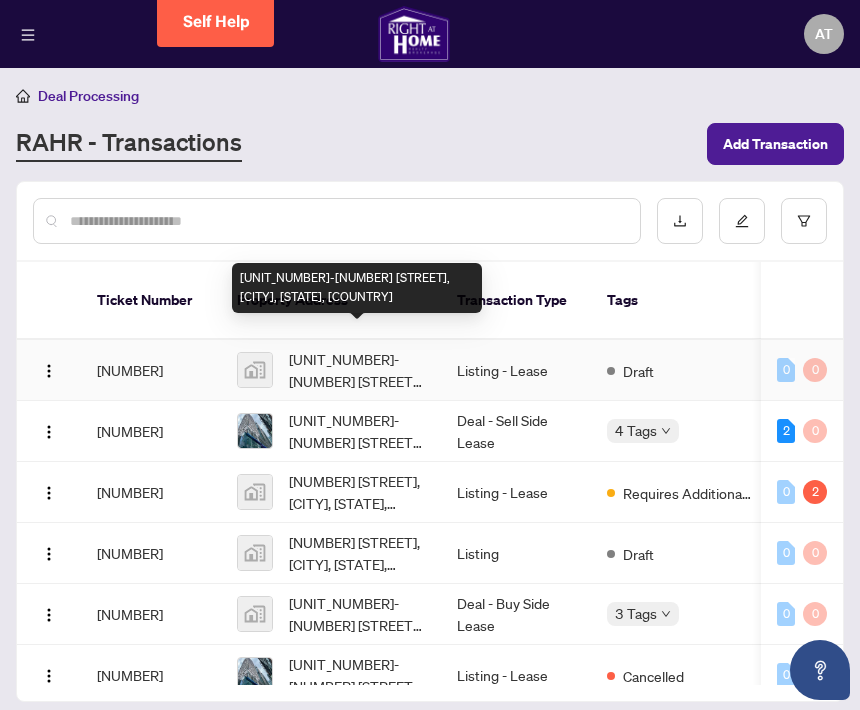 click on "[UNIT_NUMBER]-[NUMBER] [STREET], [CITY], [STATE], [COUNTRY]" at bounding box center (357, 370) 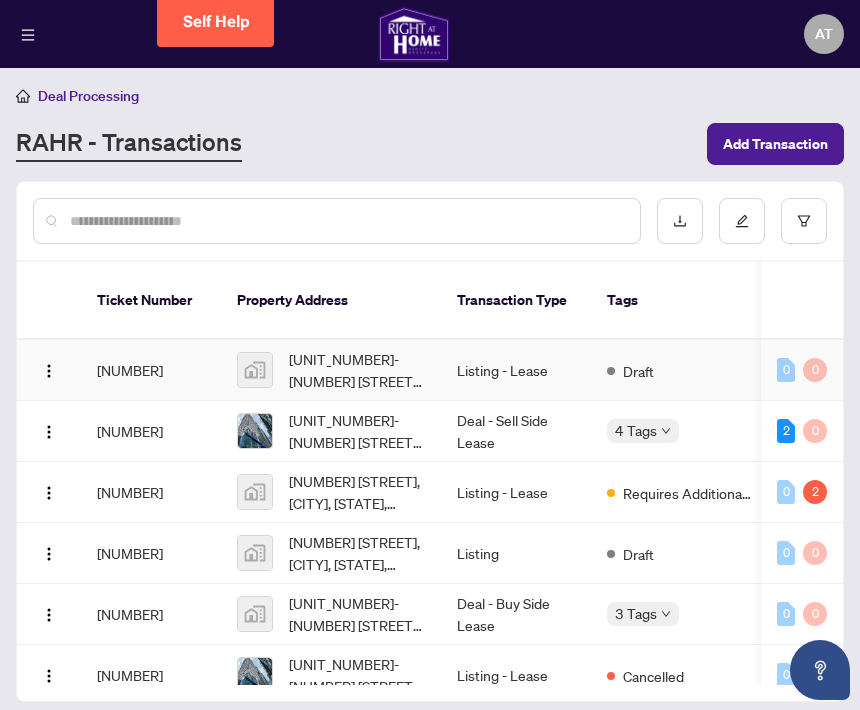 click on "[UNIT_NUMBER]-[NUMBER] [STREET], [CITY], [STATE], [COUNTRY]" at bounding box center [331, 370] 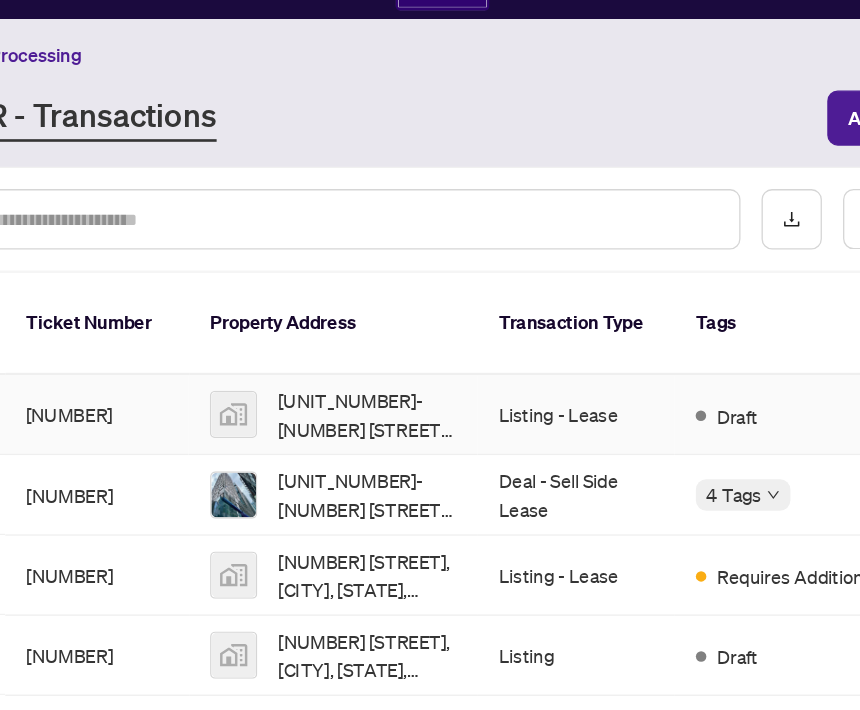 click on "[UNIT_NUMBER]-[NUMBER] [STREET], [CITY], [STATE], [COUNTRY]" at bounding box center (357, 370) 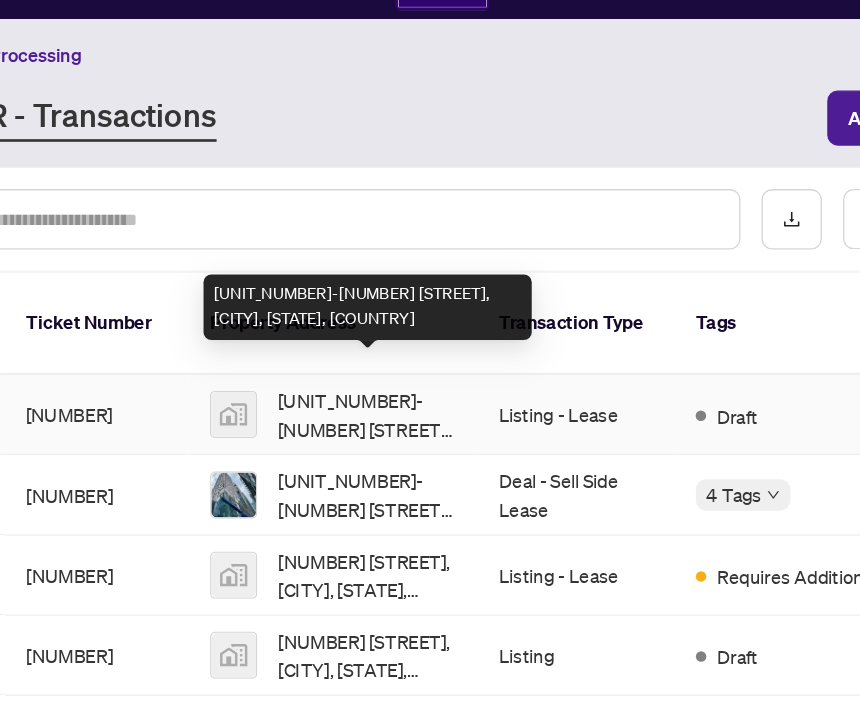 click on "[UNIT_NUMBER]-[NUMBER] [STREET], [CITY], [STATE], [COUNTRY]" at bounding box center [357, 370] 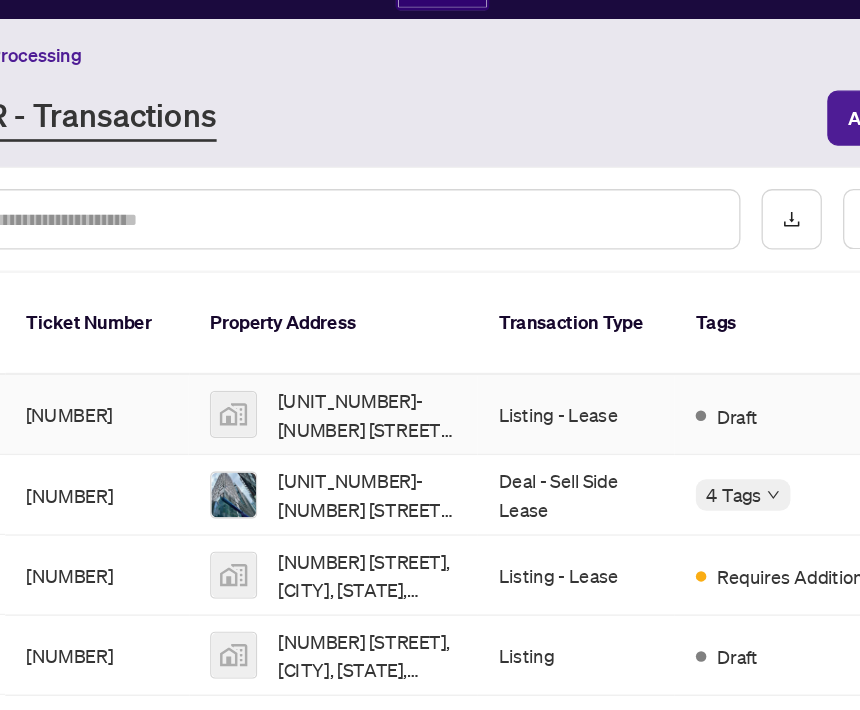 click on "[UNIT_NUMBER]-[NUMBER] [STREET], [CITY], [STATE], [COUNTRY]" at bounding box center (357, 370) 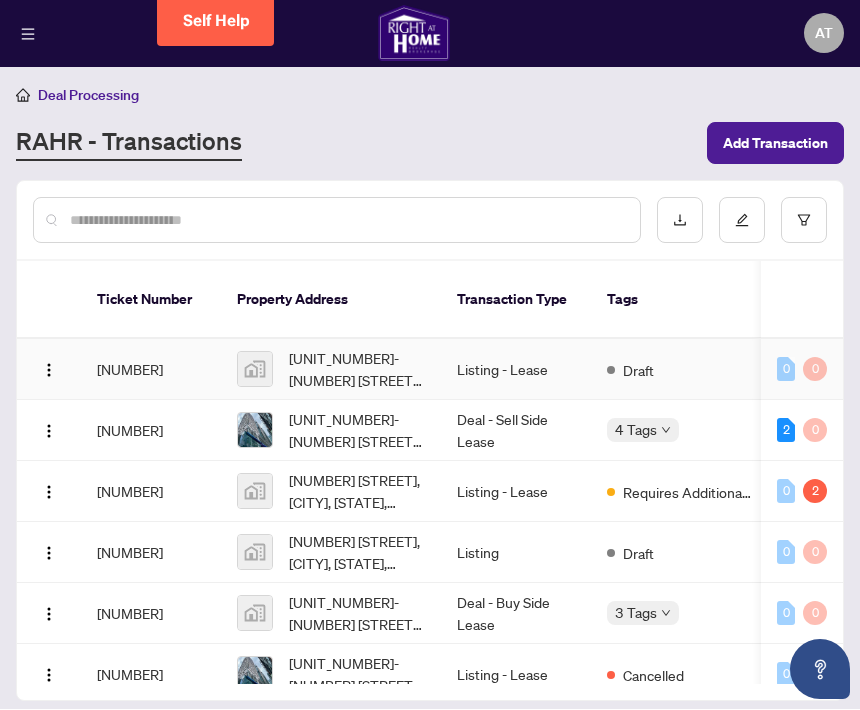 click on "[UNIT_NUMBER]-[NUMBER] [STREET], [CITY], [STATE], [COUNTRY]" at bounding box center [357, 370] 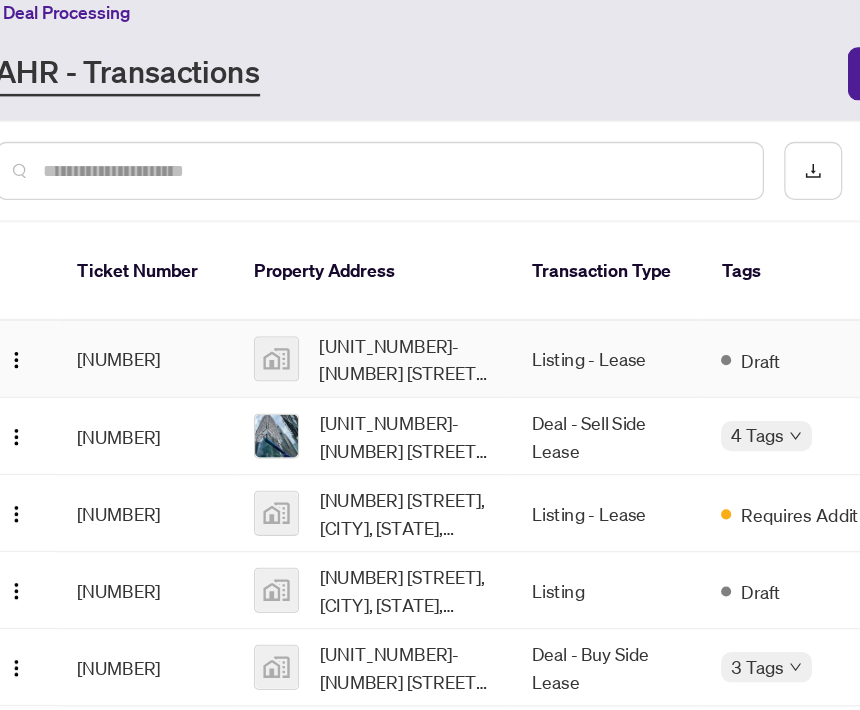 scroll, scrollTop: 2, scrollLeft: 0, axis: vertical 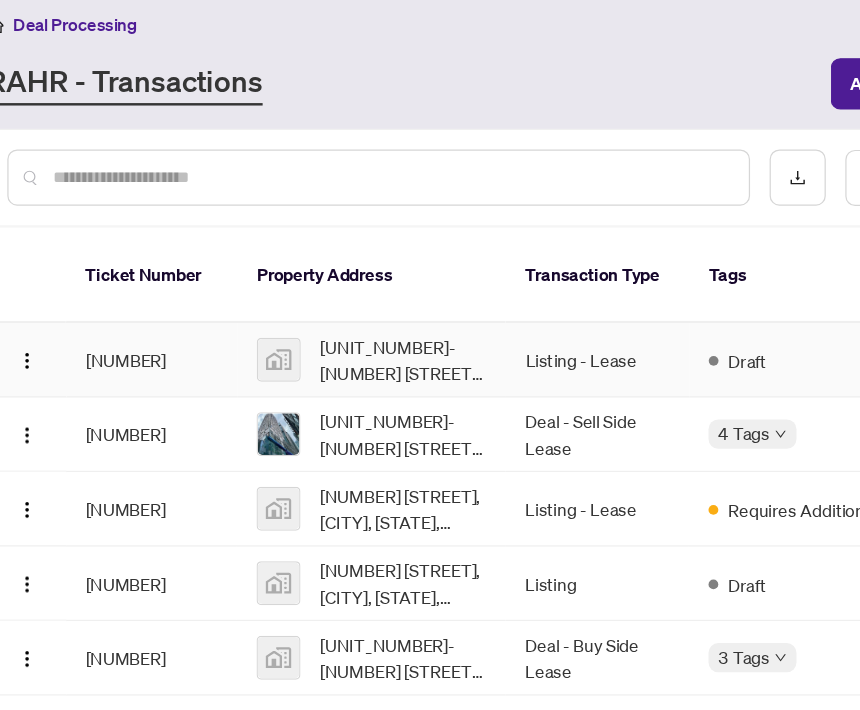 click on "[UNIT_NUMBER]-[NUMBER] [STREET], [CITY], [STATE], [COUNTRY]" at bounding box center [357, 370] 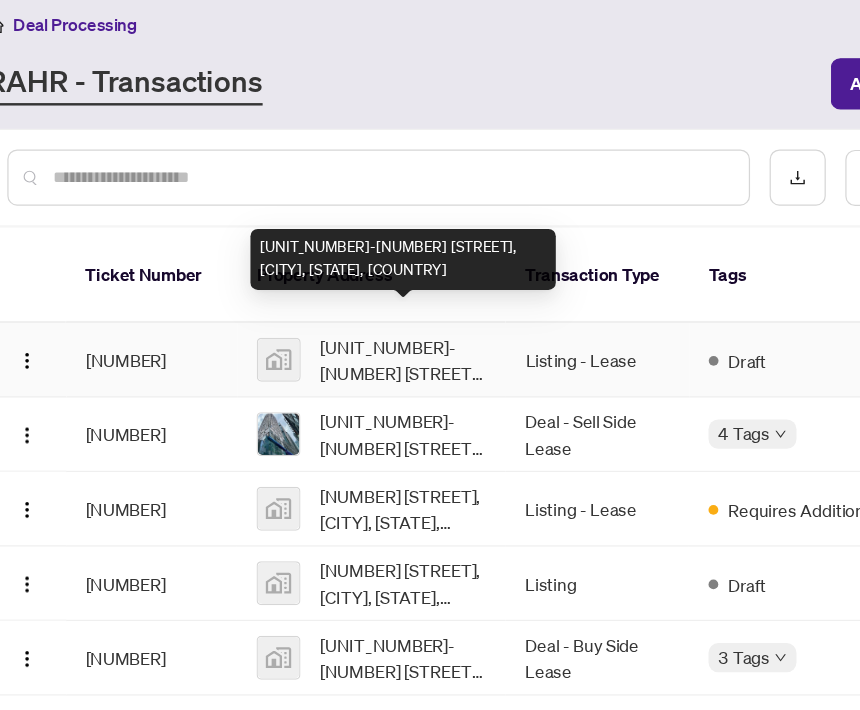 click on "[UNIT_NUMBER]-[NUMBER] [STREET], [CITY], [STATE], [COUNTRY]" at bounding box center (357, 370) 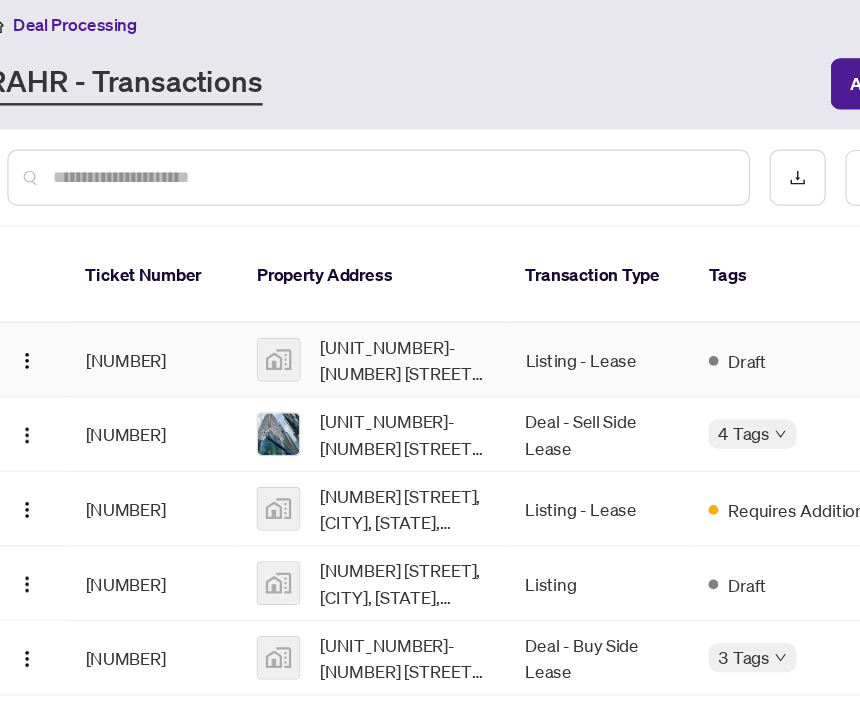 click on "[UNIT_NUMBER]-[NUMBER] [STREET], [CITY], [STATE], [COUNTRY]" at bounding box center (357, 370) 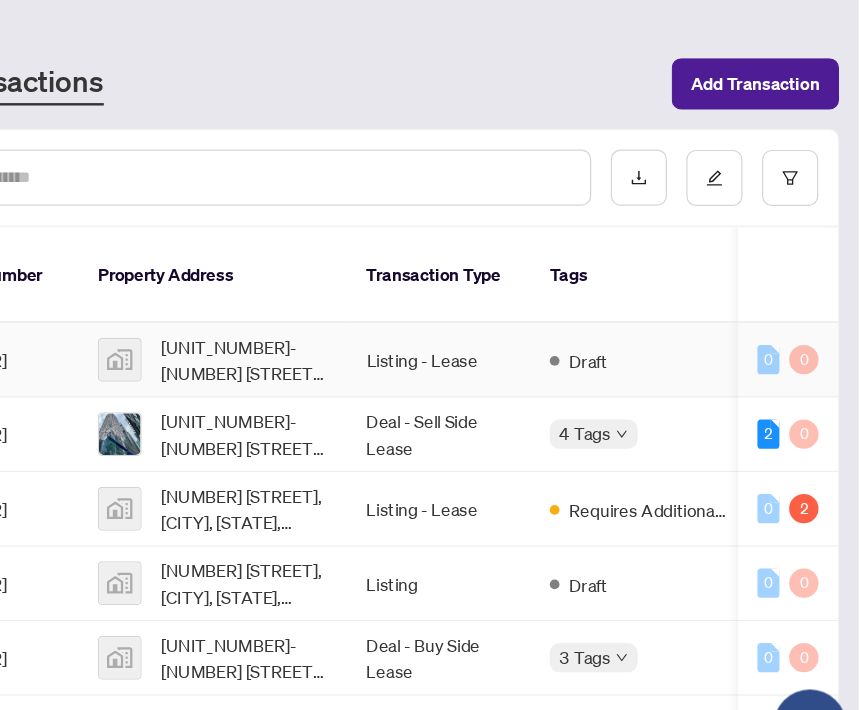 scroll, scrollTop: 0, scrollLeft: 0, axis: both 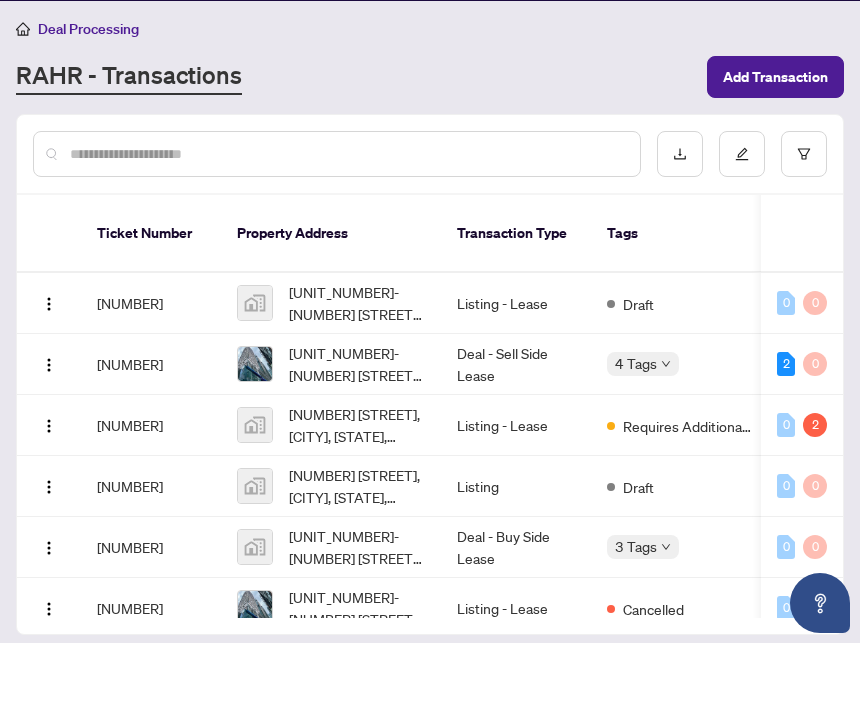 click on "Deal Processing" at bounding box center (430, 95) 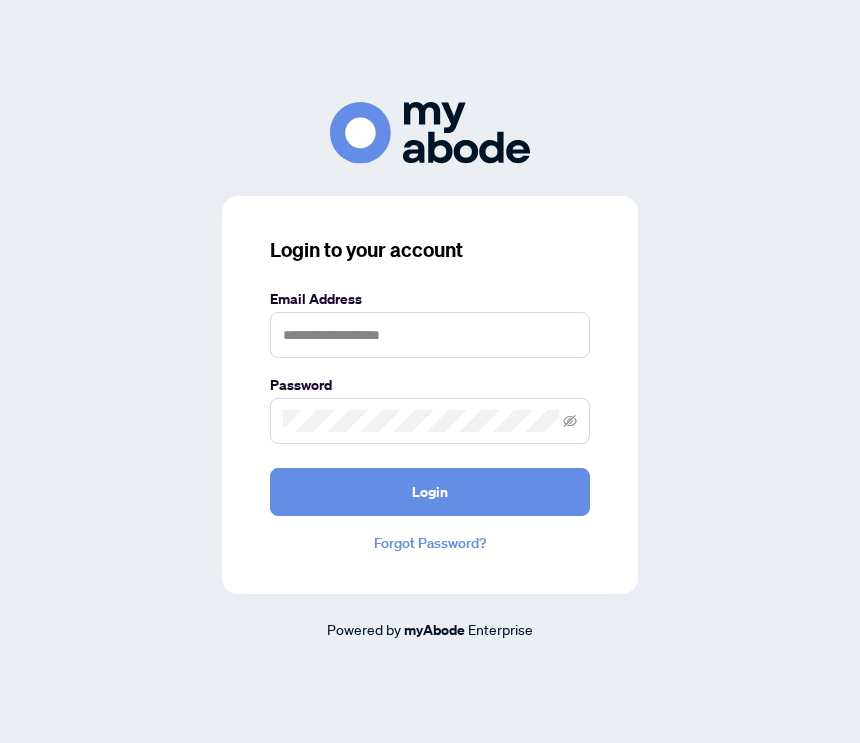 scroll, scrollTop: 0, scrollLeft: 0, axis: both 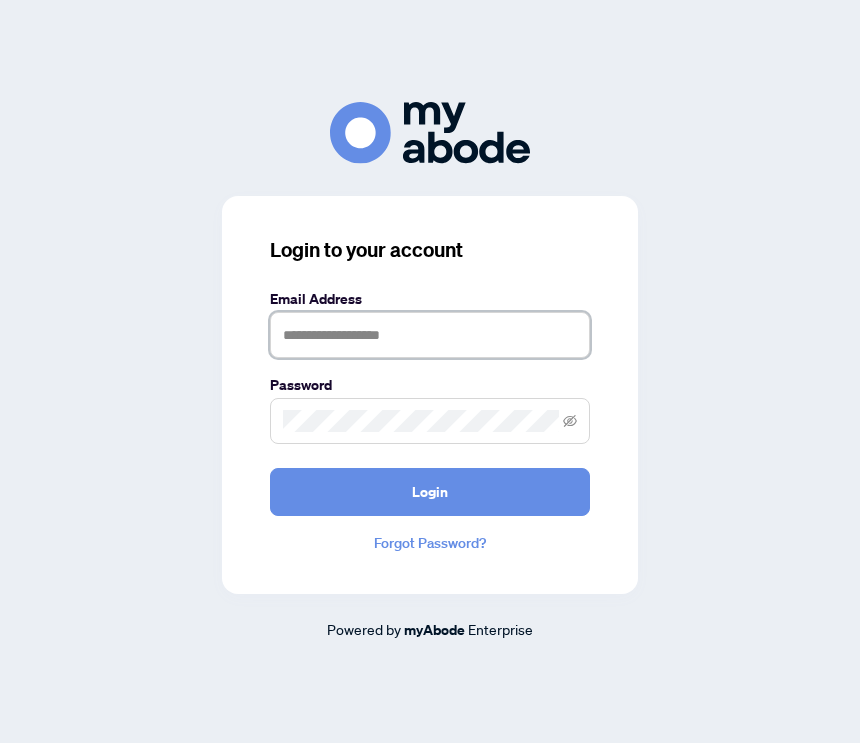 click at bounding box center (430, 335) 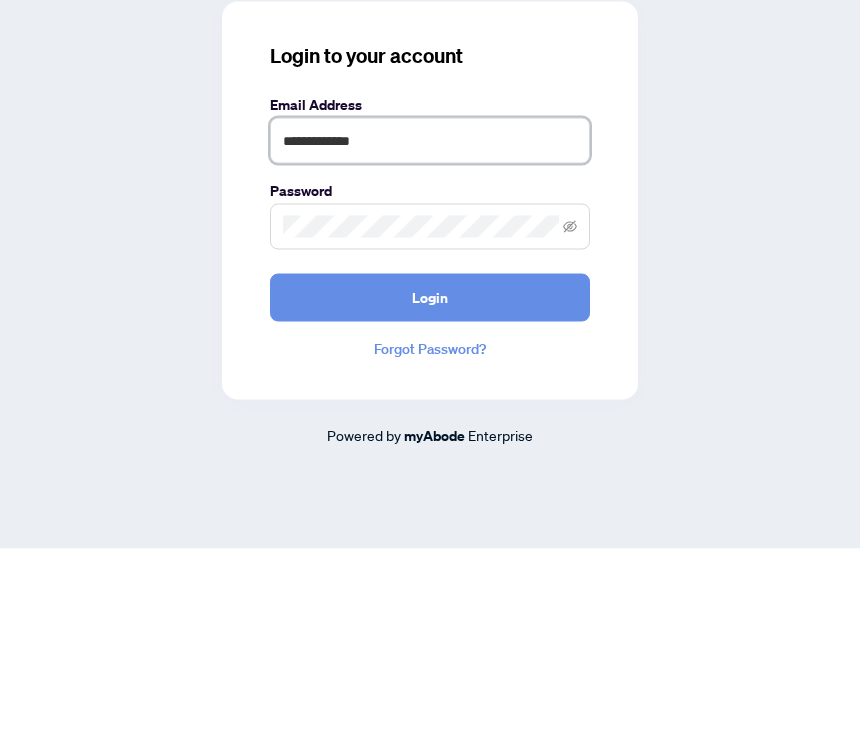 type on "**********" 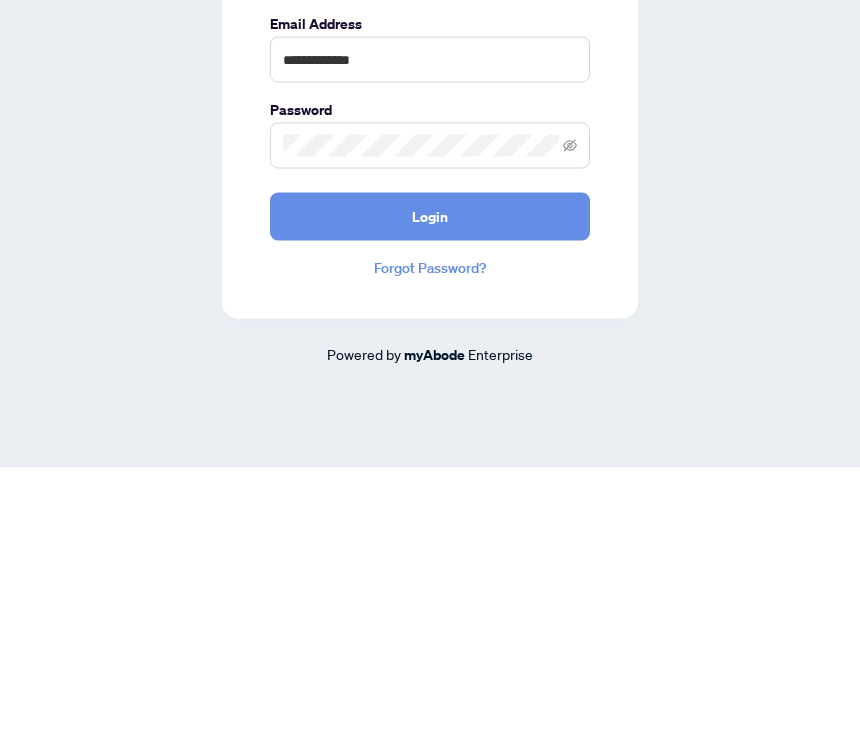 click on "Login" at bounding box center (430, 492) 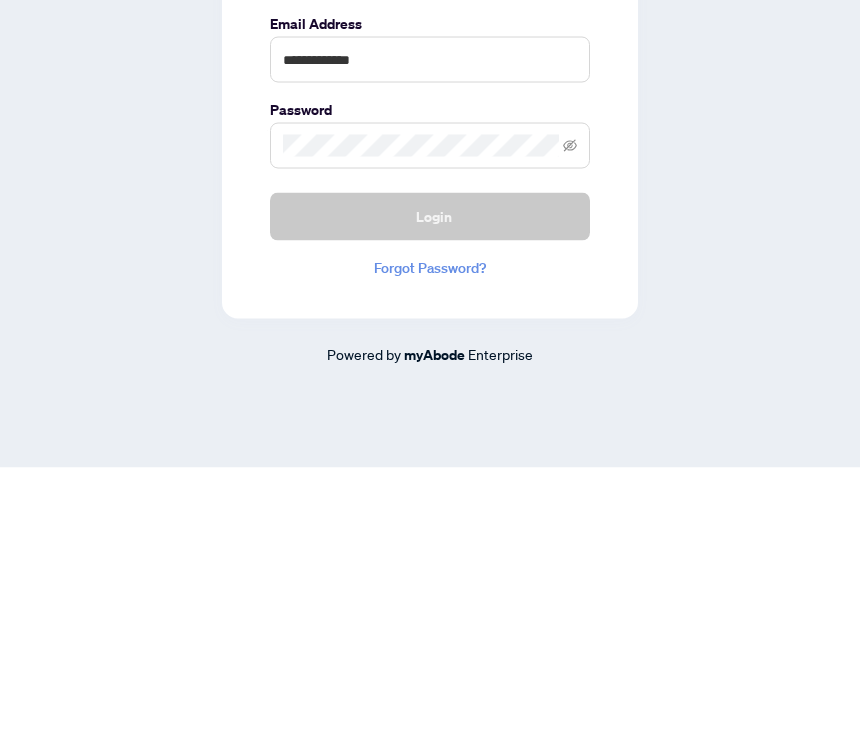 scroll, scrollTop: 33, scrollLeft: 0, axis: vertical 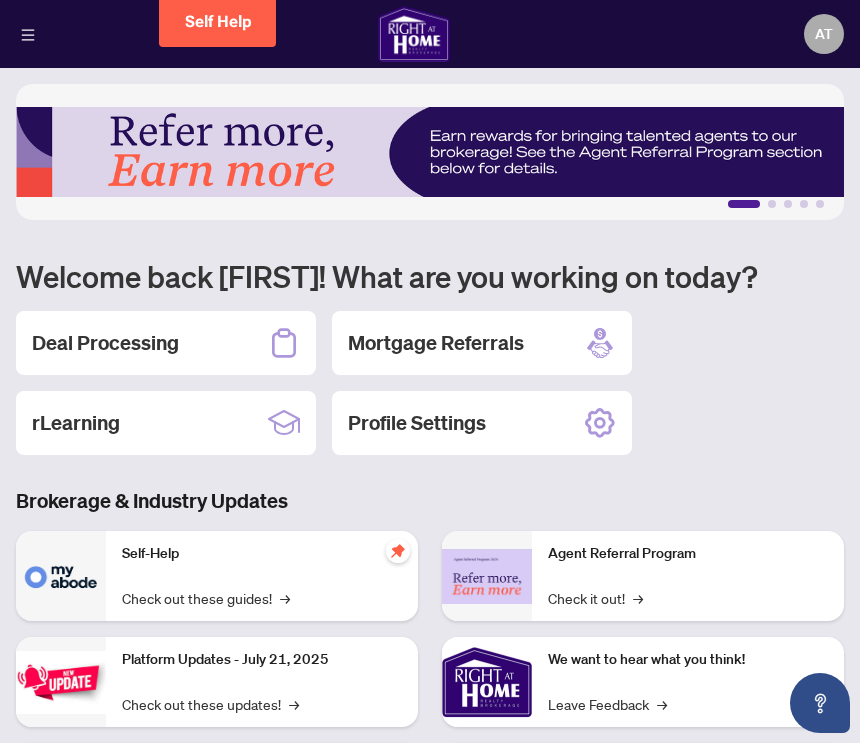 click on "Deal Processing" at bounding box center (166, 343) 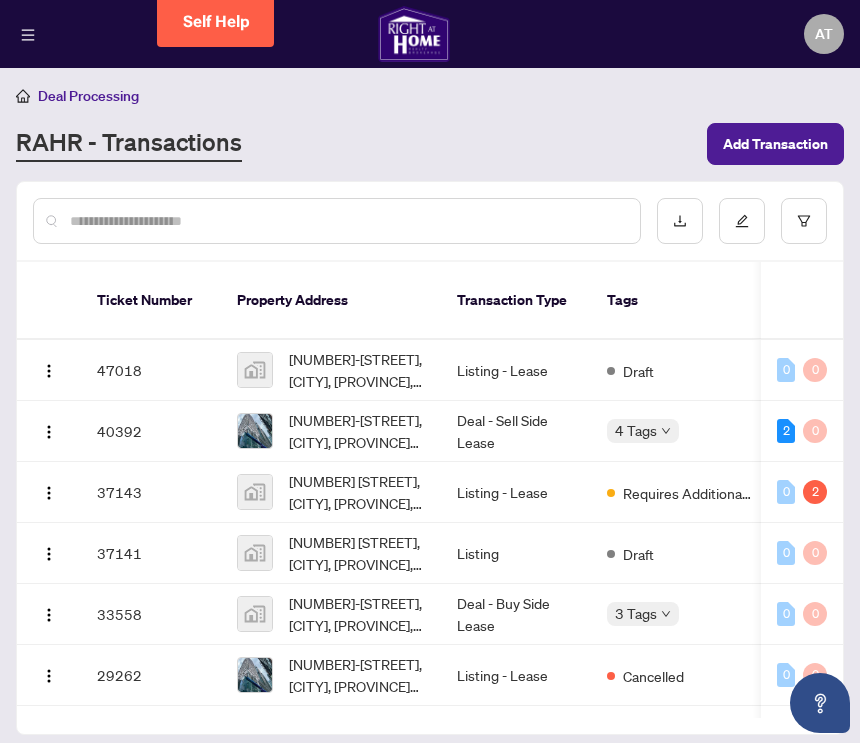 click on "[NUMBER]-[STREET], [CITY], [PROVINCE], [COUNTRY]" at bounding box center (357, 370) 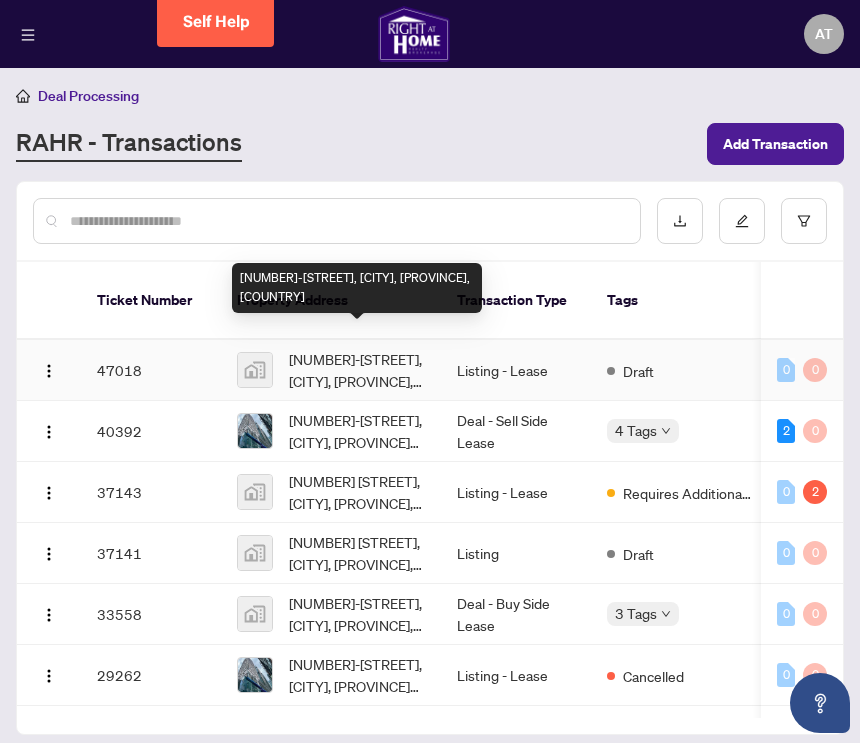 click on "[NUMBER]-[STREET], [CITY], [PROVINCE], [COUNTRY]" at bounding box center (331, 370) 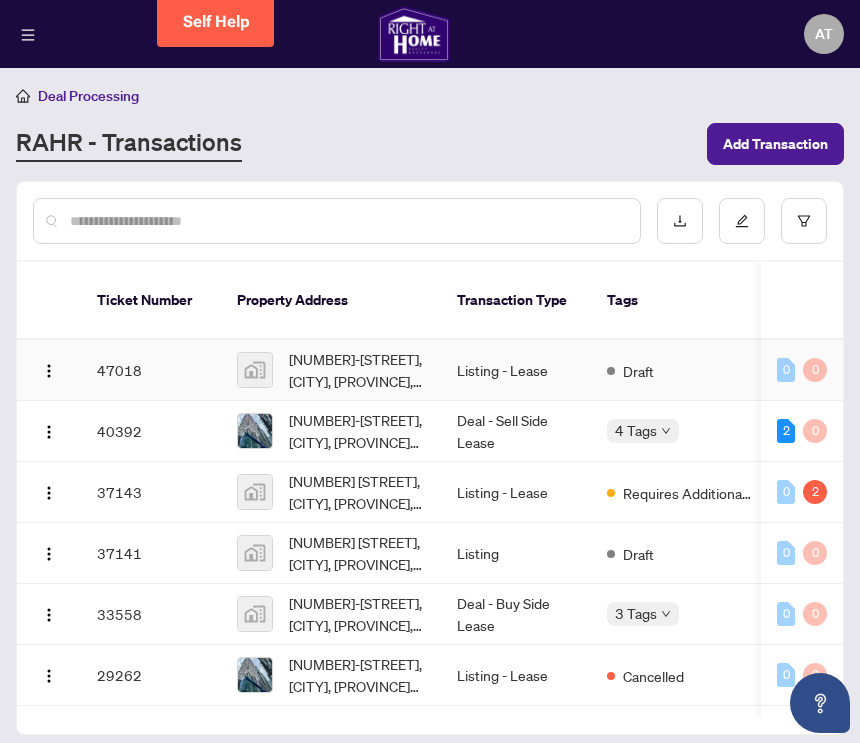 click on "[NUMBER]-[STREET], [CITY], [PROVINCE], [COUNTRY]" at bounding box center (357, 370) 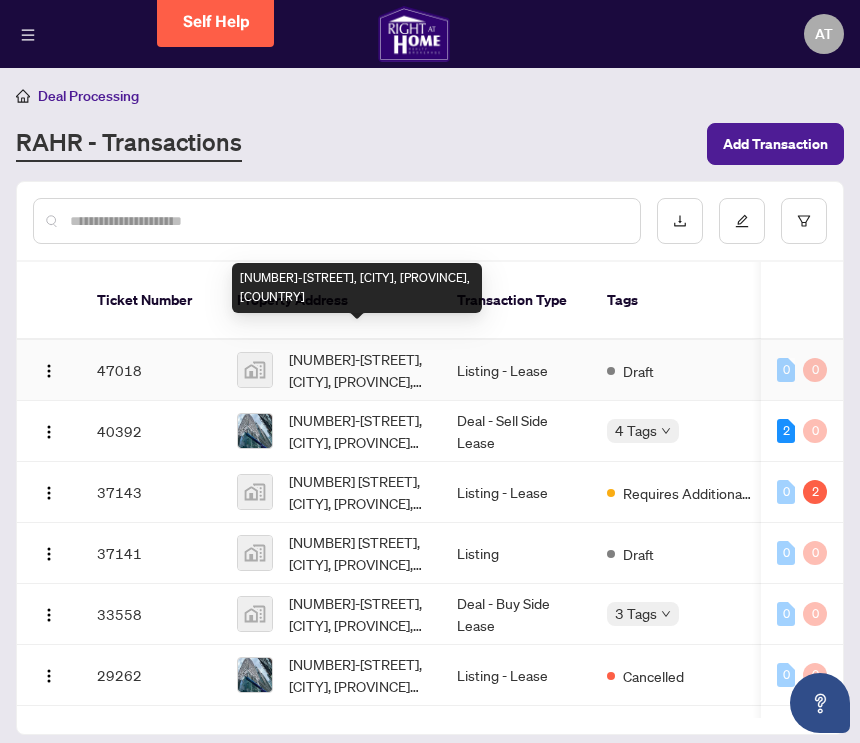 click on "[UNIT_NUMBER]-[NUMBER] [STREET], [CITY], [STATE], [COUNTRY]" at bounding box center [357, 370] 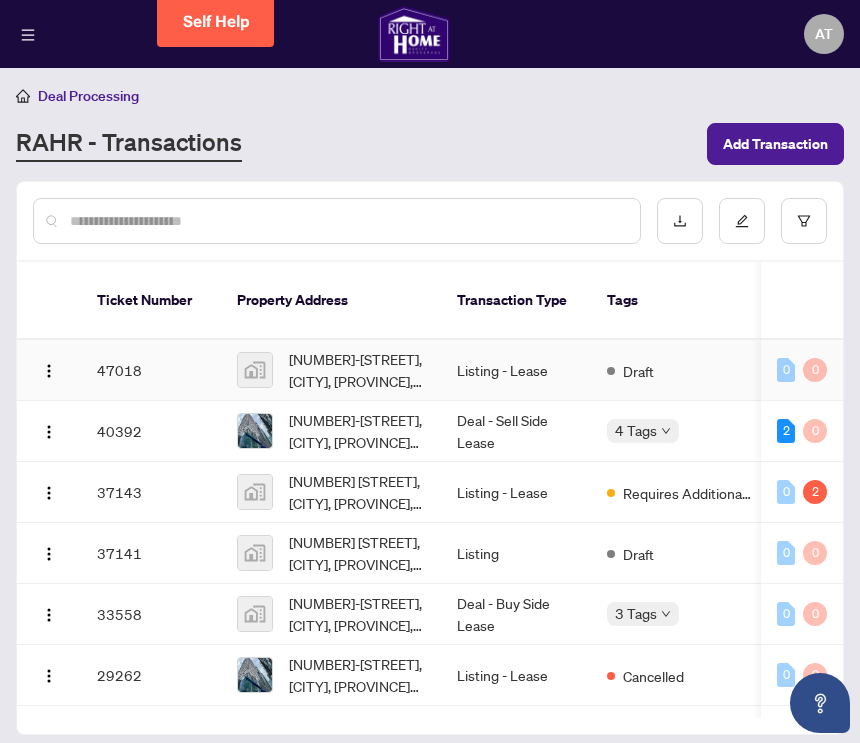 click 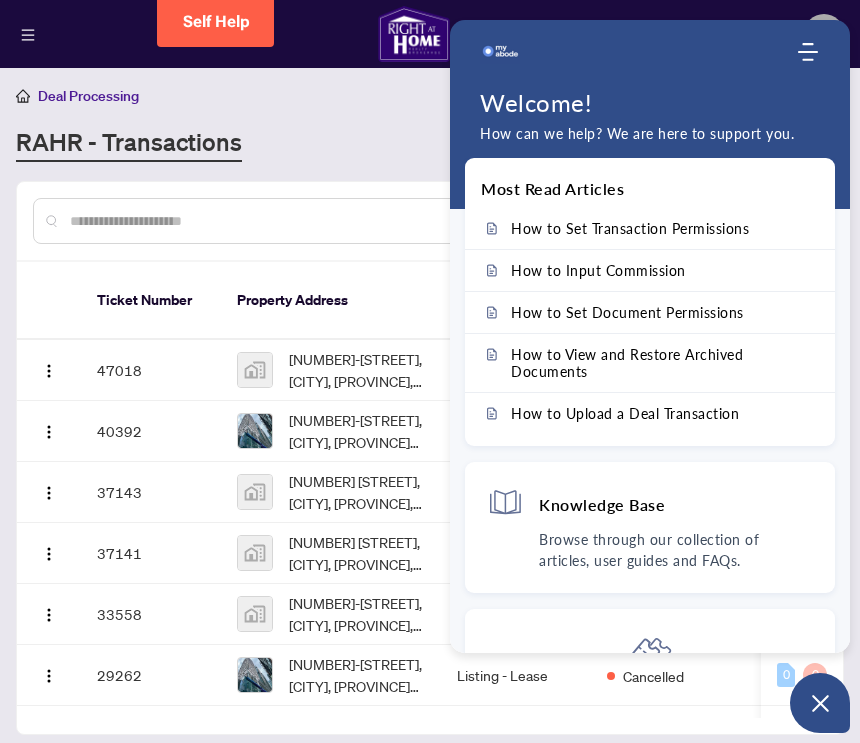 scroll, scrollTop: 0, scrollLeft: 0, axis: both 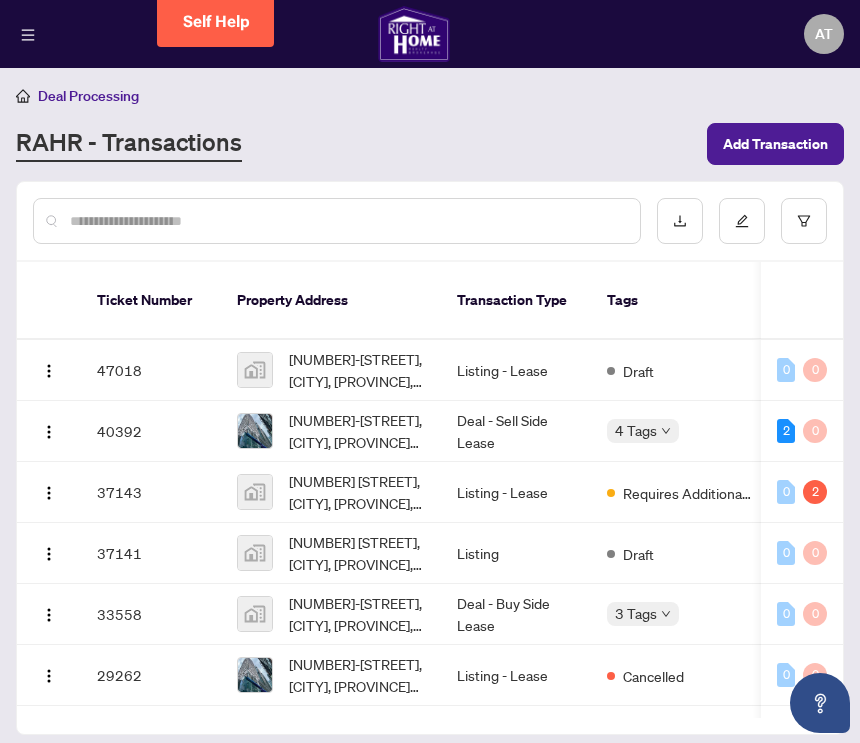 click on "[UNIT_NUMBER]-[NUMBER] [STREET], [CITY], [STATE] [POSTAL_CODE], [COUNTRY]" at bounding box center [357, 431] 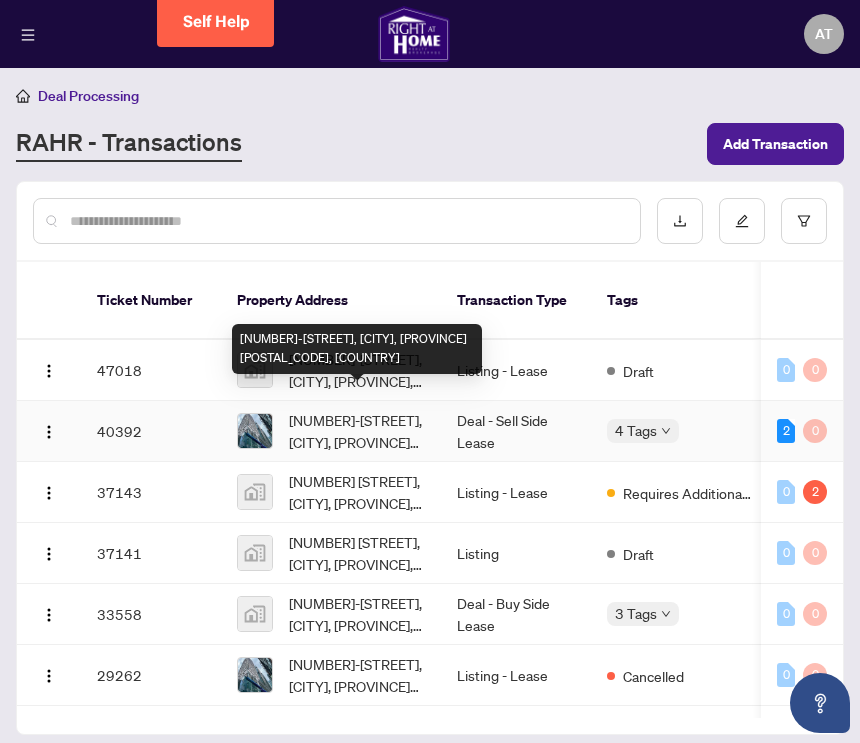 click on "[UNIT_NUMBER]-[NUMBER] [STREET], [CITY], [STATE] [POSTAL_CODE], [COUNTRY]" at bounding box center [357, 431] 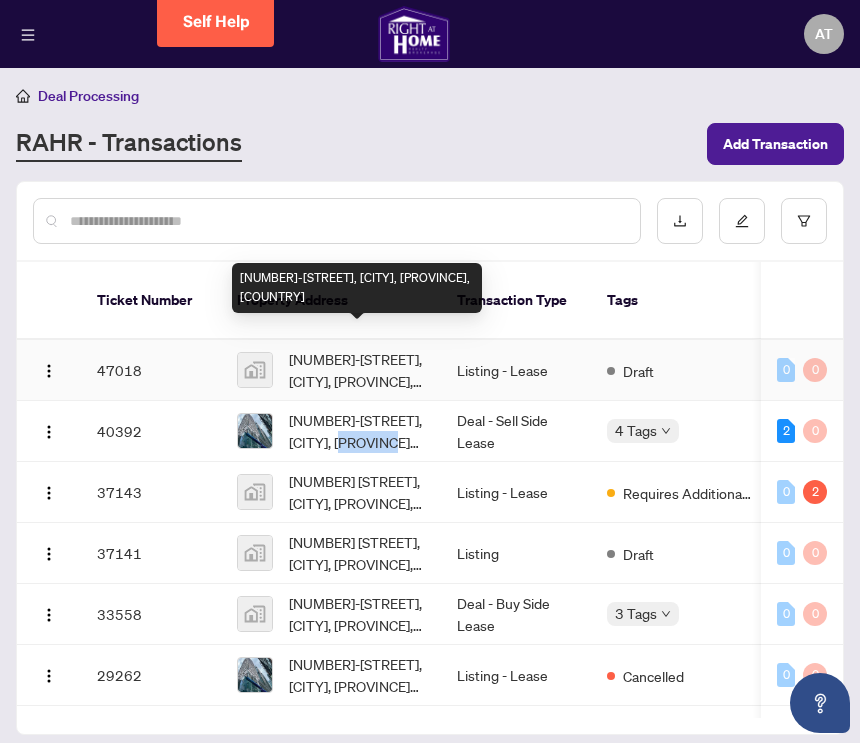 click on "[UNIT_NUMBER]-[NUMBER] [STREET], [CITY], [STATE], [COUNTRY]" at bounding box center [357, 370] 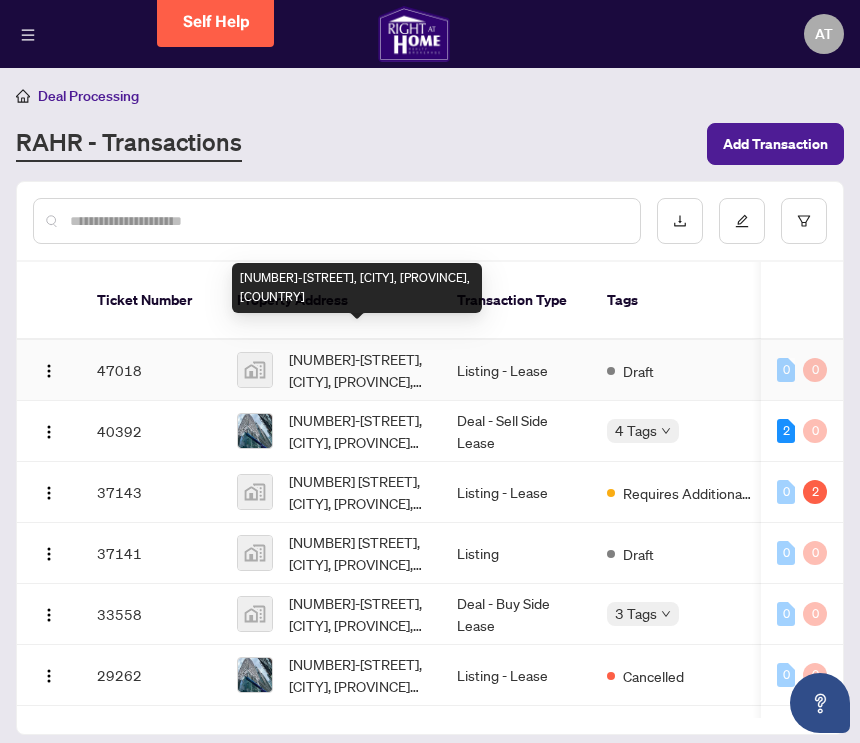 click on "[UNIT_NUMBER]-[NUMBER] [STREET], [CITY], [STATE], [COUNTRY]" at bounding box center [357, 288] 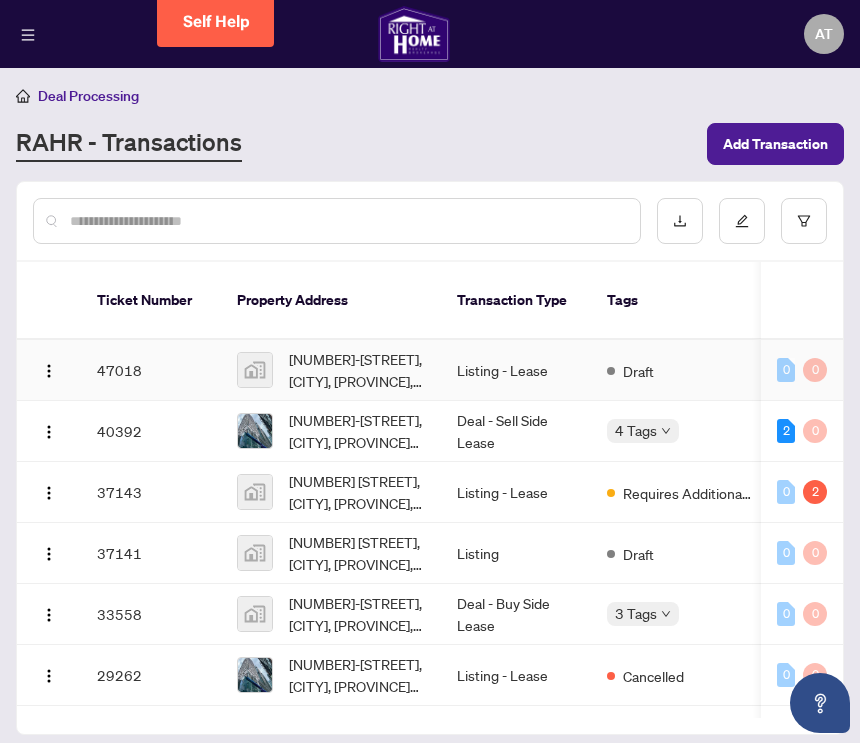 click on "Listing - Lease" at bounding box center [516, 370] 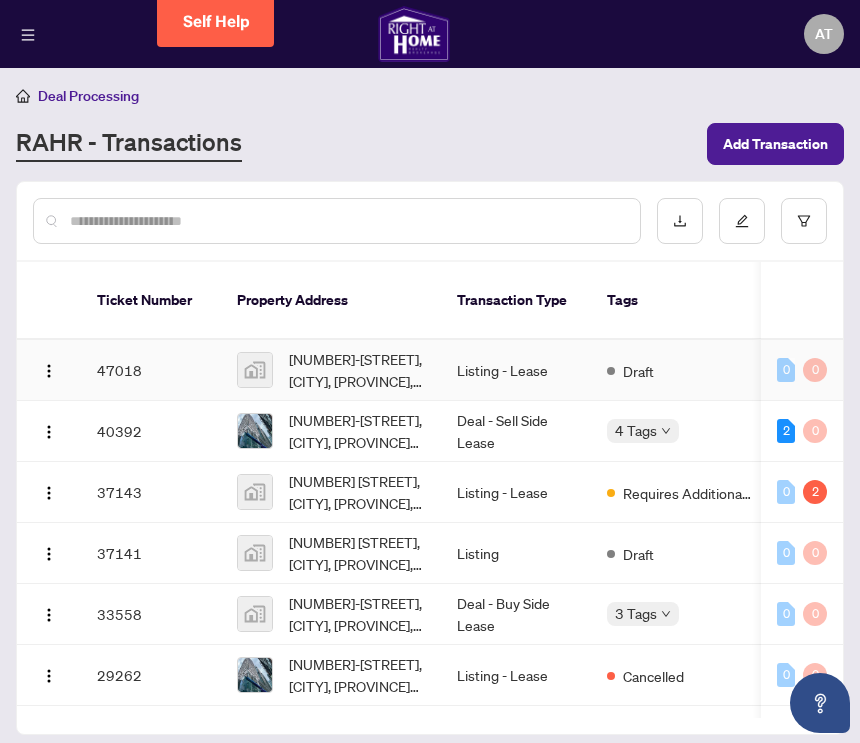 click on "Listing - Lease" at bounding box center (516, 370) 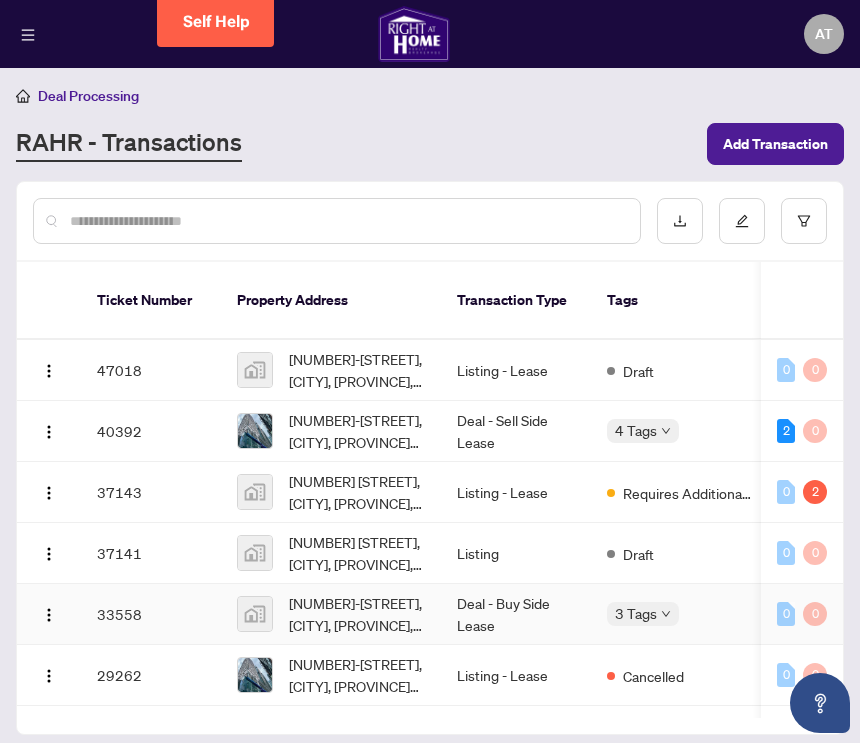 click on "Deal - Buy Side Lease" at bounding box center (516, 614) 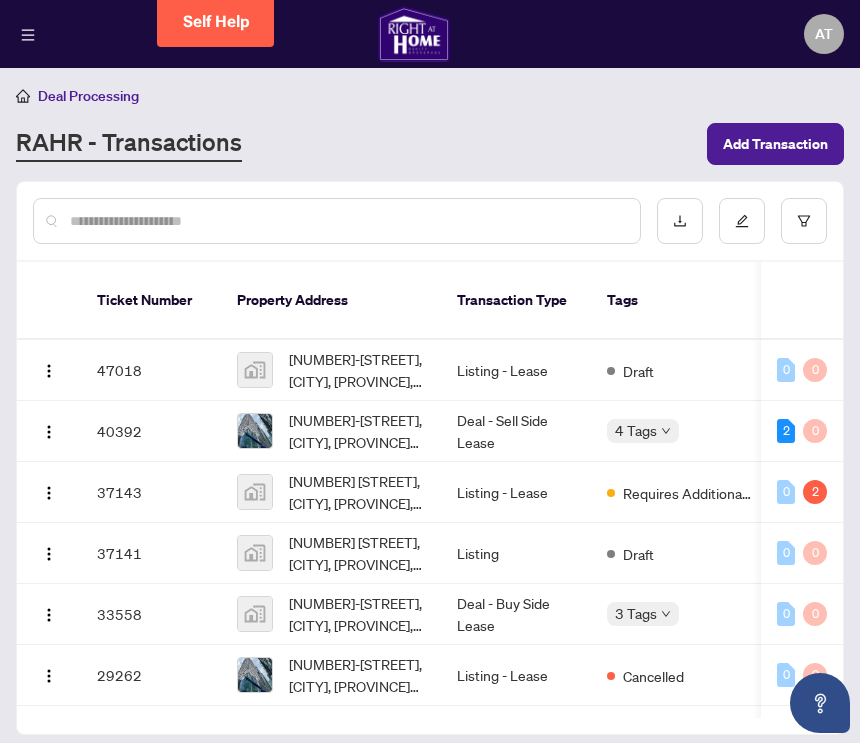 click on "AT" at bounding box center (824, 34) 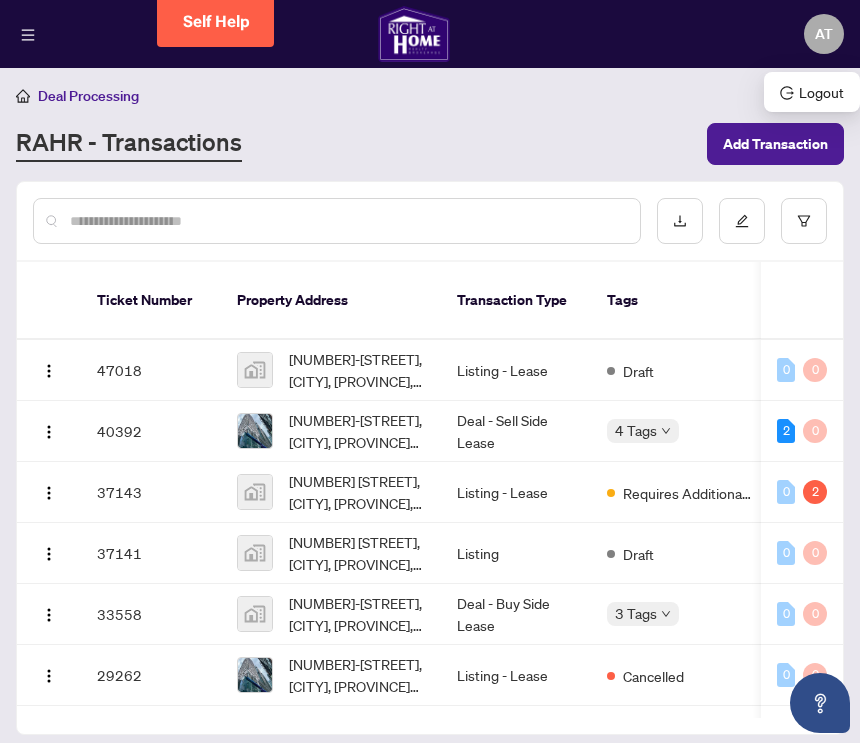 click on "Logout" at bounding box center [812, 92] 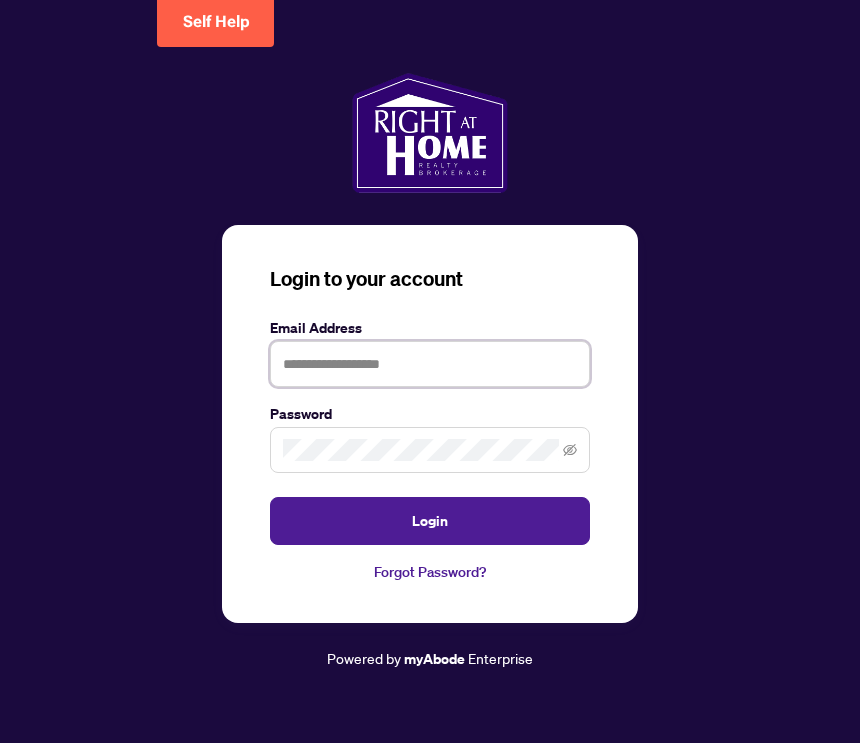 click at bounding box center [430, 364] 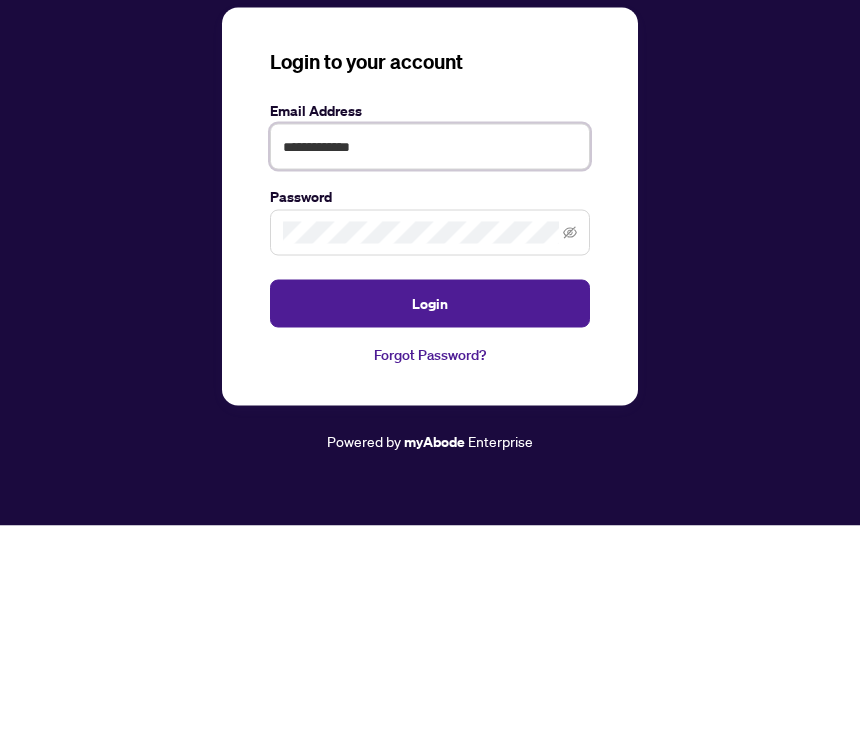type on "**********" 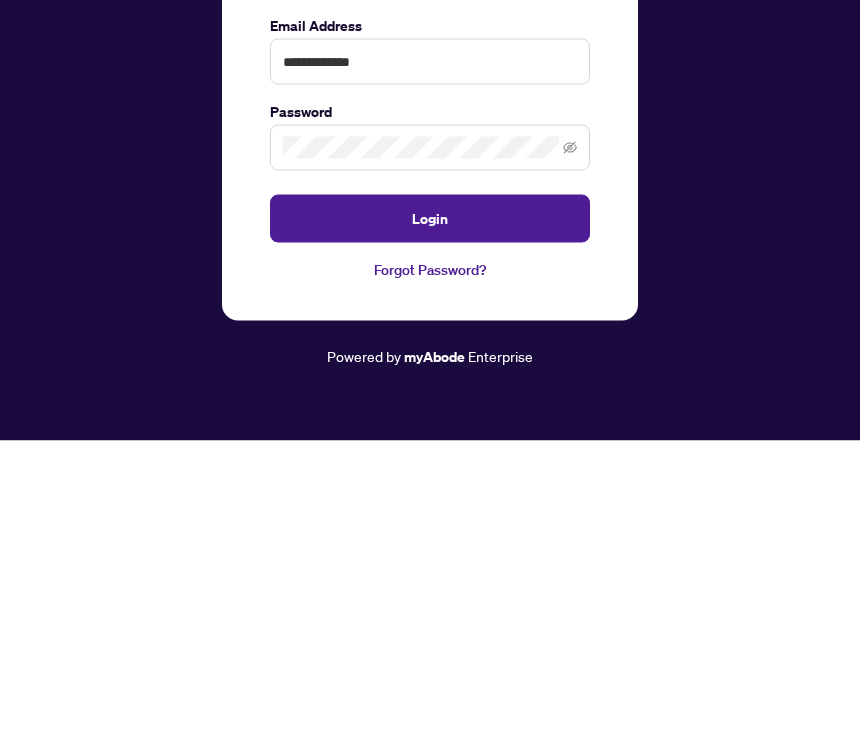 click on "Login" at bounding box center (430, 521) 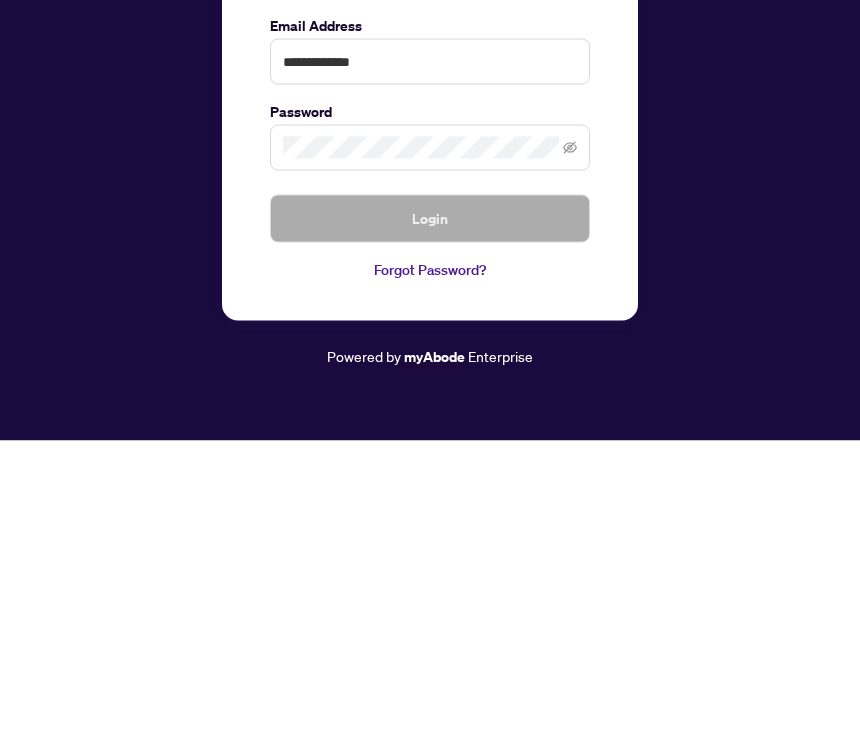 scroll, scrollTop: 33, scrollLeft: 0, axis: vertical 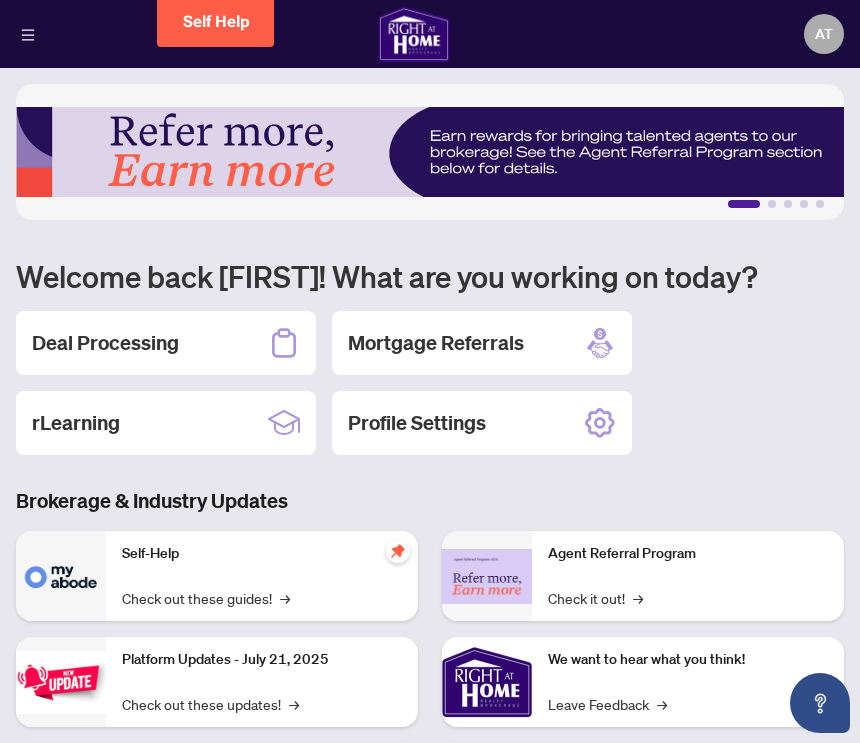 click on "Deal Processing" at bounding box center [166, 343] 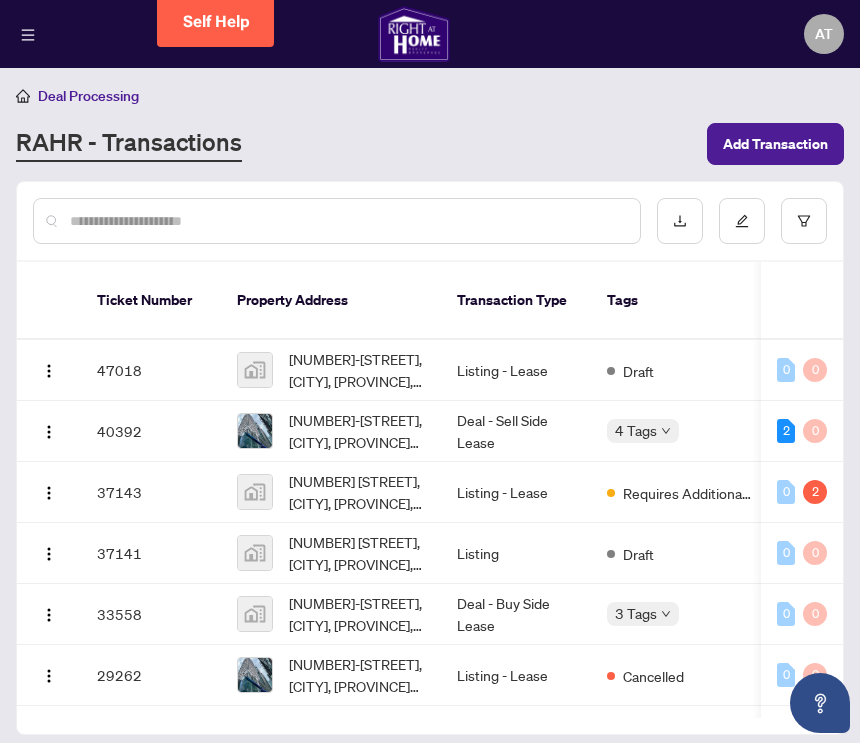 click on "Add Transaction" at bounding box center (775, 144) 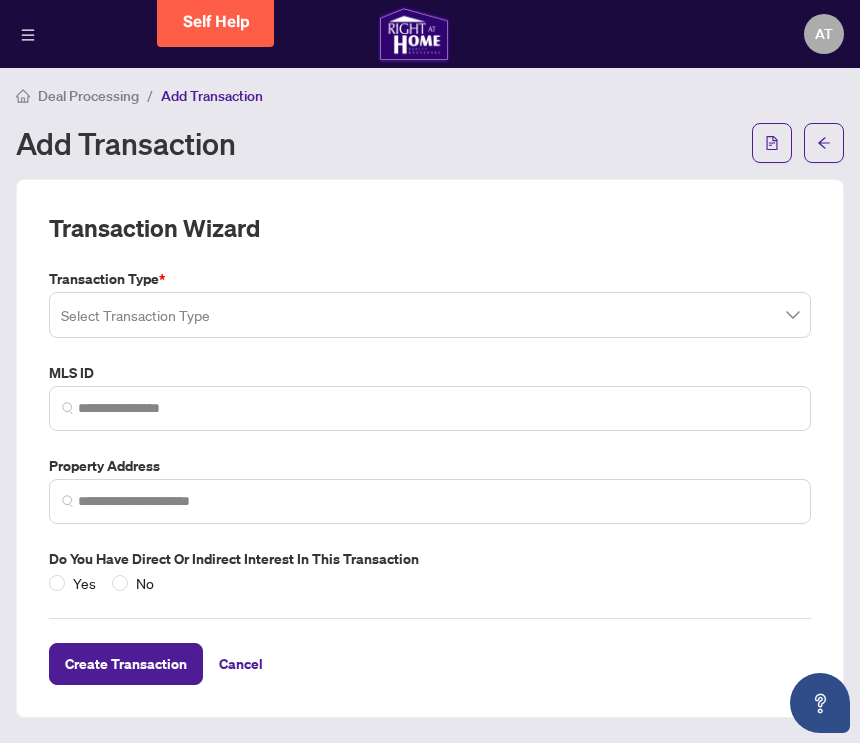 click at bounding box center [430, 315] 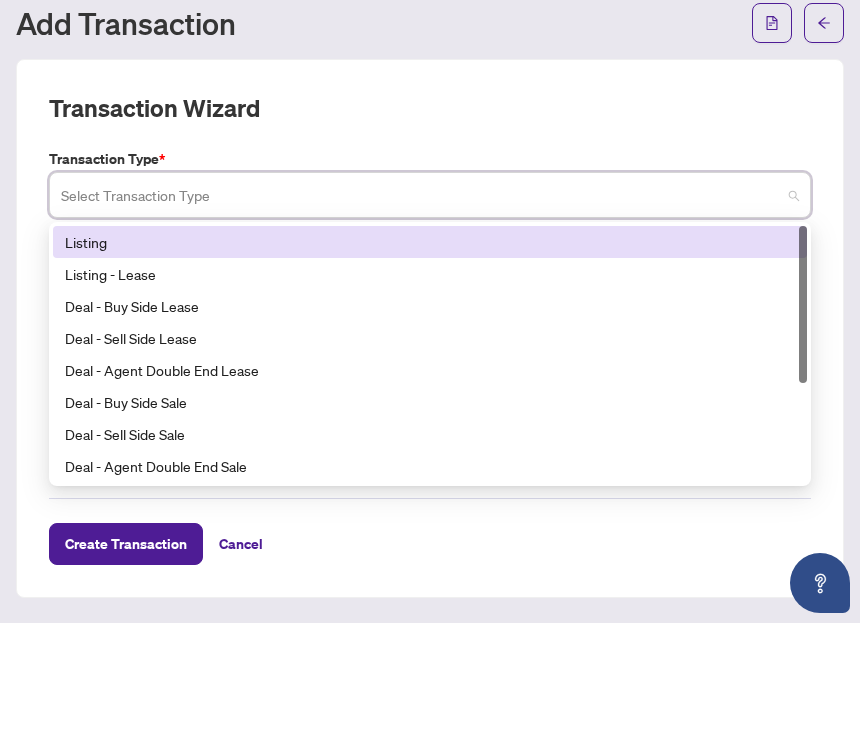 click on "Listing - Lease" at bounding box center [430, 394] 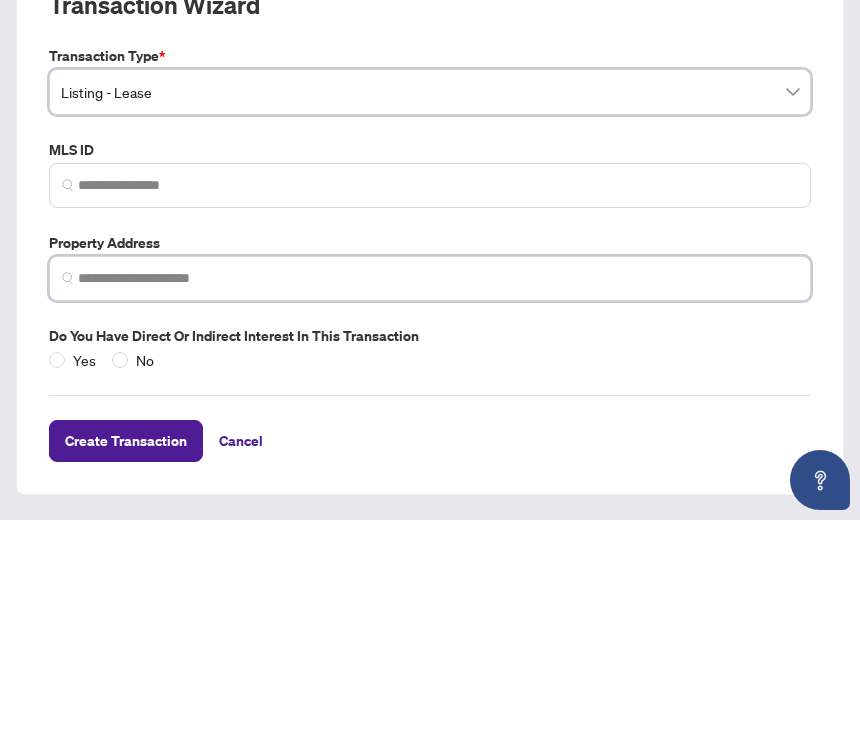 click at bounding box center (438, 501) 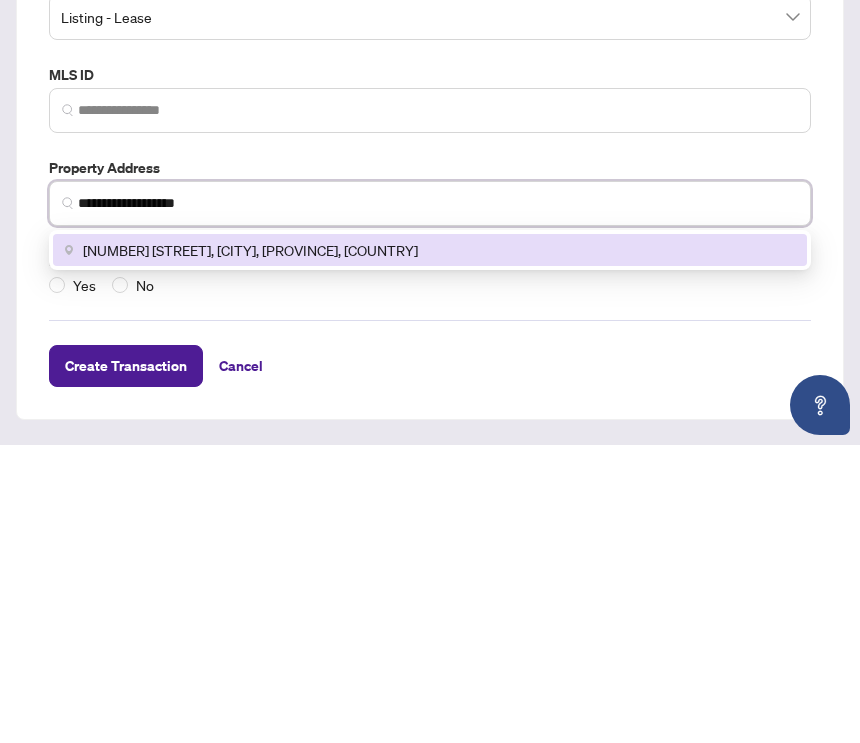 click on "55 Regent Park Blvd, Toronto, ON, Canada" at bounding box center [250, 548] 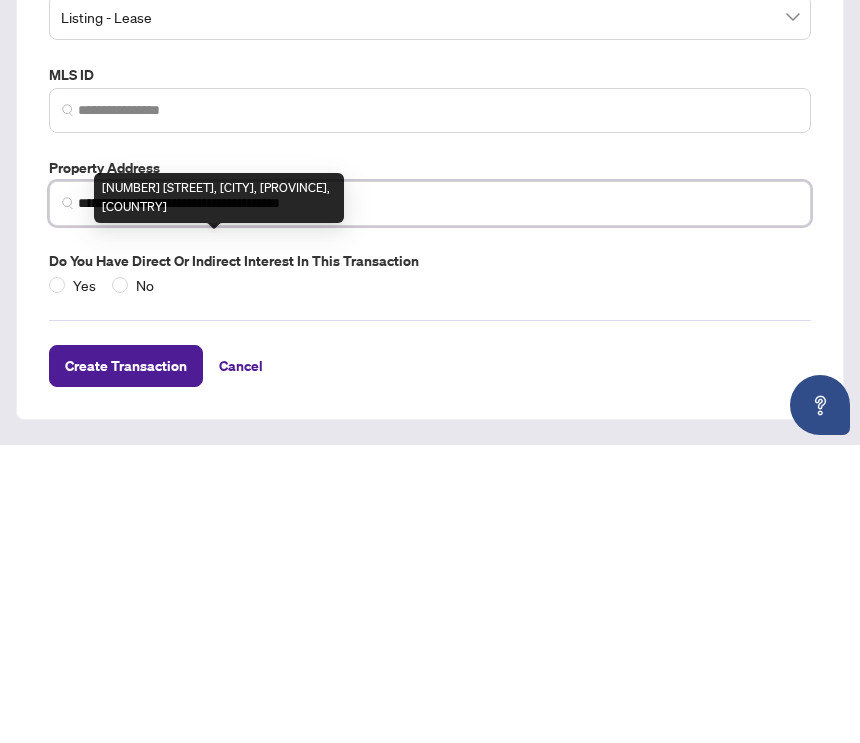 click on "**********" at bounding box center [438, 501] 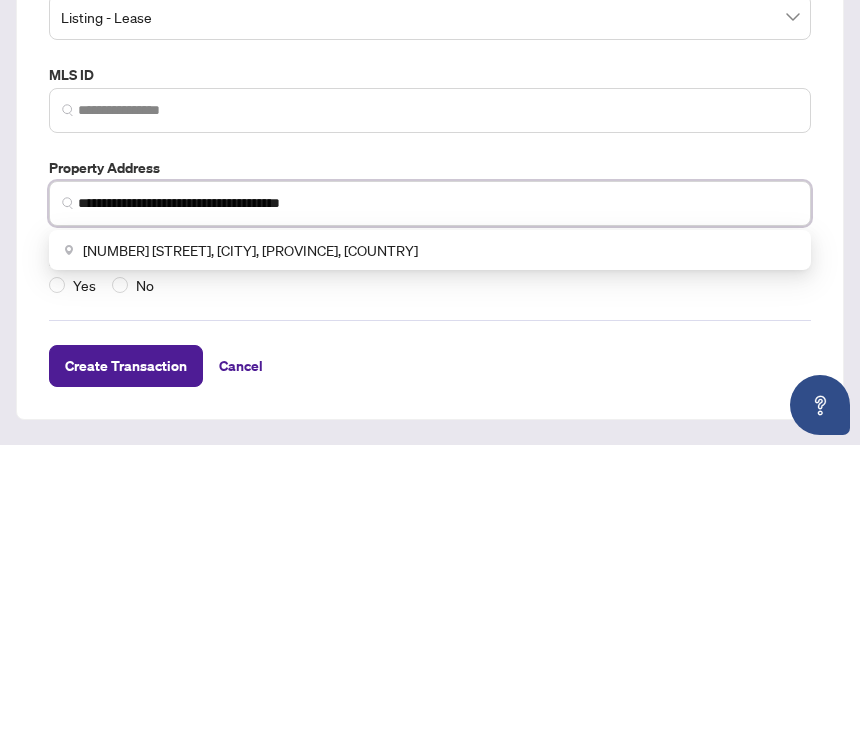 click on "**********" at bounding box center (438, 501) 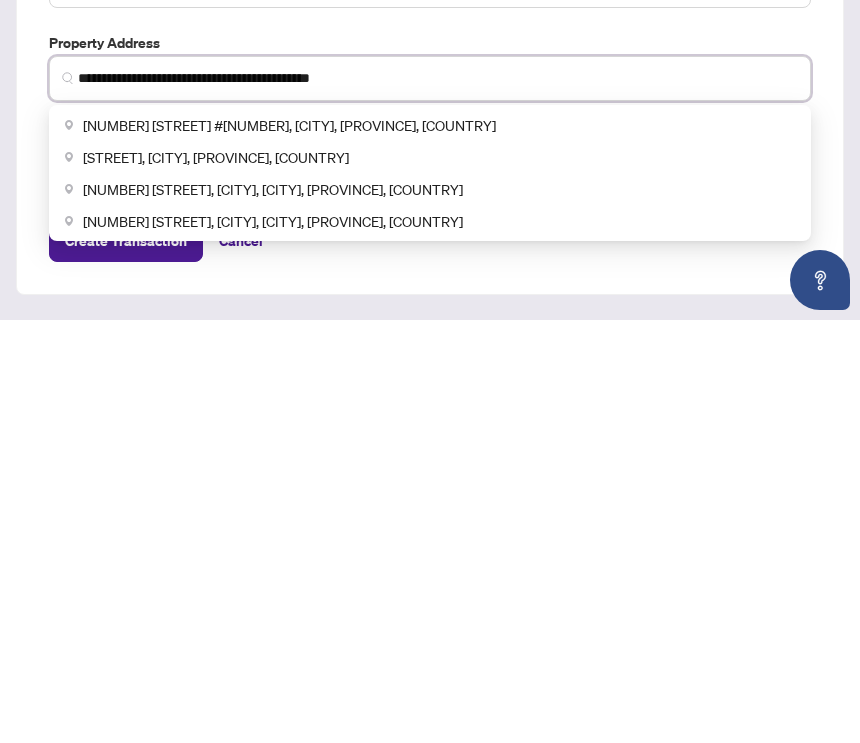 type on "**********" 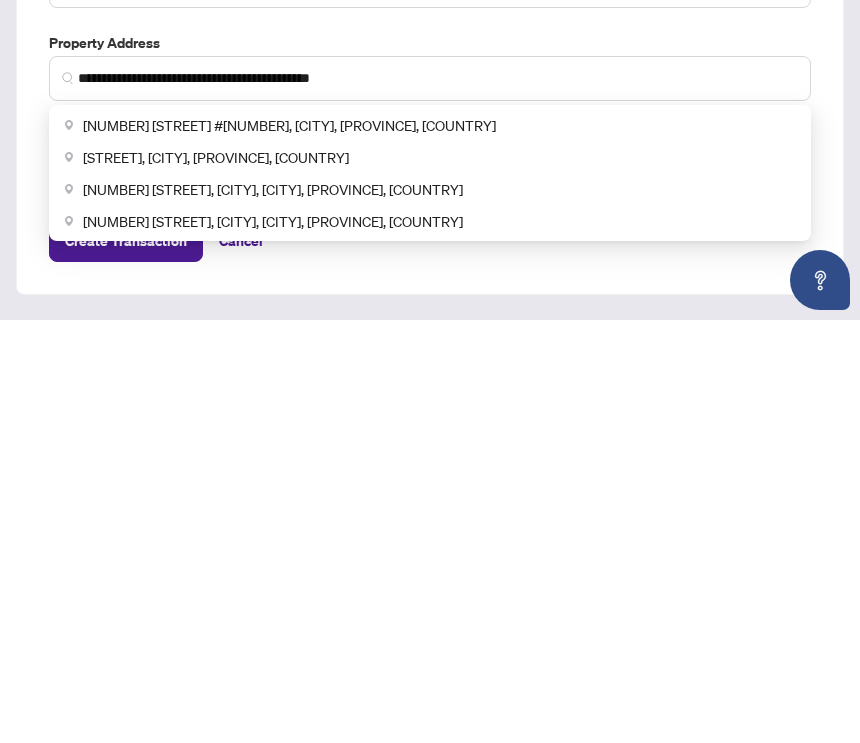 click on "**********" at bounding box center (430, 371) 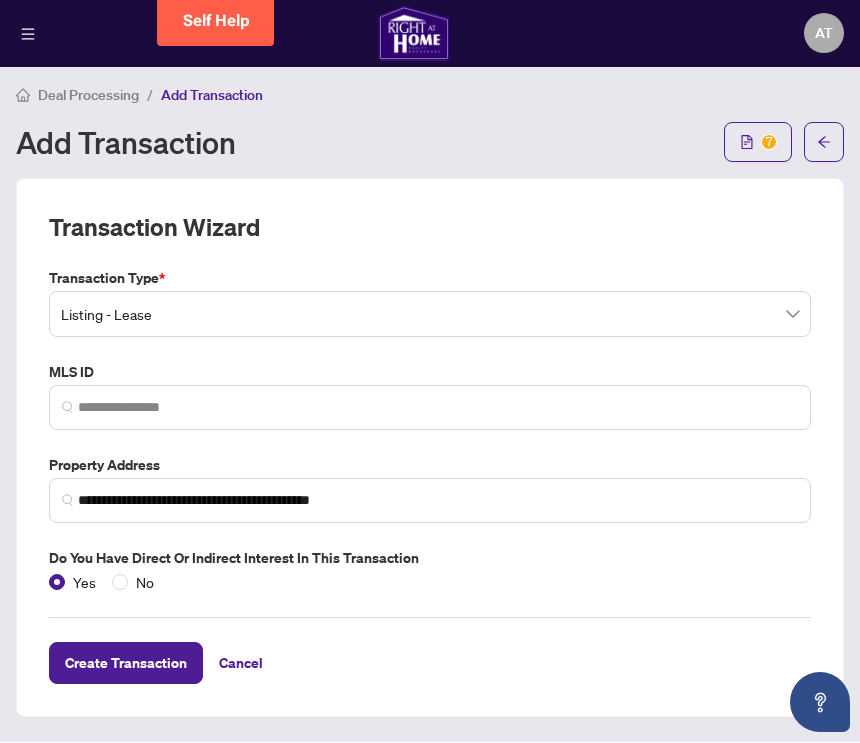 click on "Create Transaction" at bounding box center [126, 664] 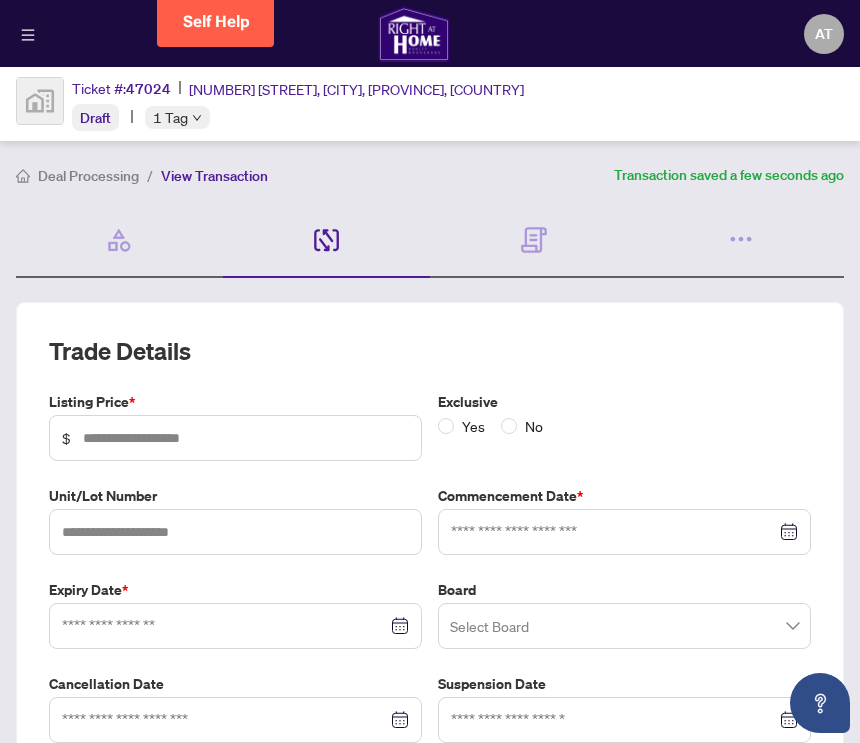 click on "No" at bounding box center (534, 426) 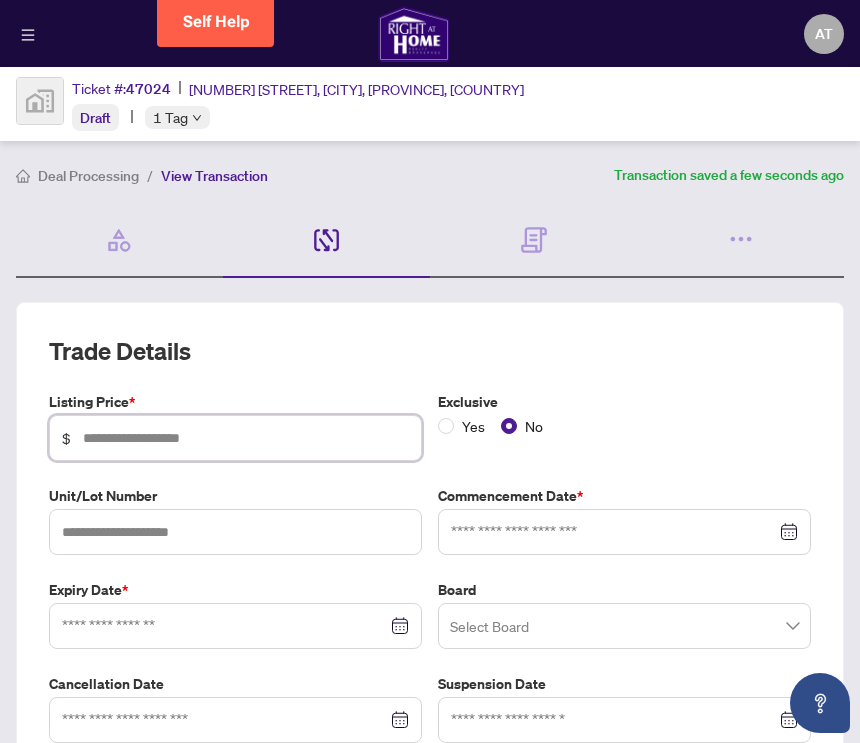 click at bounding box center (246, 438) 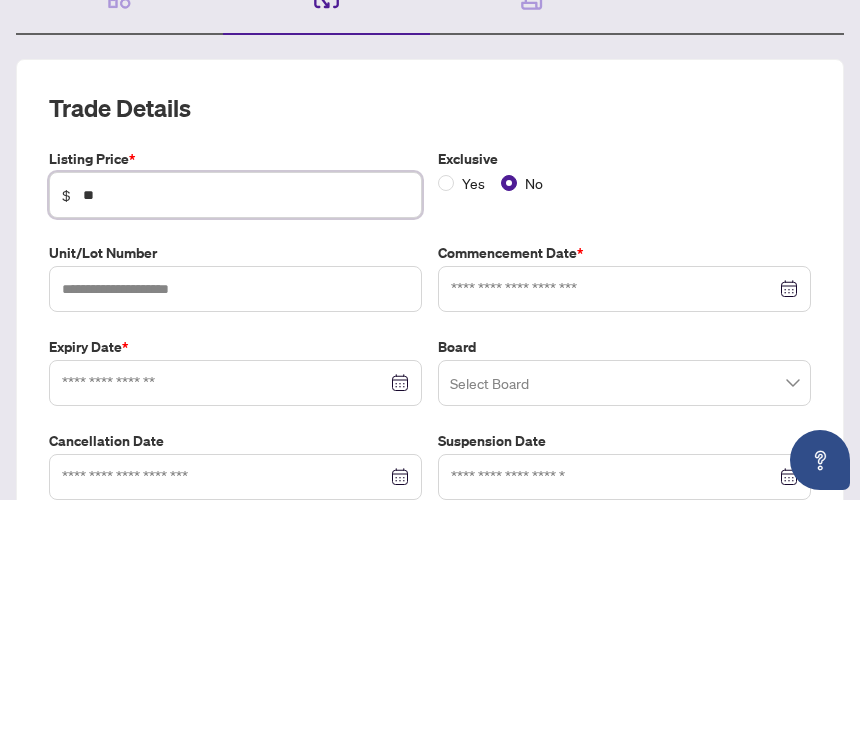 type on "*" 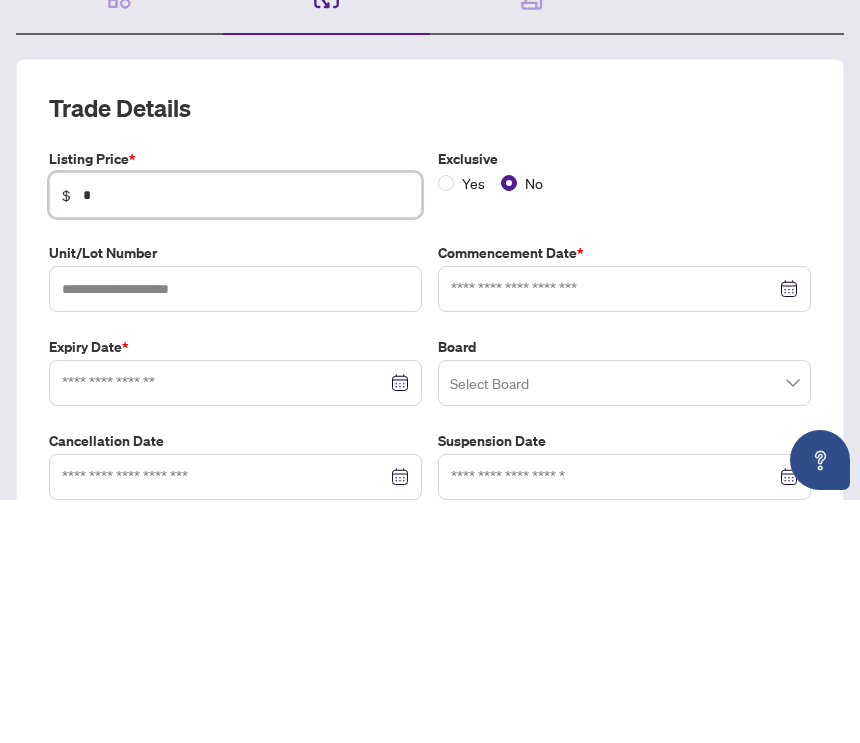 type 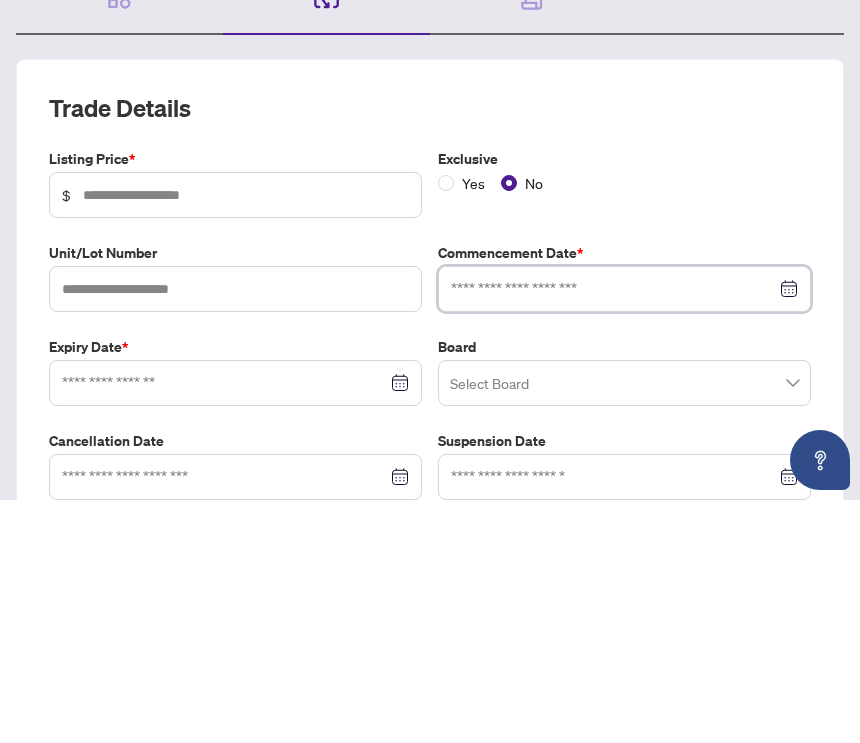 click on "Commencement Date *" at bounding box center [624, 520] 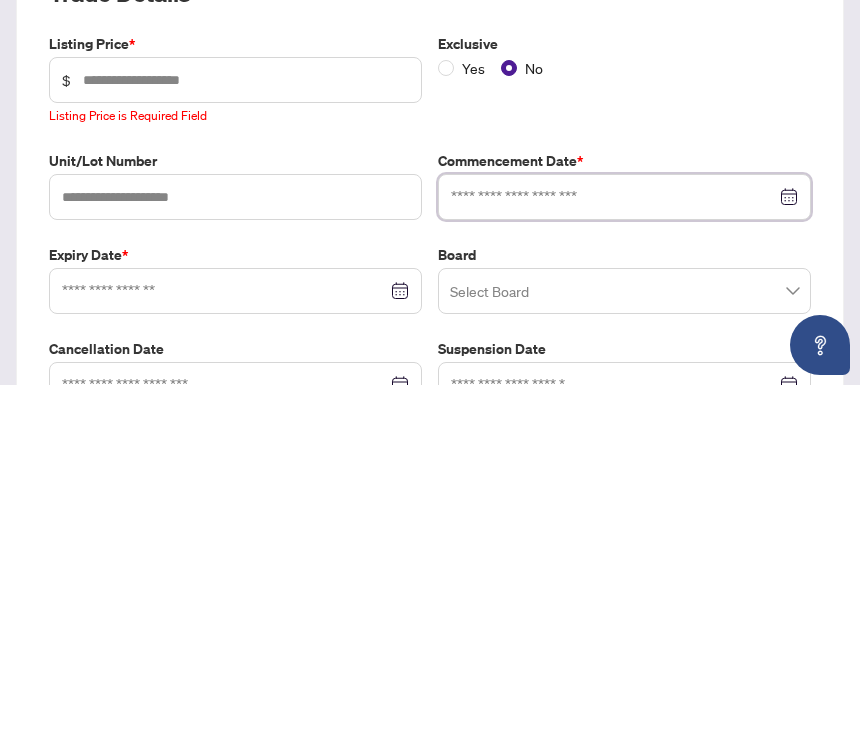 click at bounding box center [613, 555] 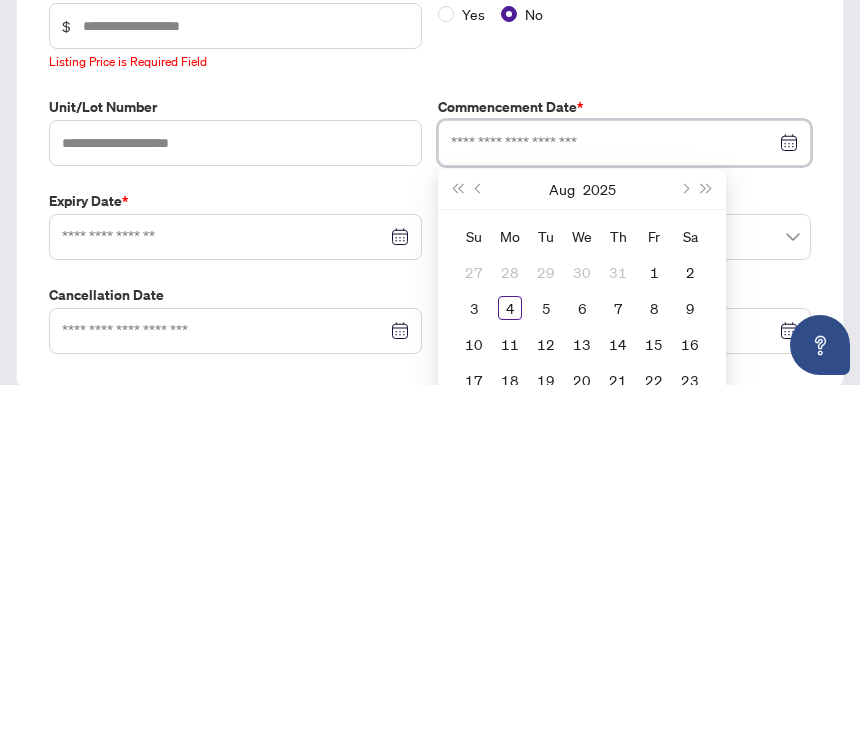 scroll, scrollTop: 64, scrollLeft: 0, axis: vertical 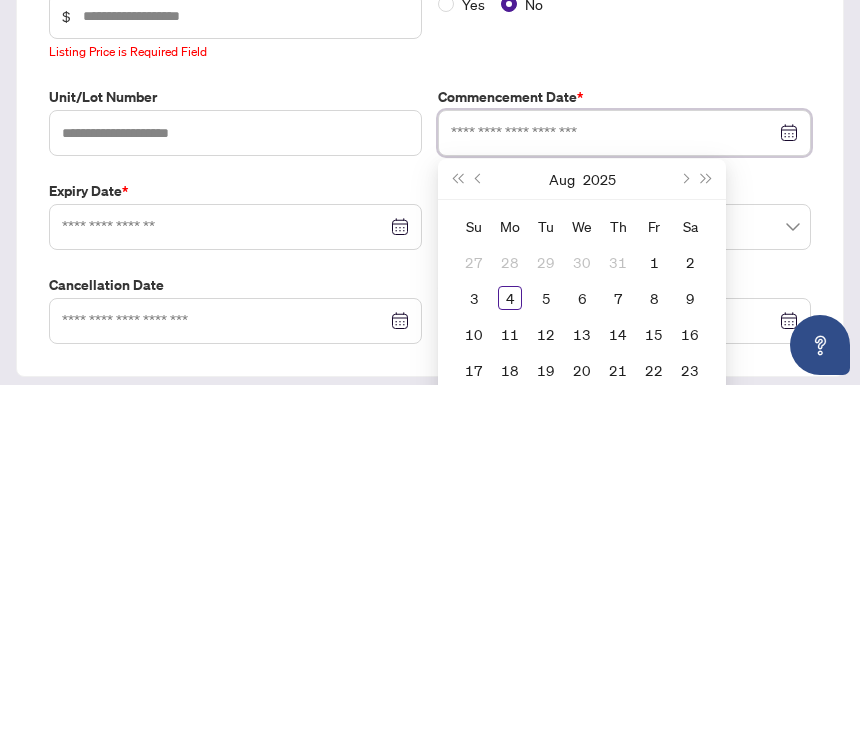 type on "**********" 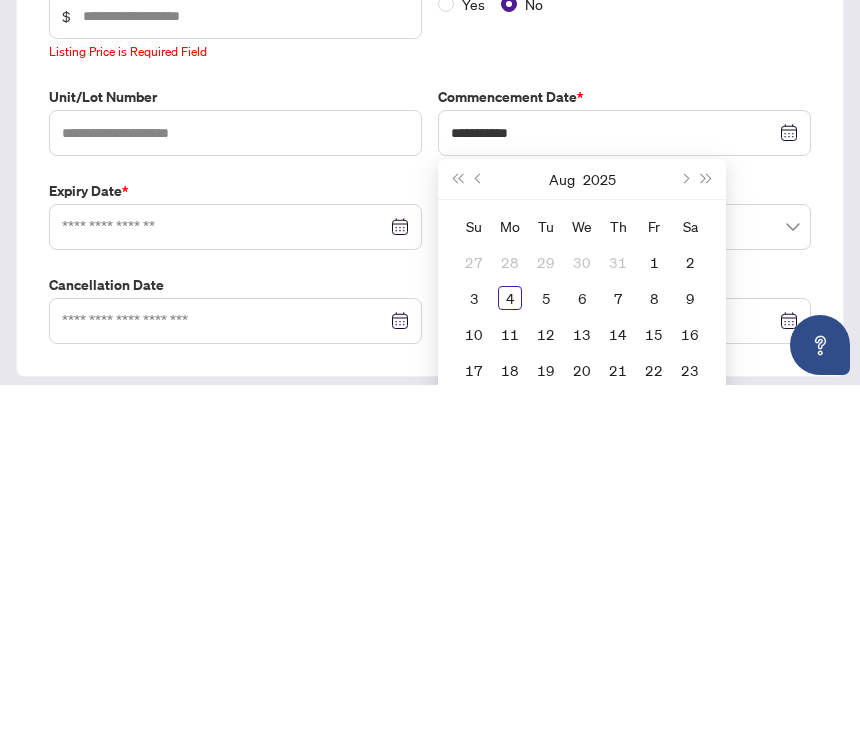 click on "16" at bounding box center (690, 692) 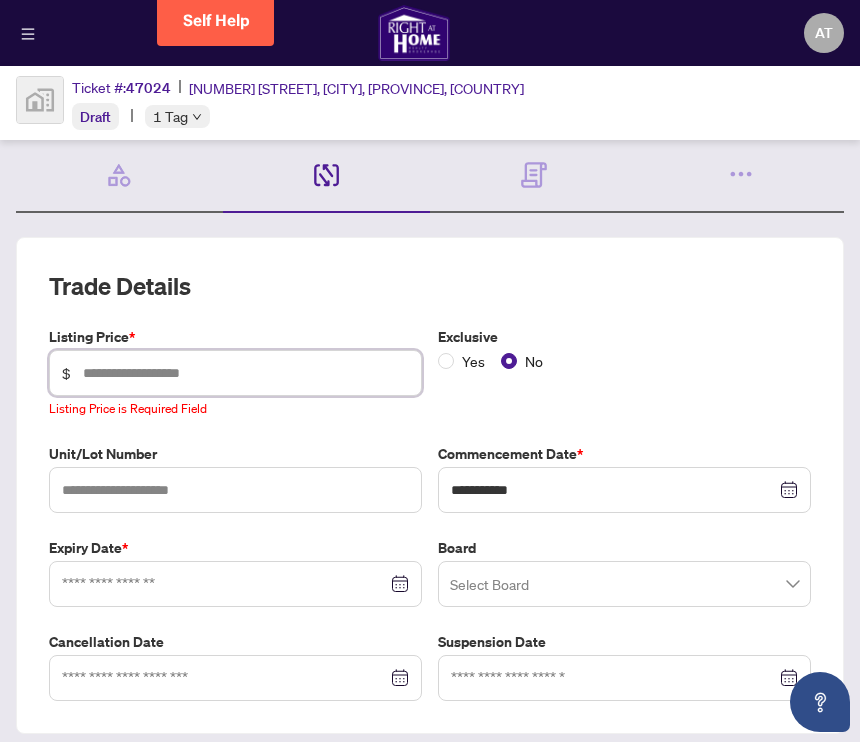 click at bounding box center [246, 374] 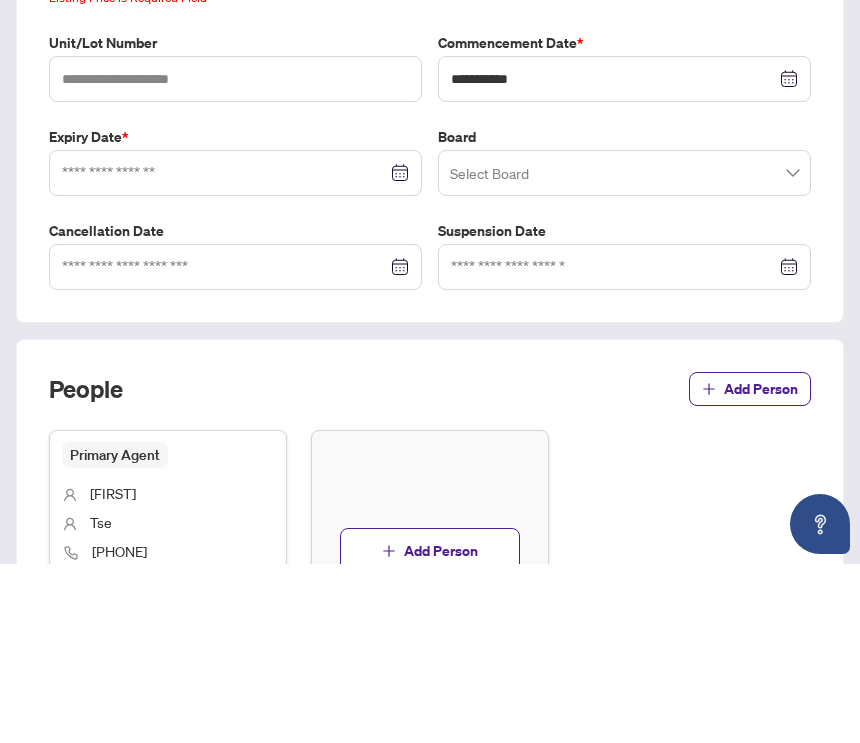 scroll, scrollTop: 299, scrollLeft: 0, axis: vertical 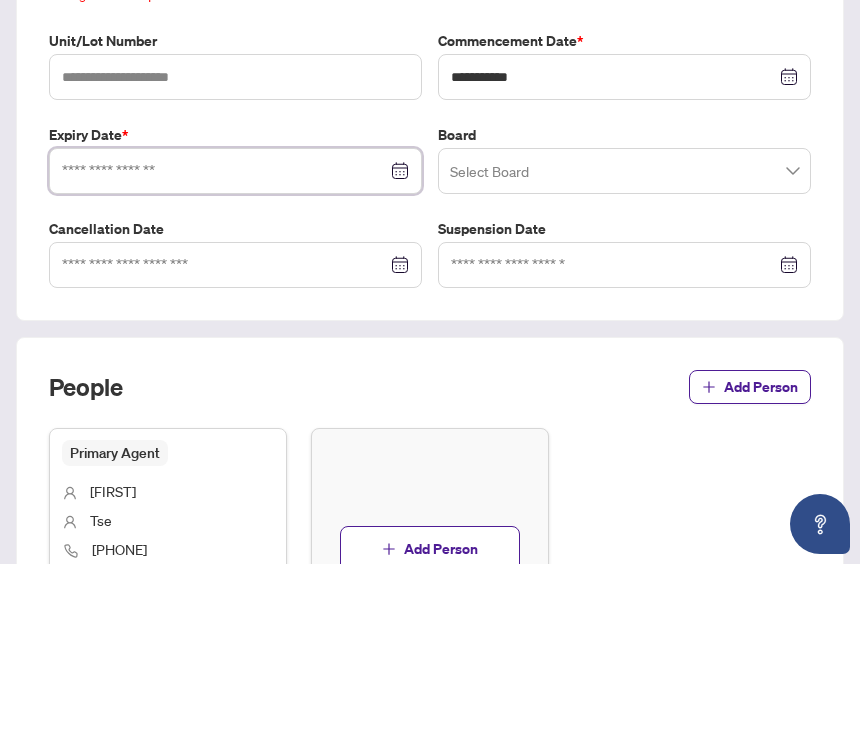 click at bounding box center [224, 350] 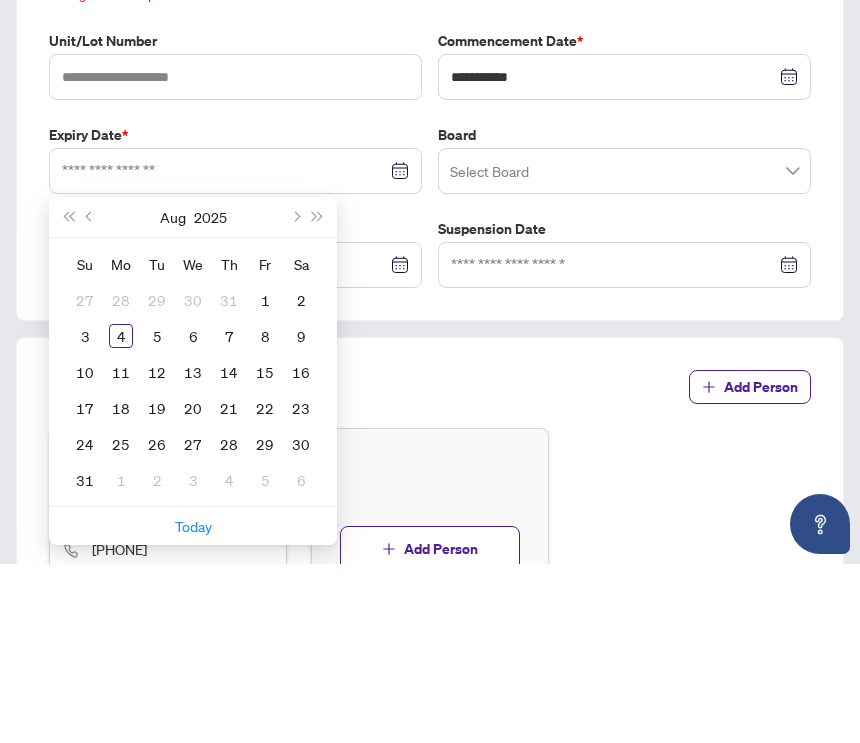 click at bounding box center (318, 396) 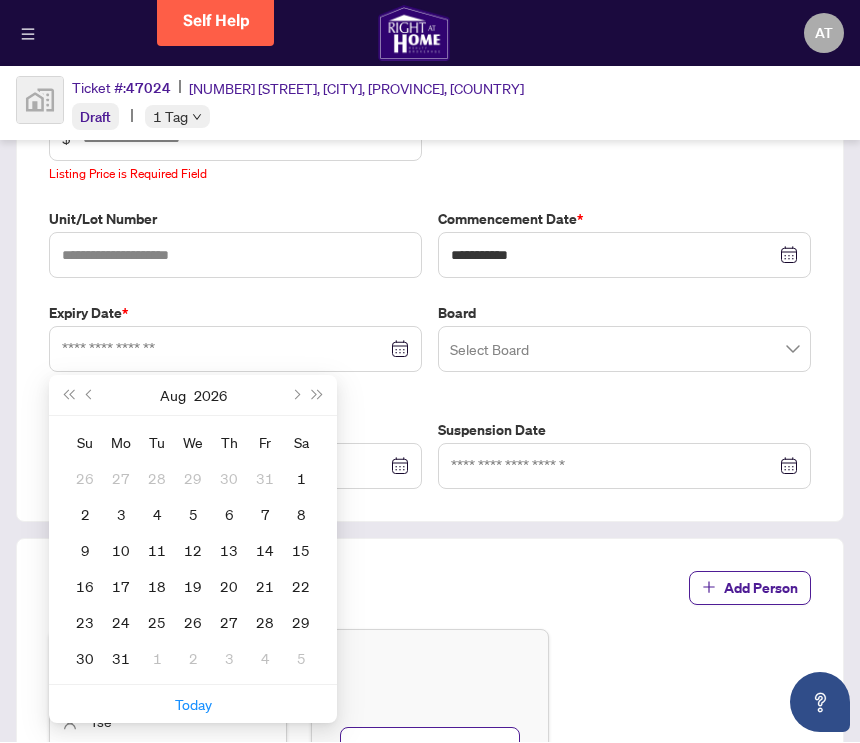 click at bounding box center (318, 396) 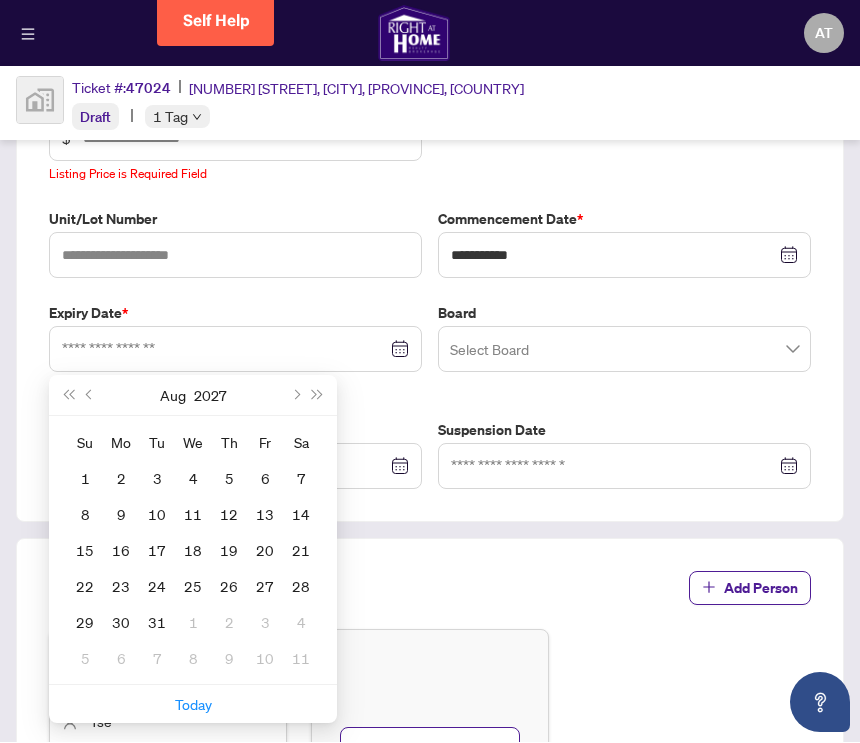 click at bounding box center (318, 396) 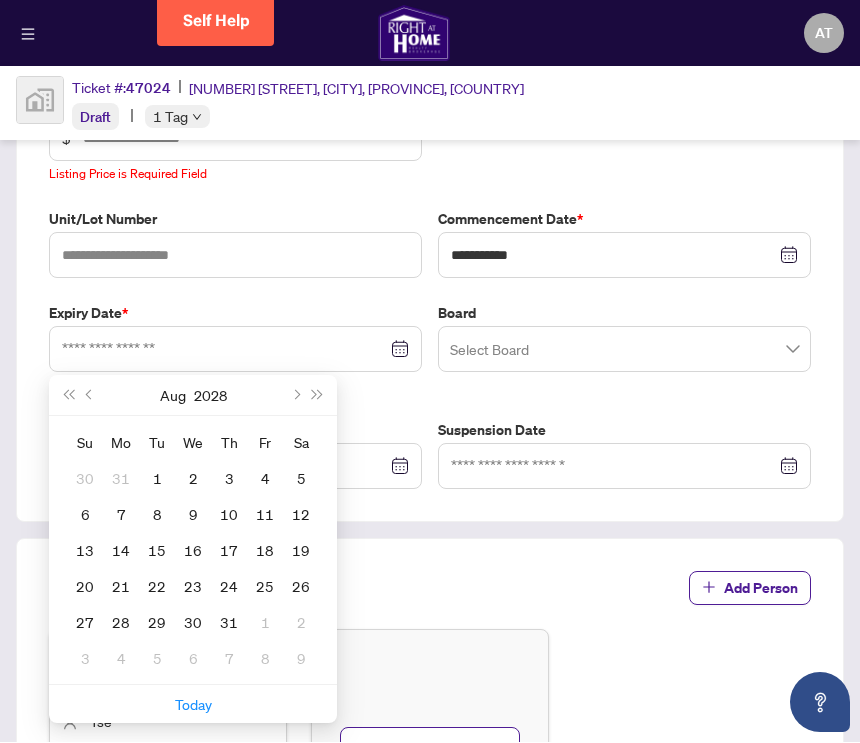 click at bounding box center [318, 396] 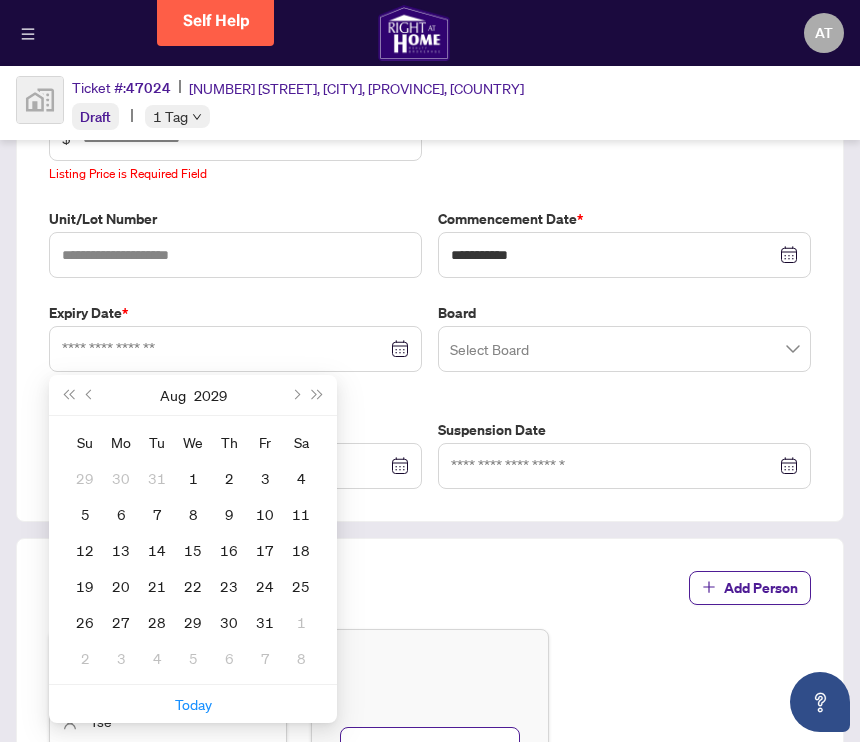 click at bounding box center [295, 396] 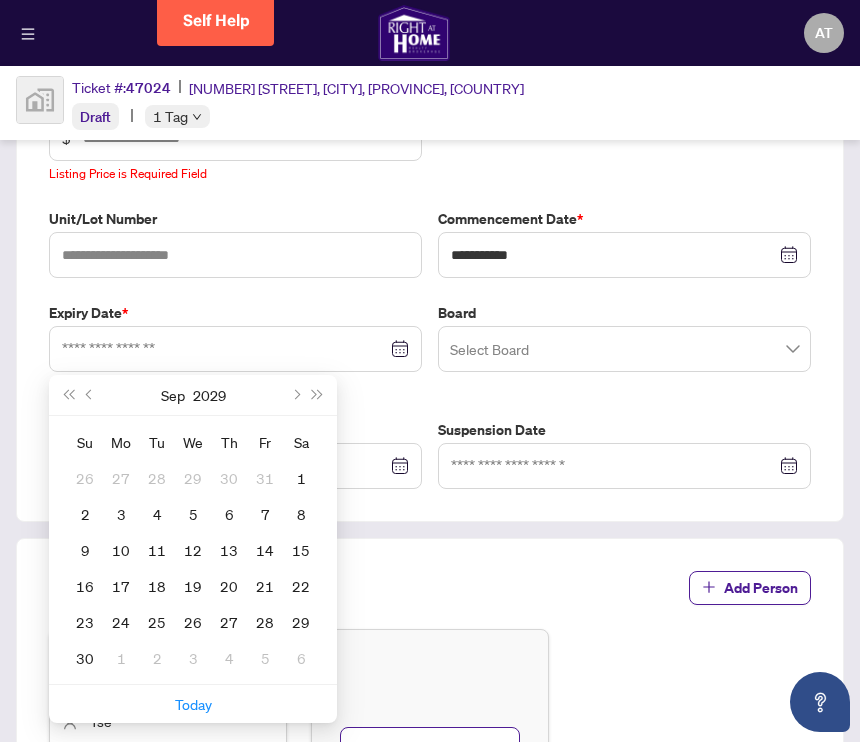 click at bounding box center (68, 396) 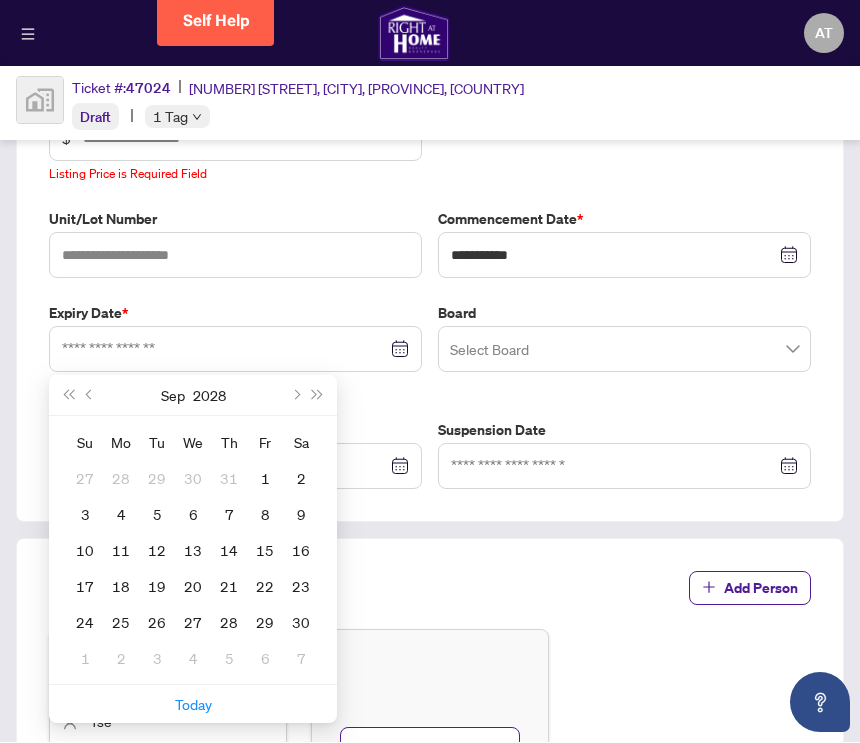 click at bounding box center (68, 396) 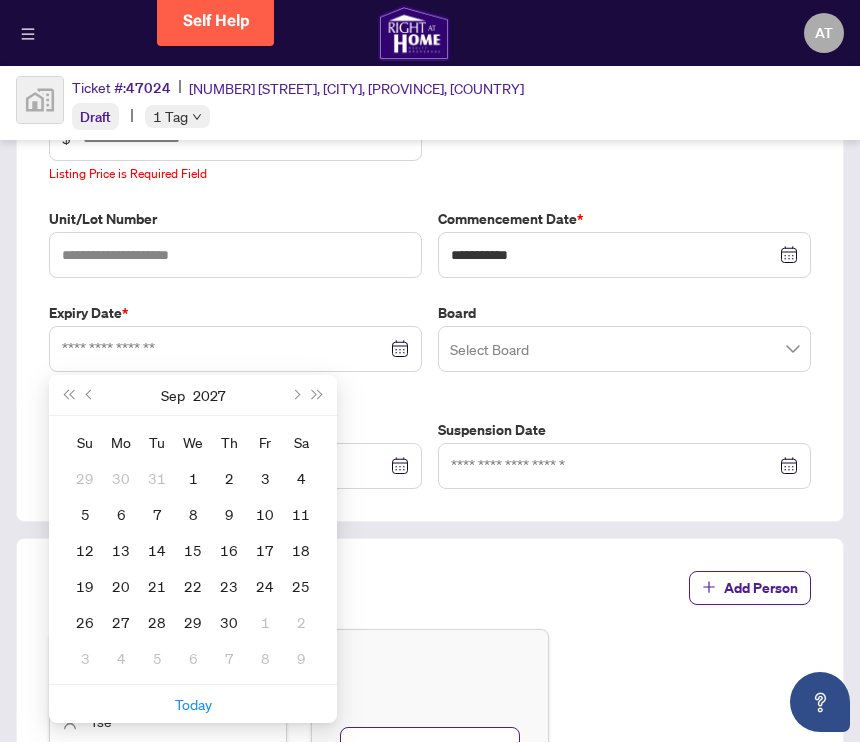 click at bounding box center (68, 396) 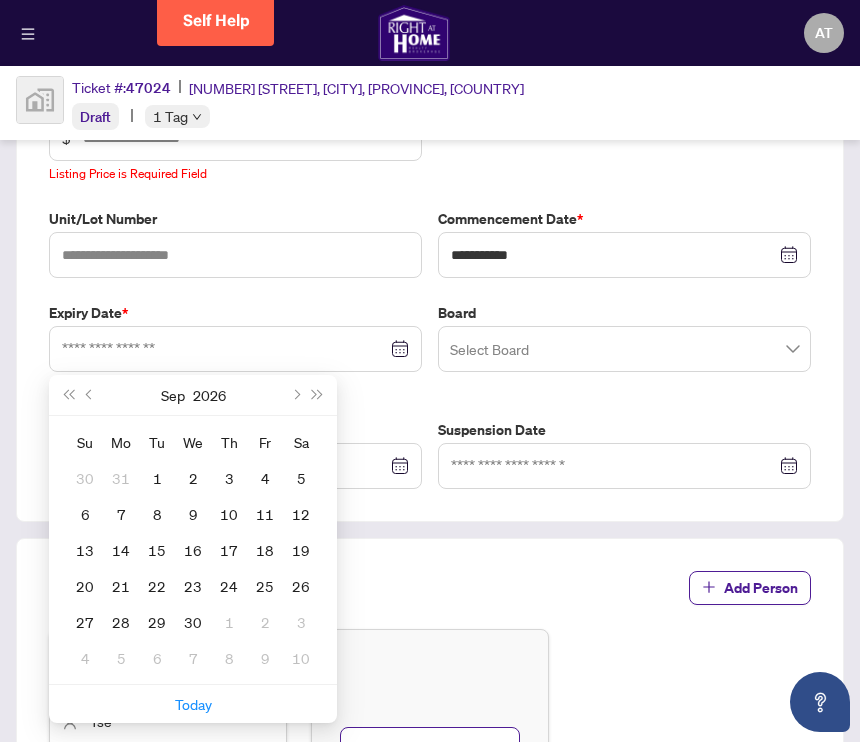 click at bounding box center [68, 396] 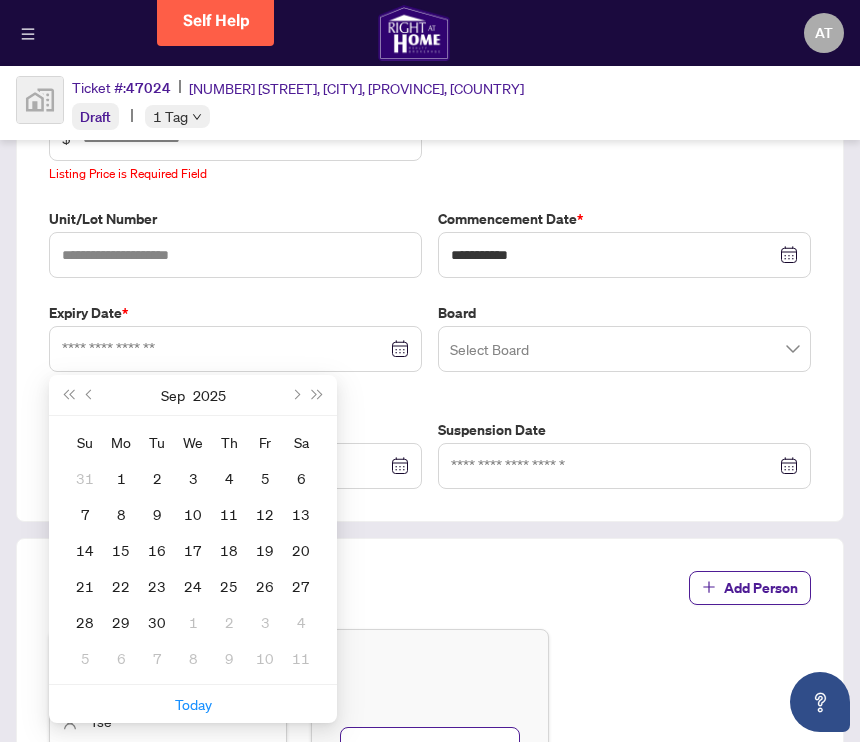 click at bounding box center [295, 396] 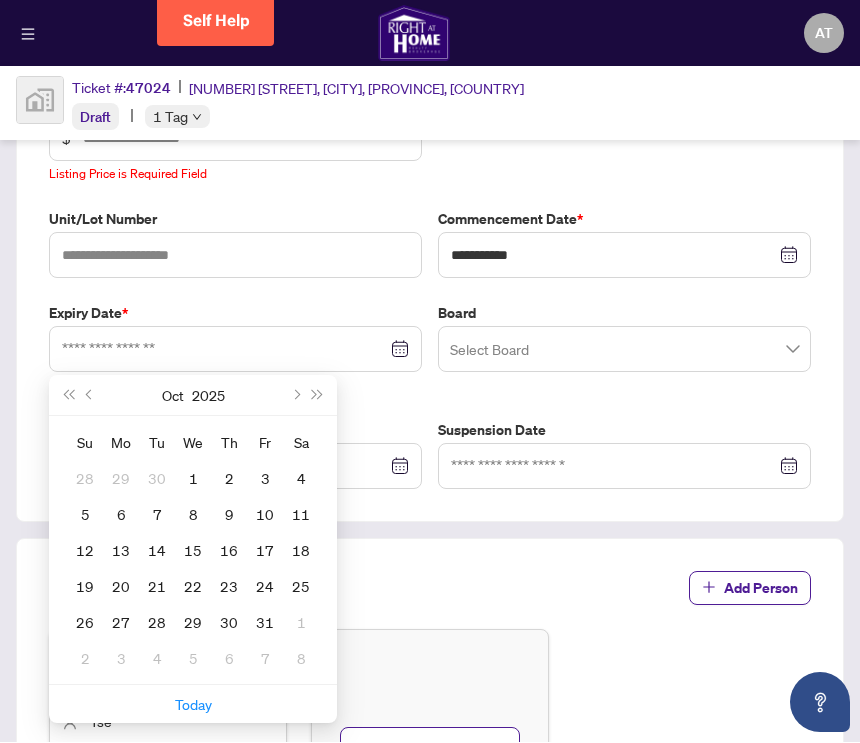click at bounding box center [295, 396] 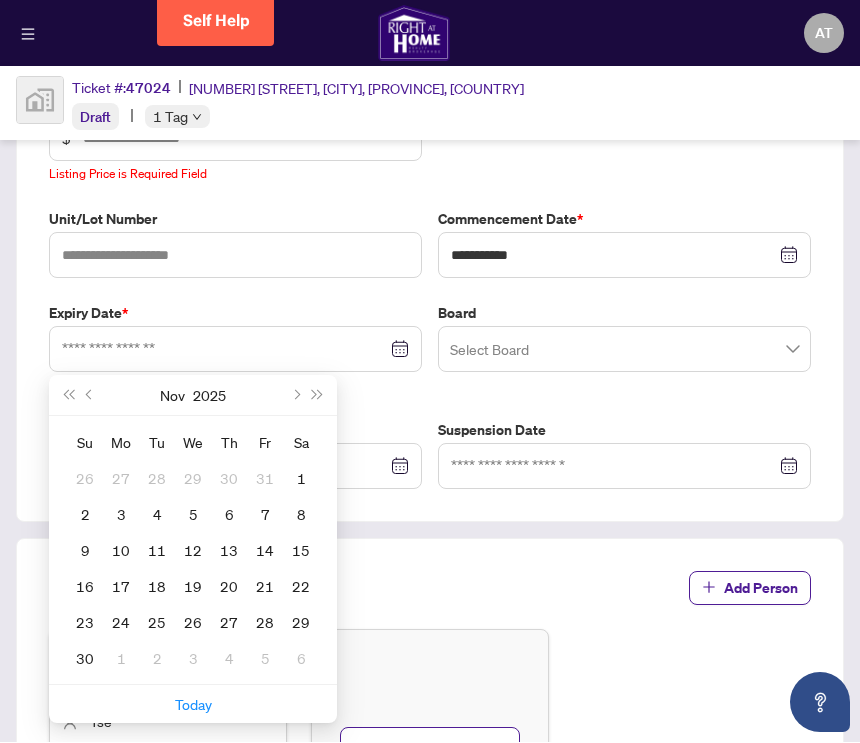 type on "**********" 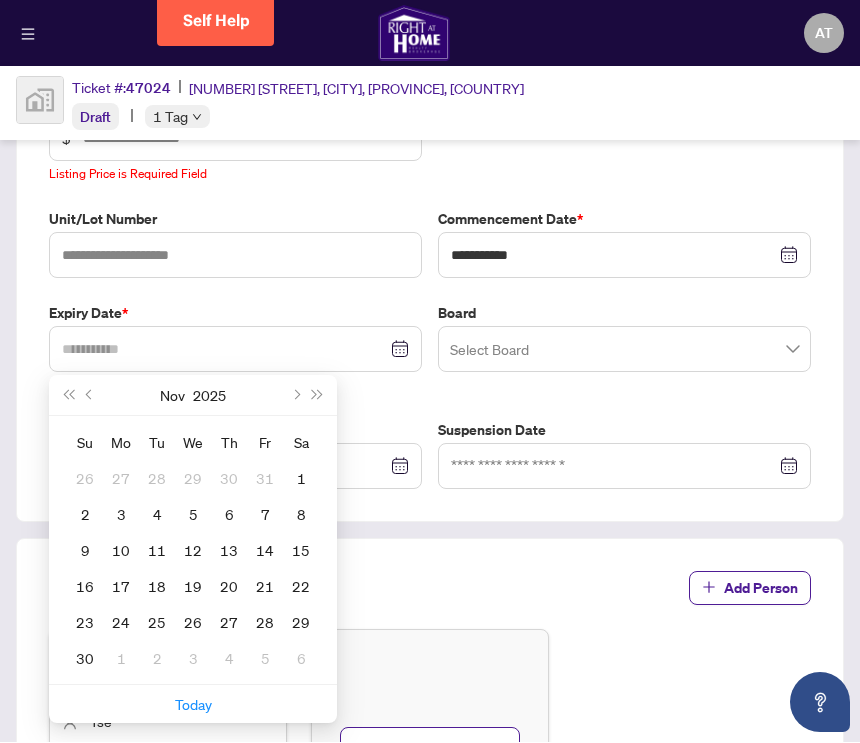 click on "30" at bounding box center [85, 659] 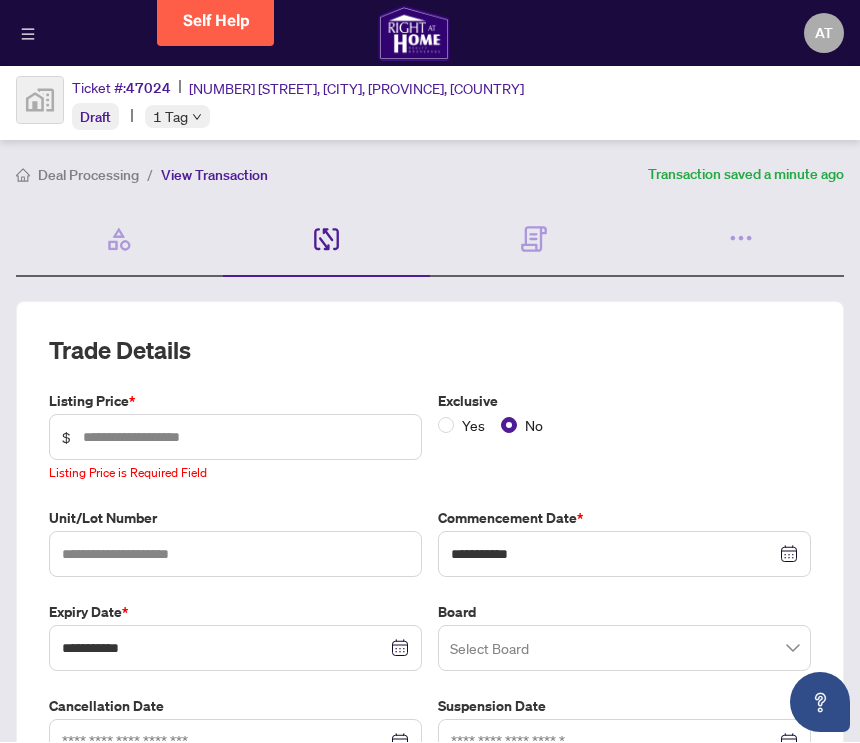 scroll, scrollTop: 0, scrollLeft: 0, axis: both 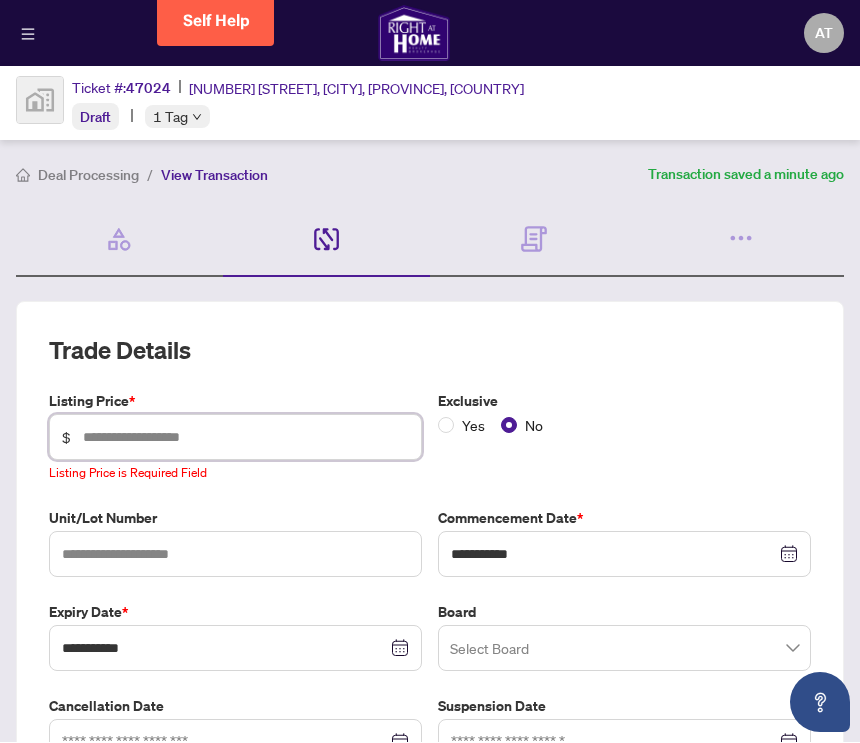 click at bounding box center (246, 438) 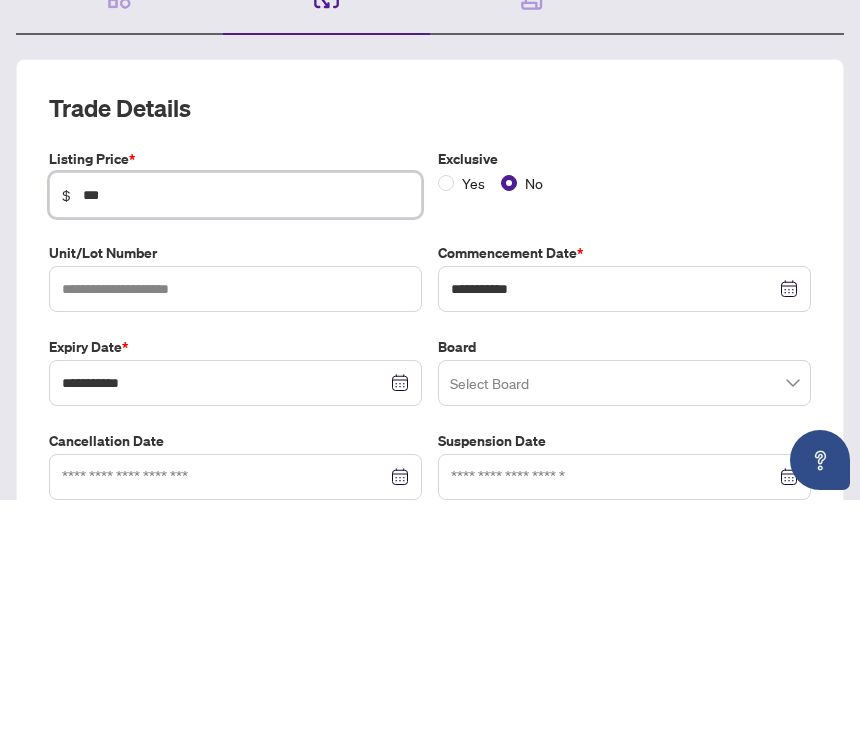 type on "*****" 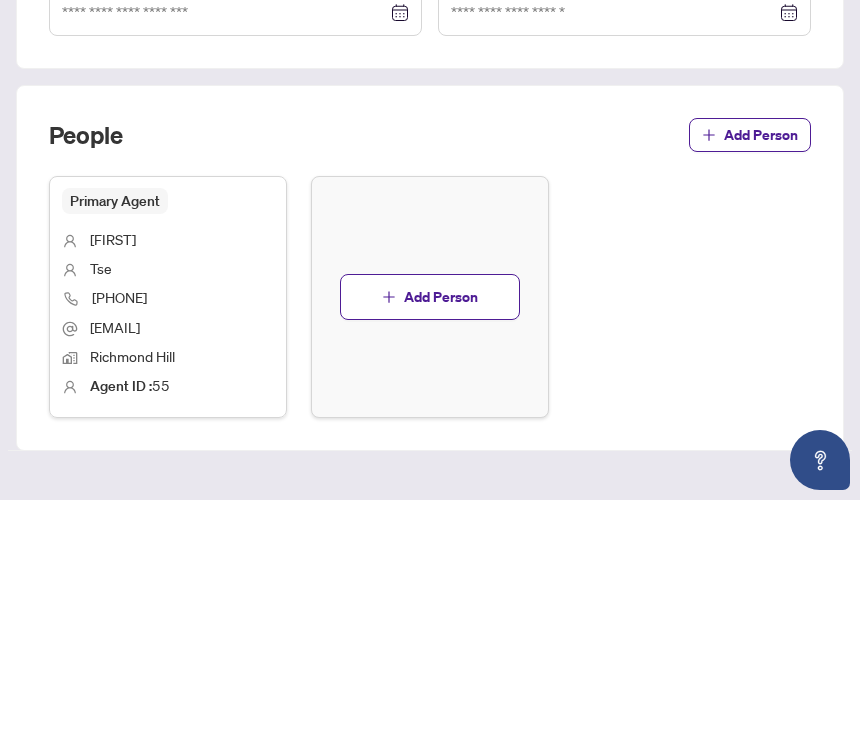 scroll, scrollTop: 463, scrollLeft: 0, axis: vertical 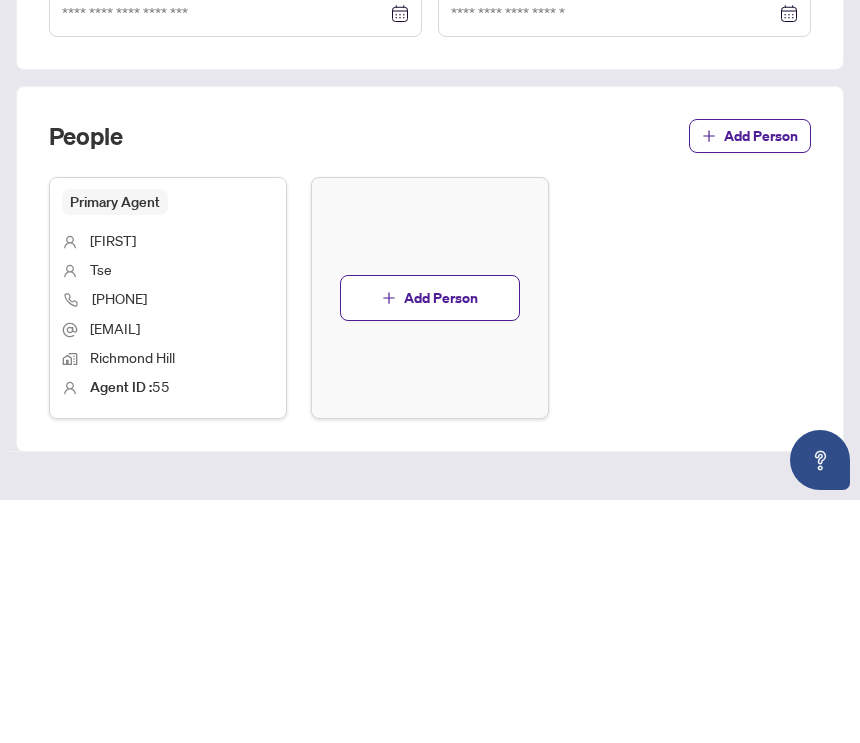 click on "Add Person" at bounding box center (441, 541) 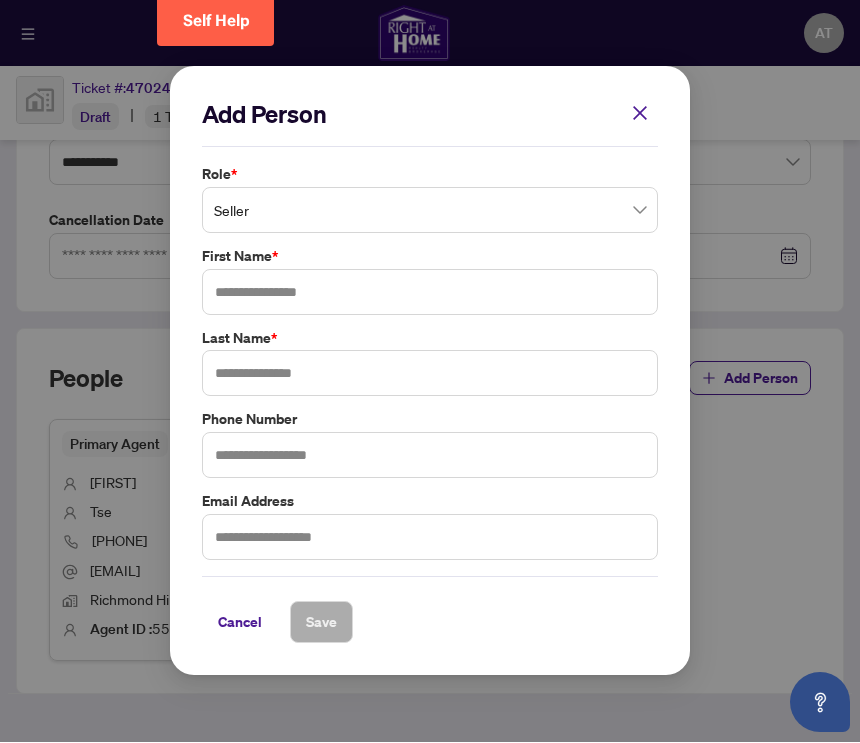 click on "Cancel" at bounding box center (240, 623) 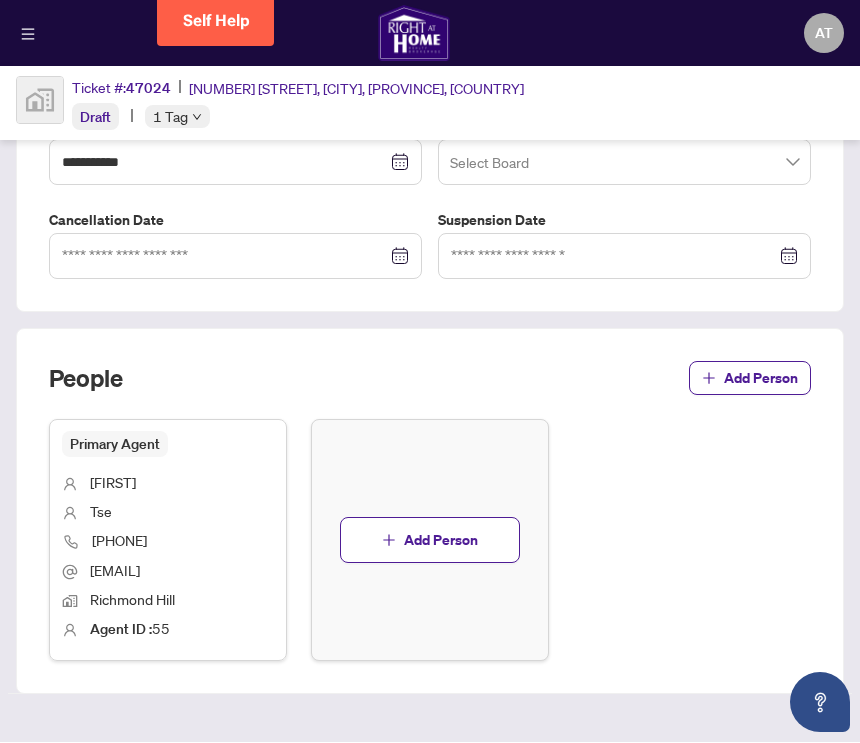 click on "AT" at bounding box center (824, 34) 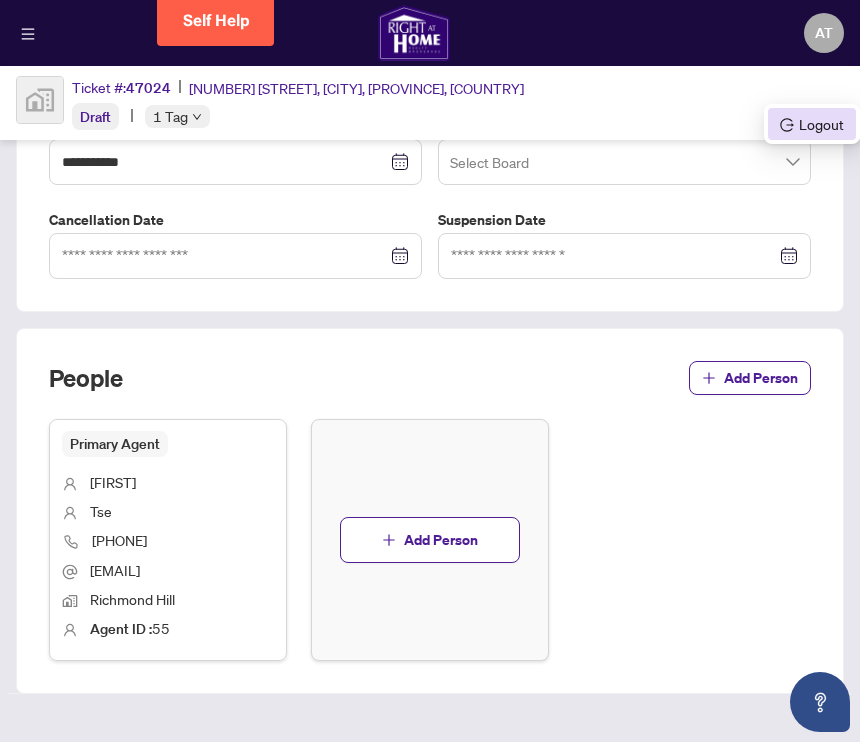 click on "Logout" at bounding box center [812, 125] 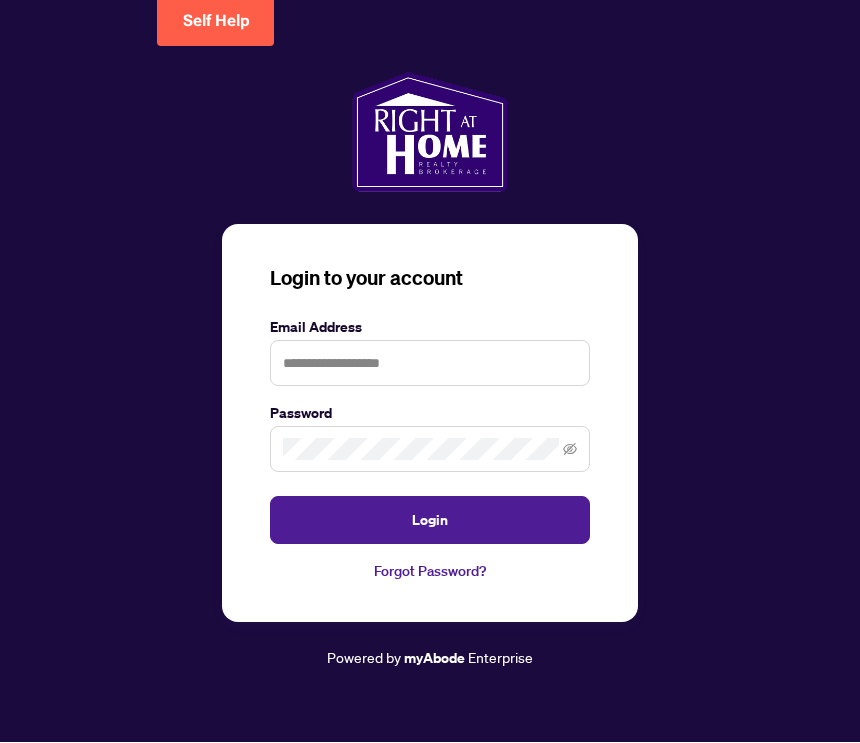 scroll, scrollTop: 1, scrollLeft: 0, axis: vertical 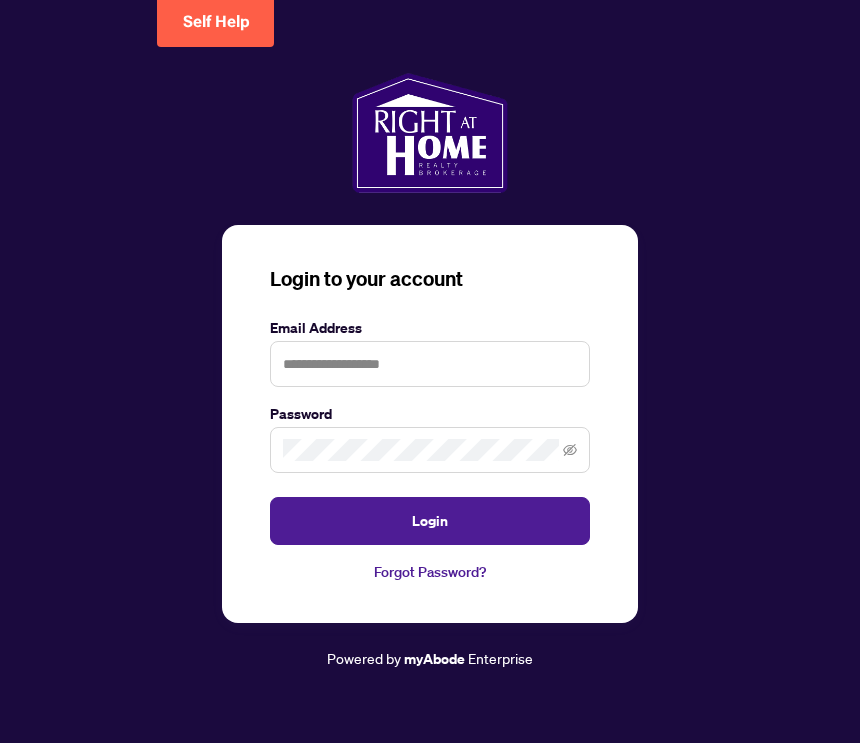 click on "Login to your account   Email Address Password Login Forgot Password? Powered by   myAbode   Enterprise" at bounding box center (430, 371) 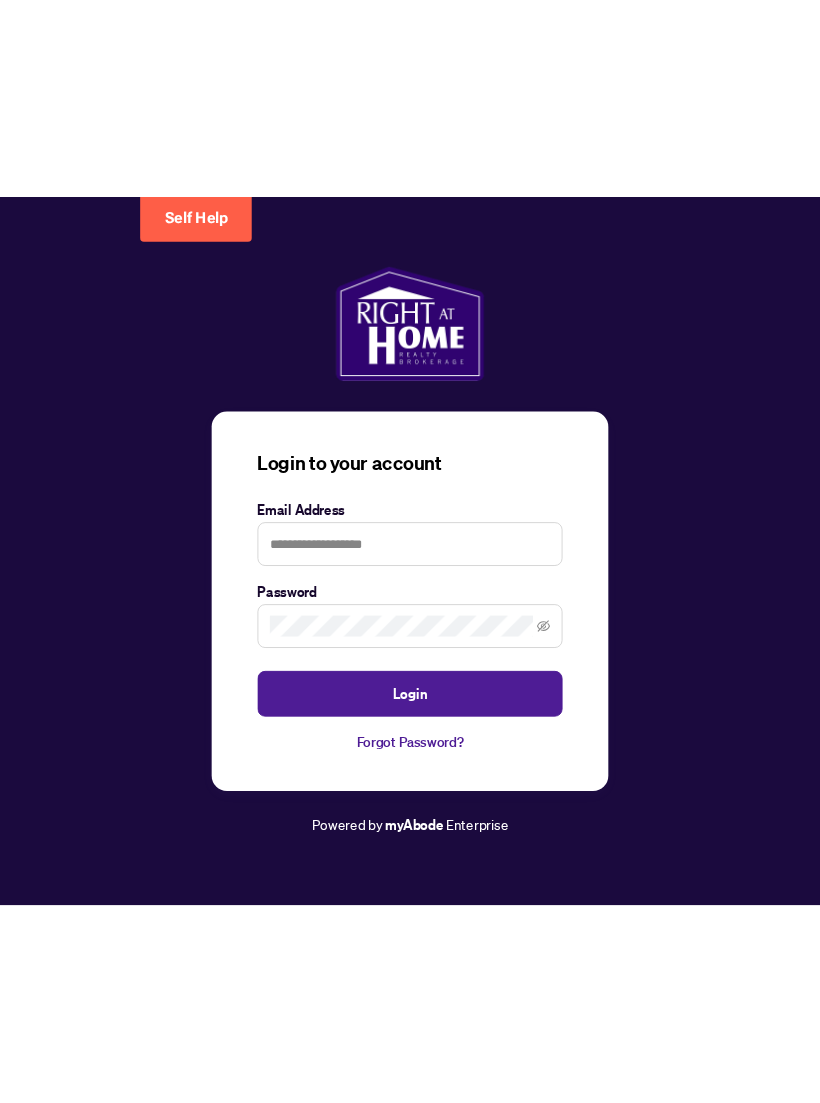 scroll, scrollTop: 0, scrollLeft: 0, axis: both 